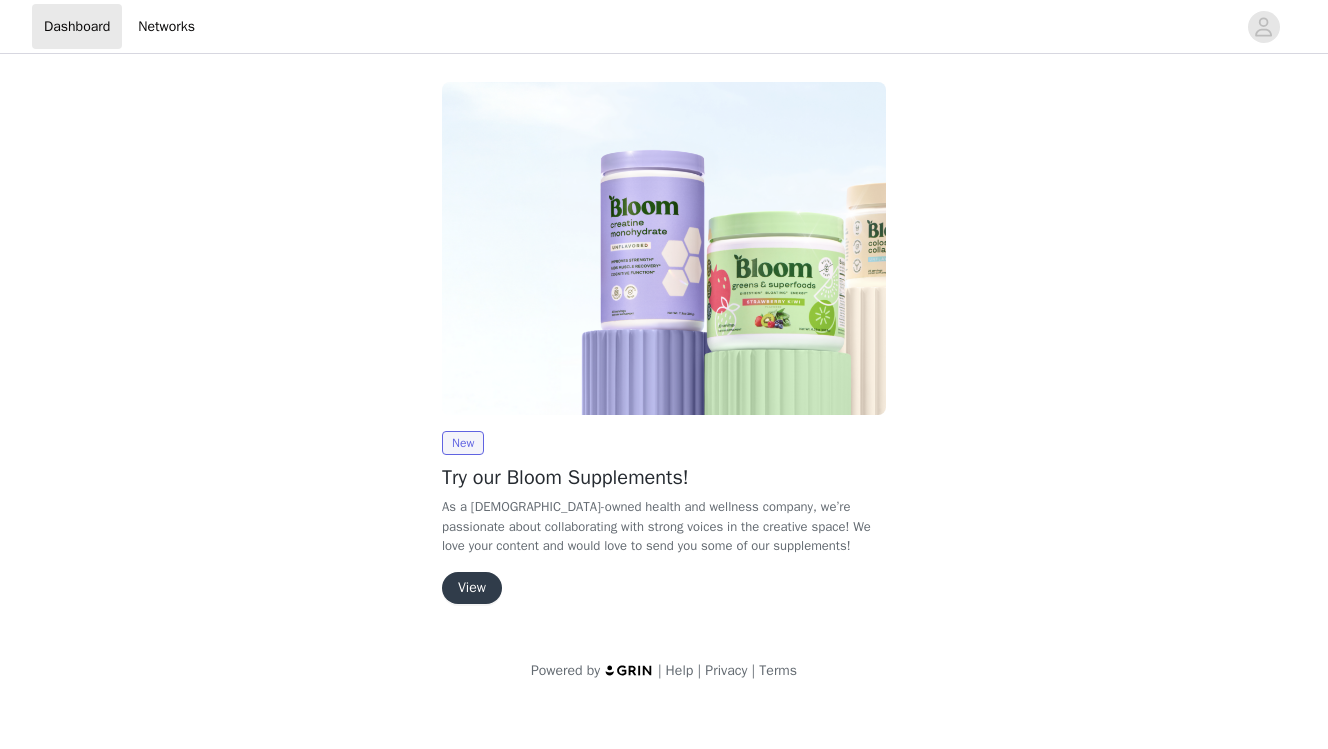 scroll, scrollTop: 0, scrollLeft: 0, axis: both 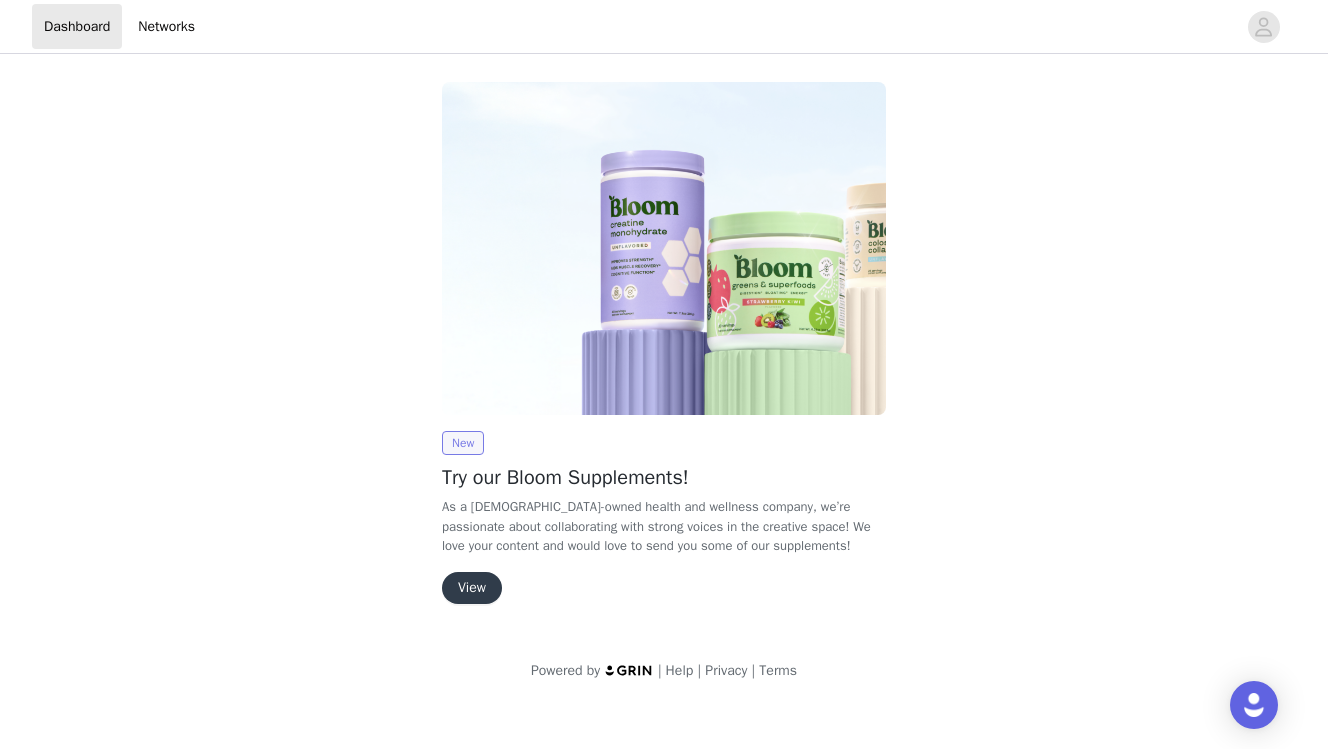 click on "New" at bounding box center (463, 443) 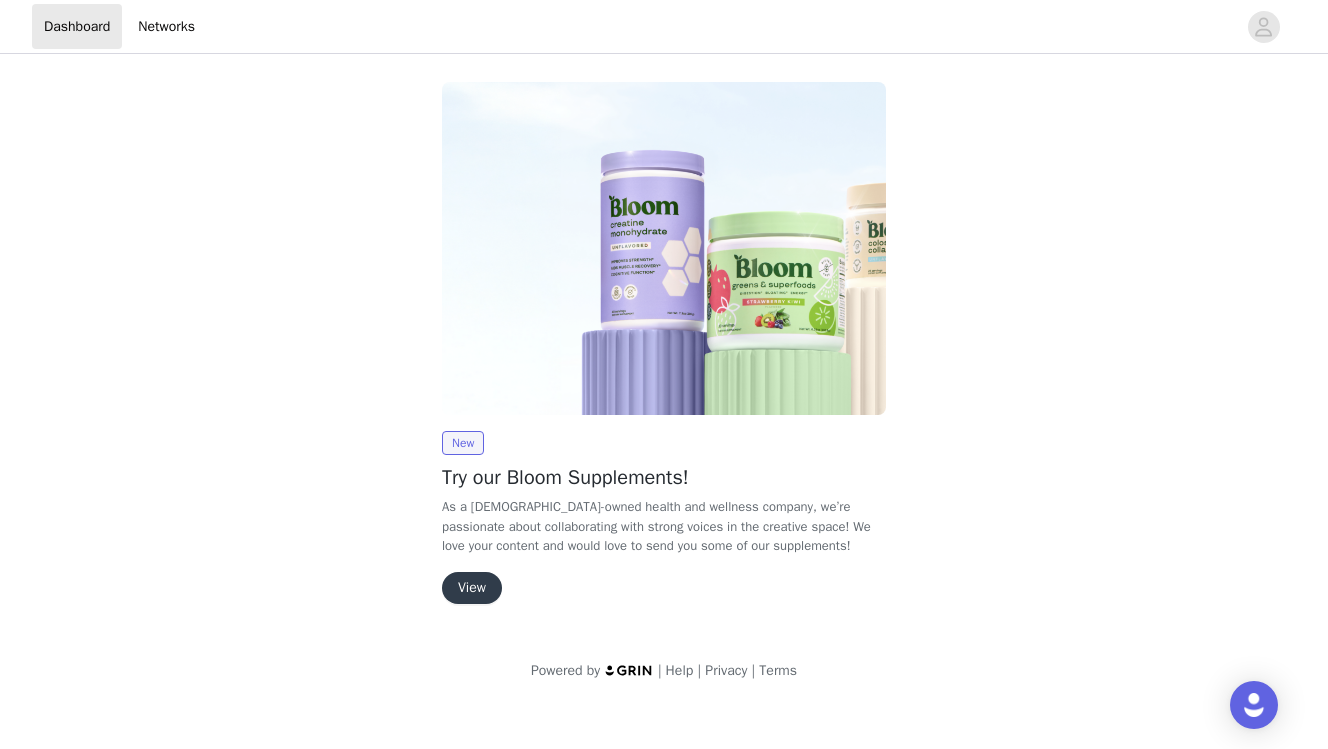 click on "View" at bounding box center [472, 588] 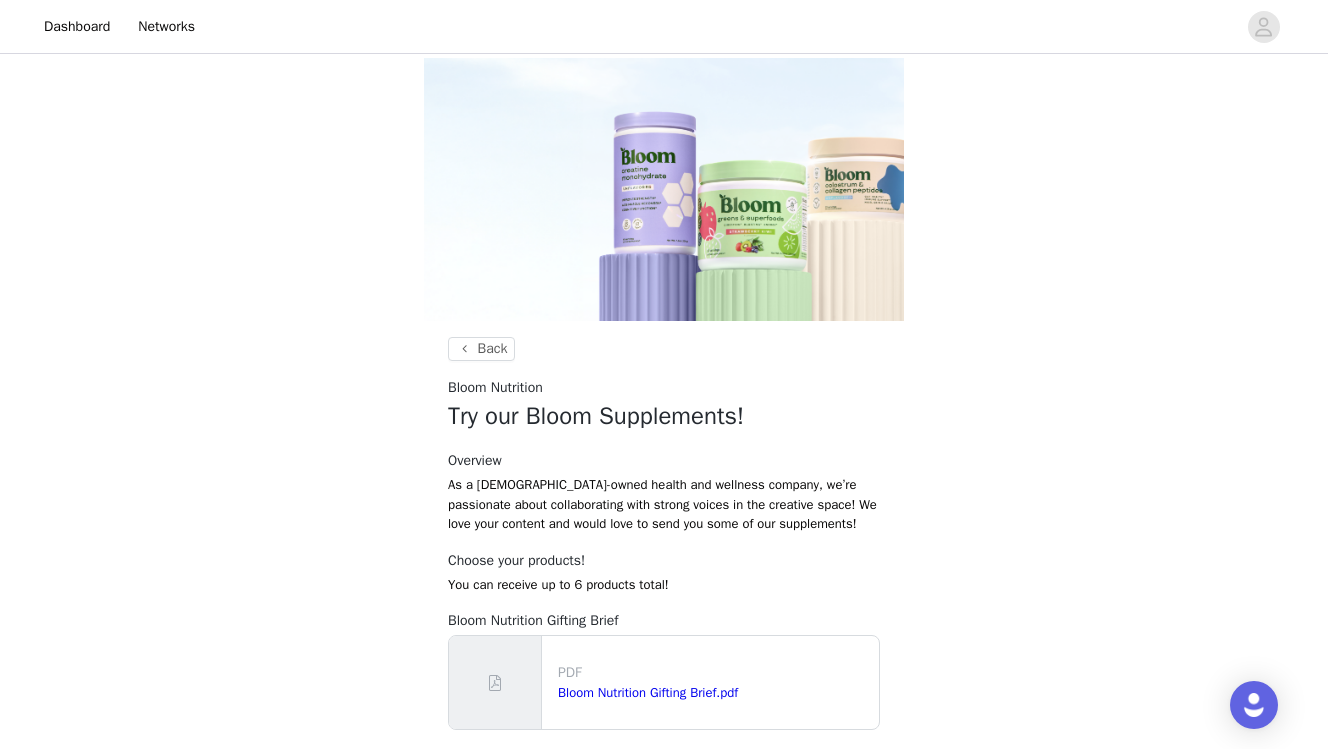 scroll, scrollTop: 117, scrollLeft: 0, axis: vertical 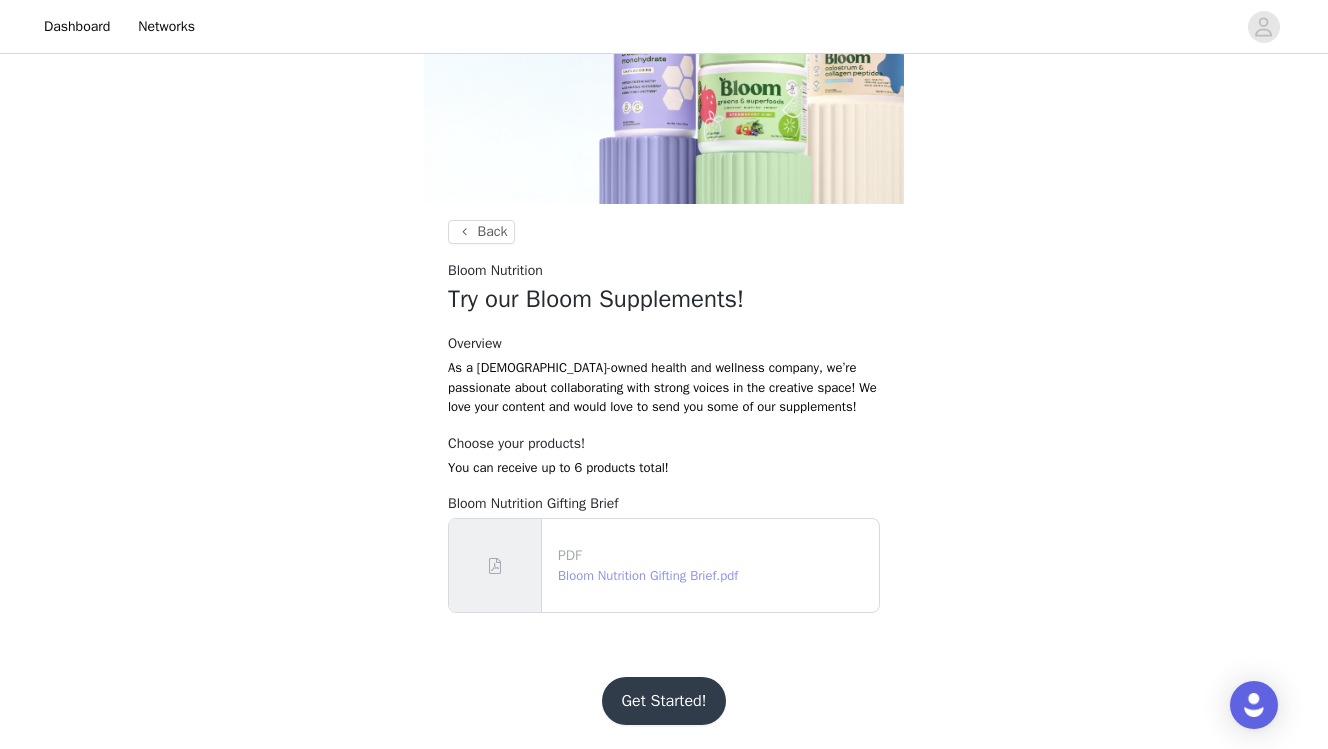 click on "Bloom Nutrition Gifting Brief.pdf" at bounding box center [648, 575] 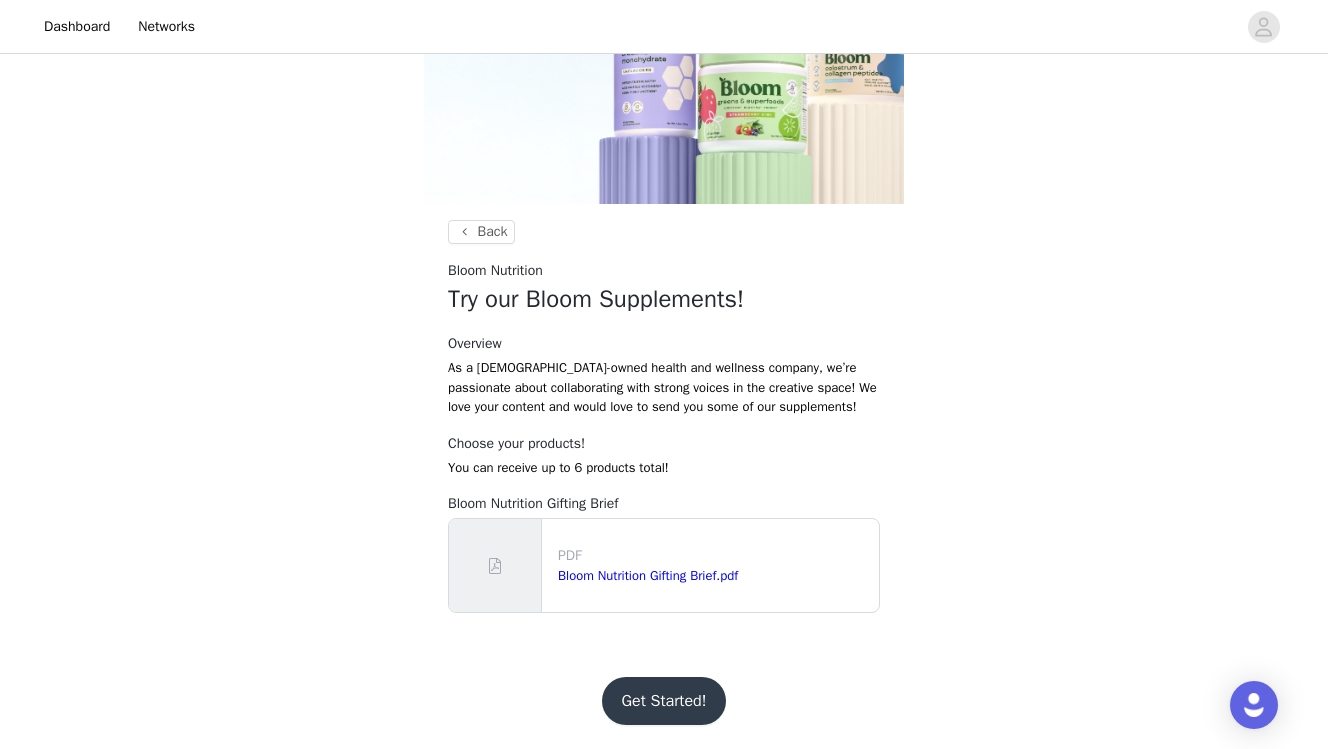 click on "Get Started!" at bounding box center (664, 701) 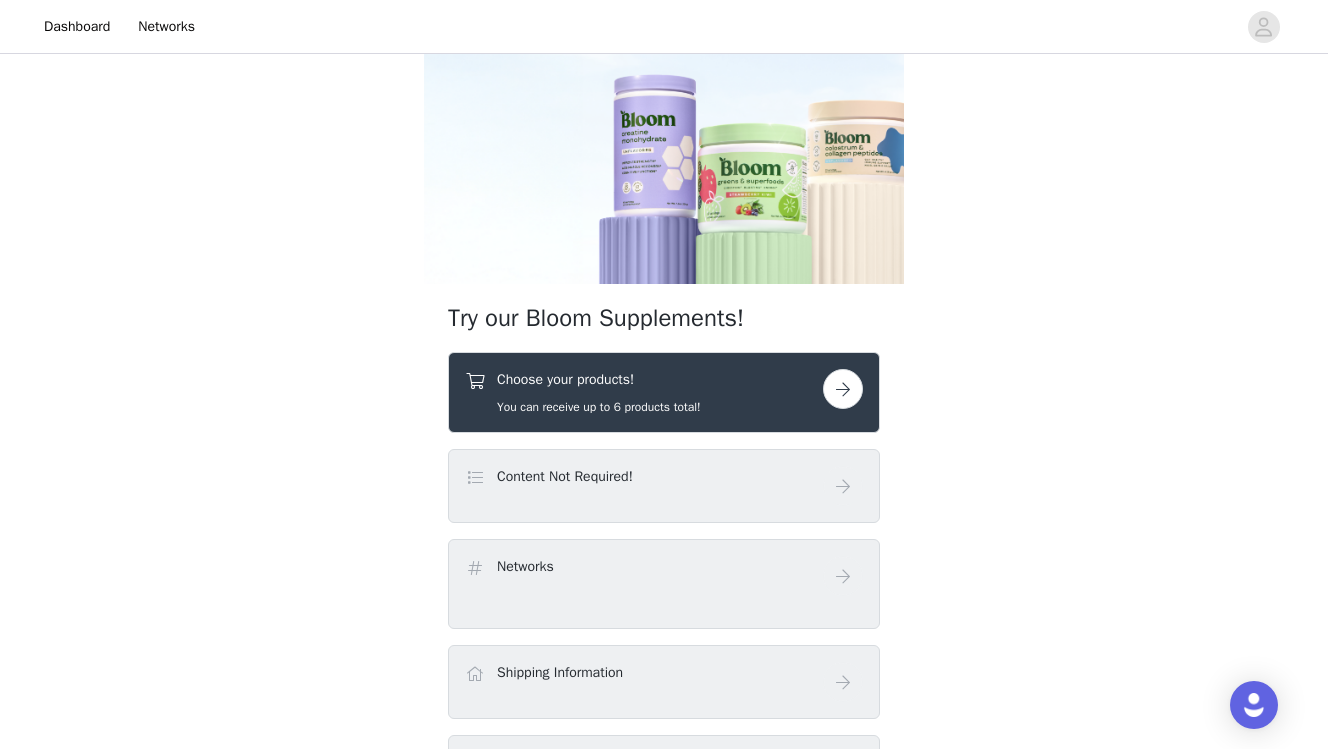 scroll, scrollTop: 42, scrollLeft: 0, axis: vertical 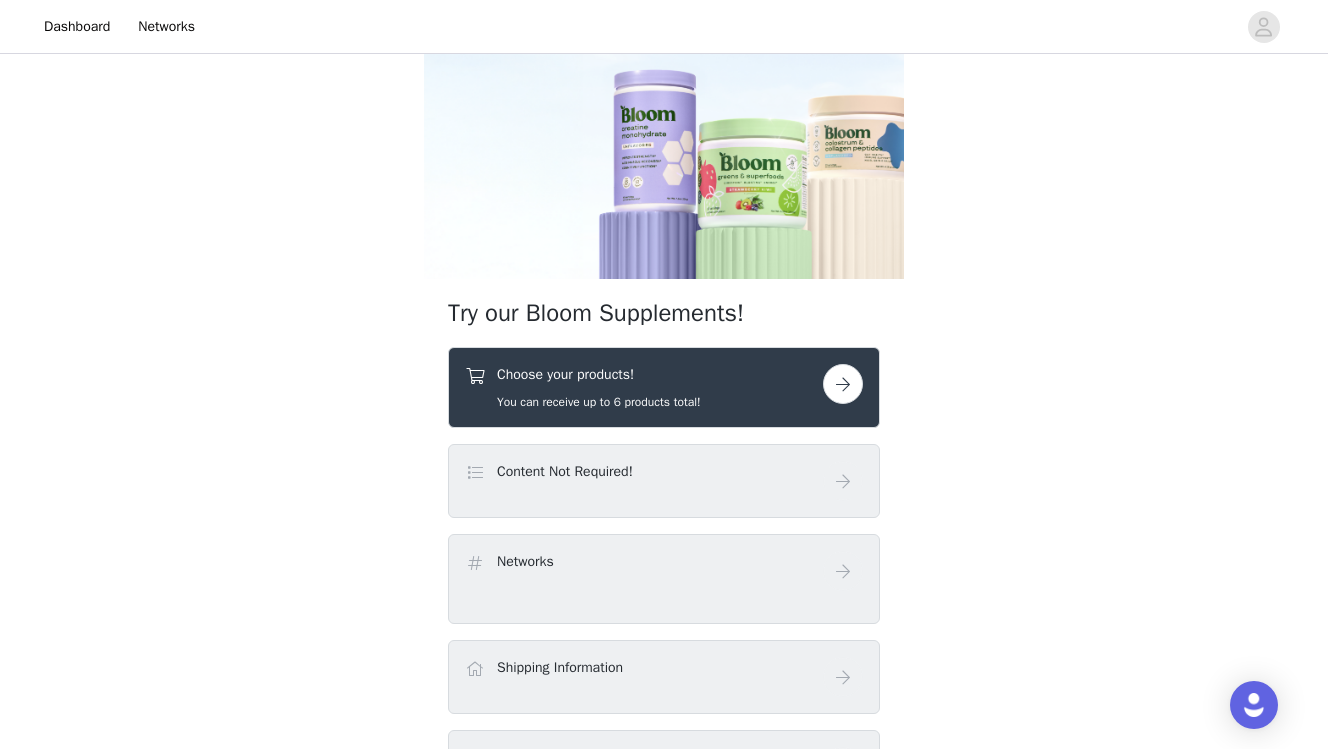 click on "Content Not Required!" at bounding box center (644, 475) 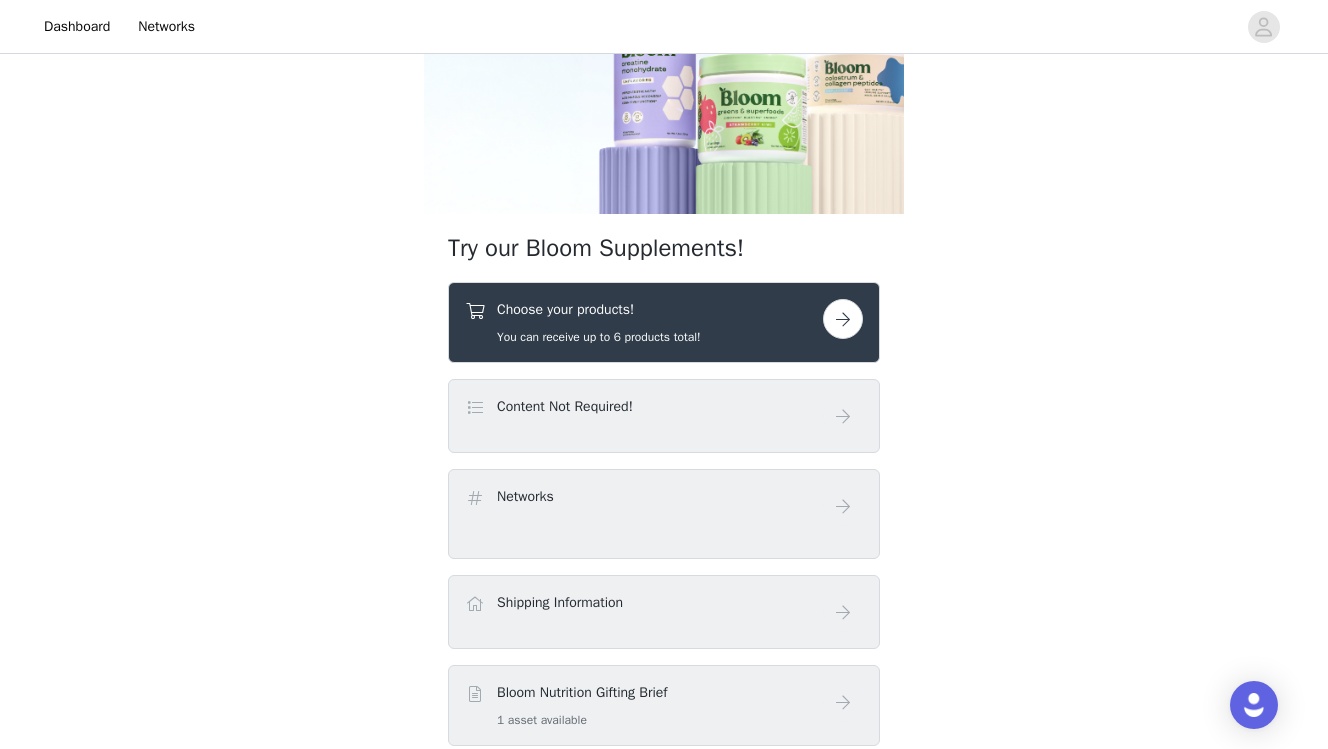 scroll, scrollTop: 117, scrollLeft: 0, axis: vertical 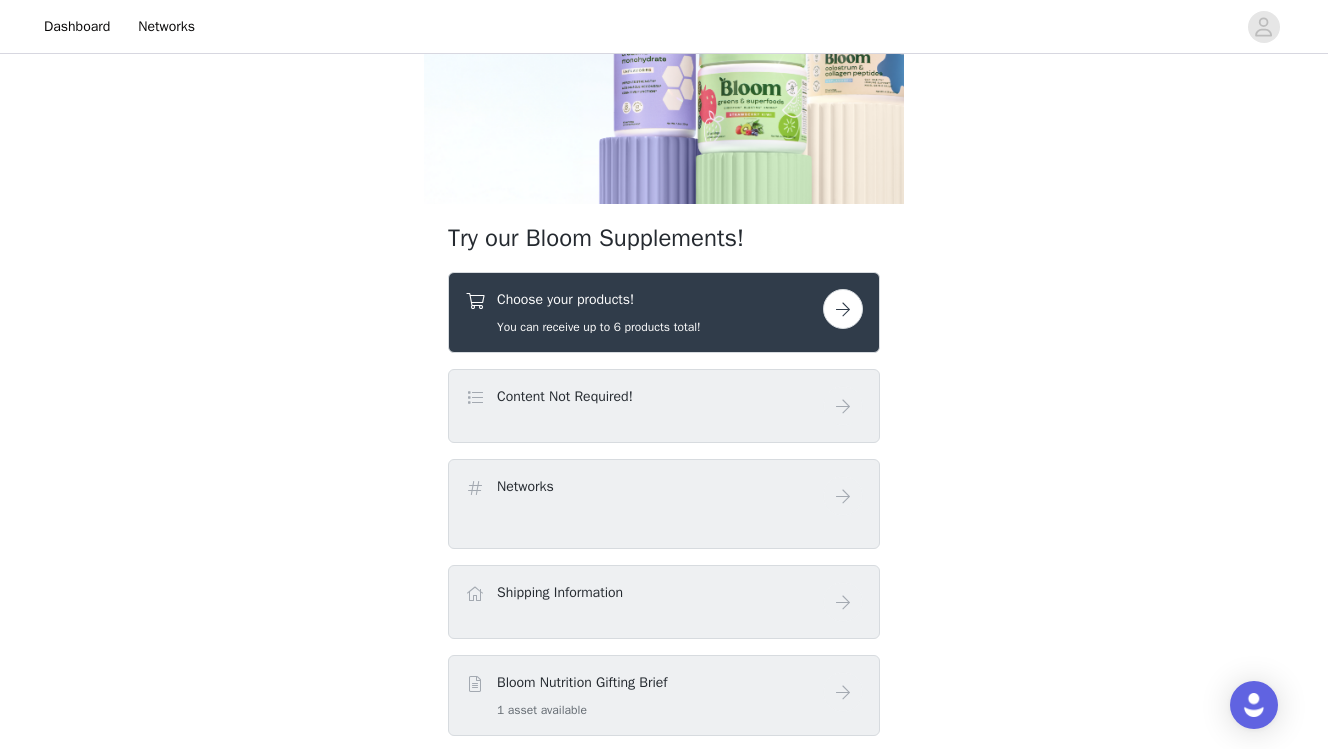 click at bounding box center [843, 309] 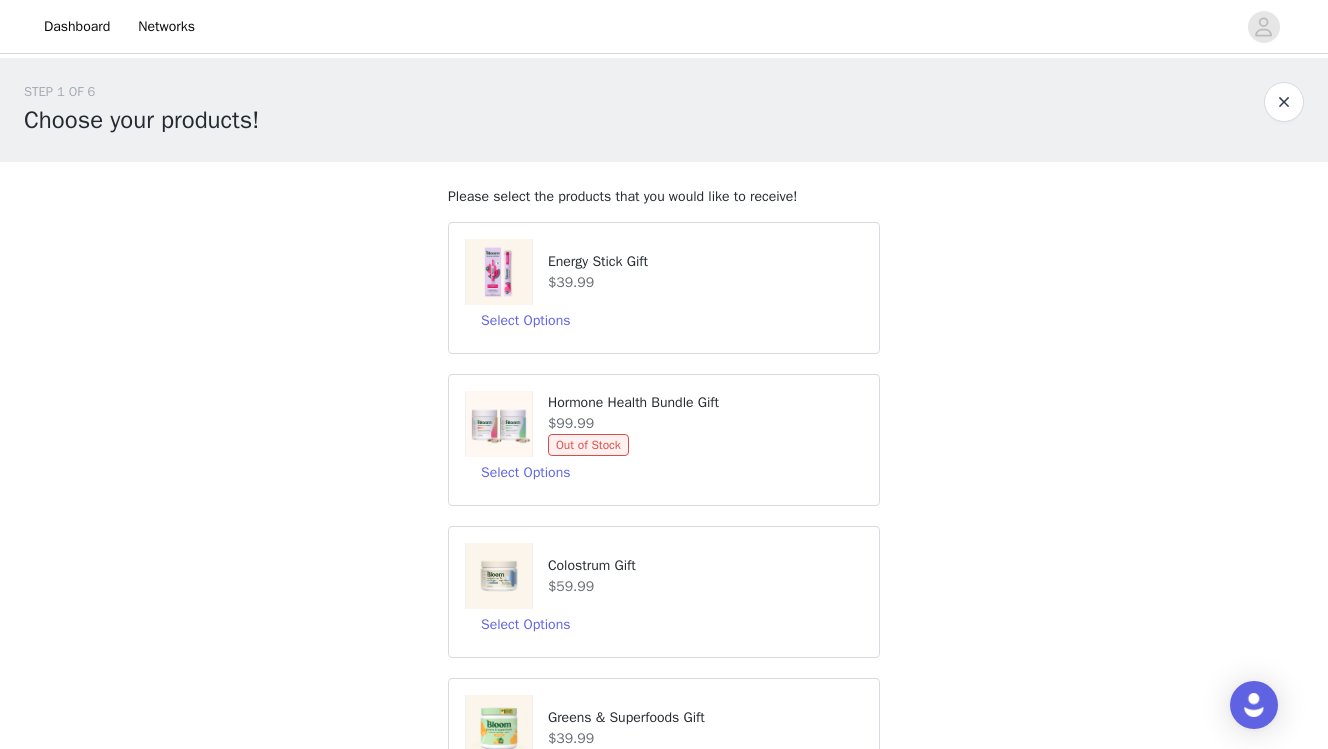 click on "Out of Stock" at bounding box center [588, 445] 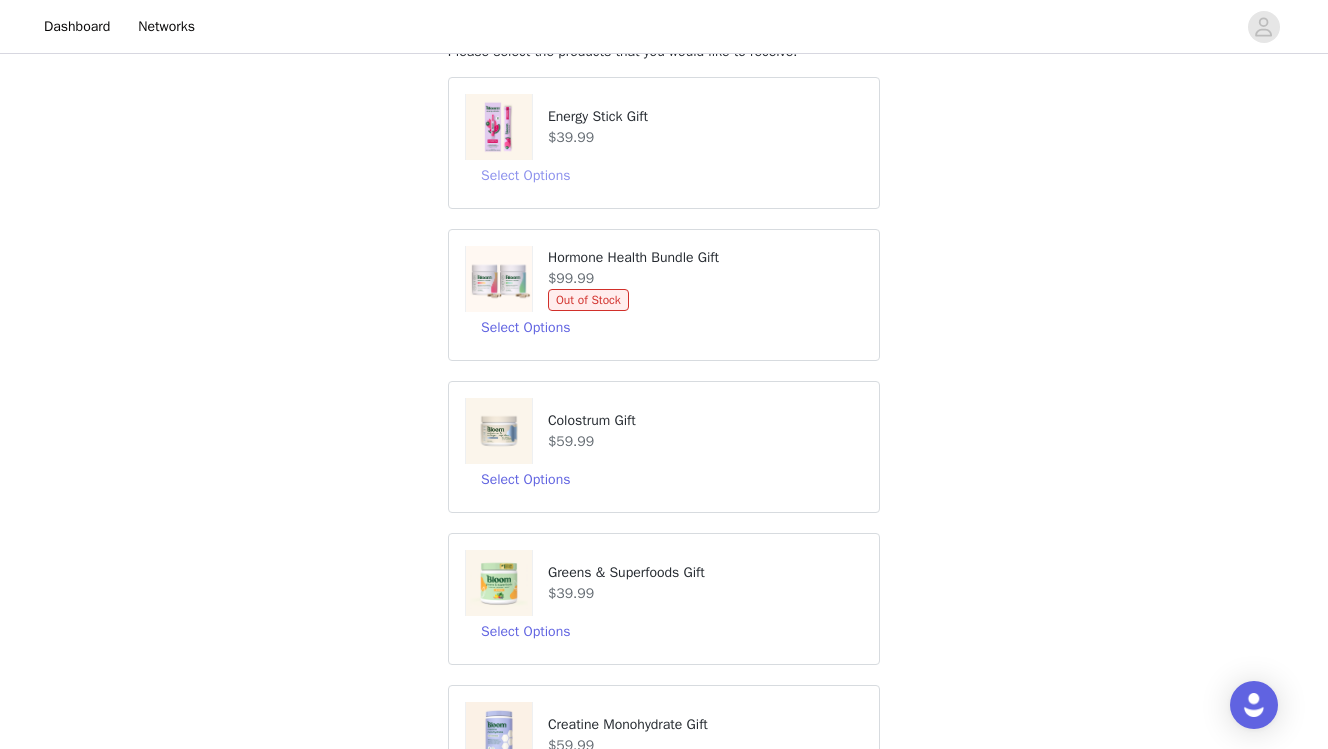 scroll, scrollTop: 151, scrollLeft: 0, axis: vertical 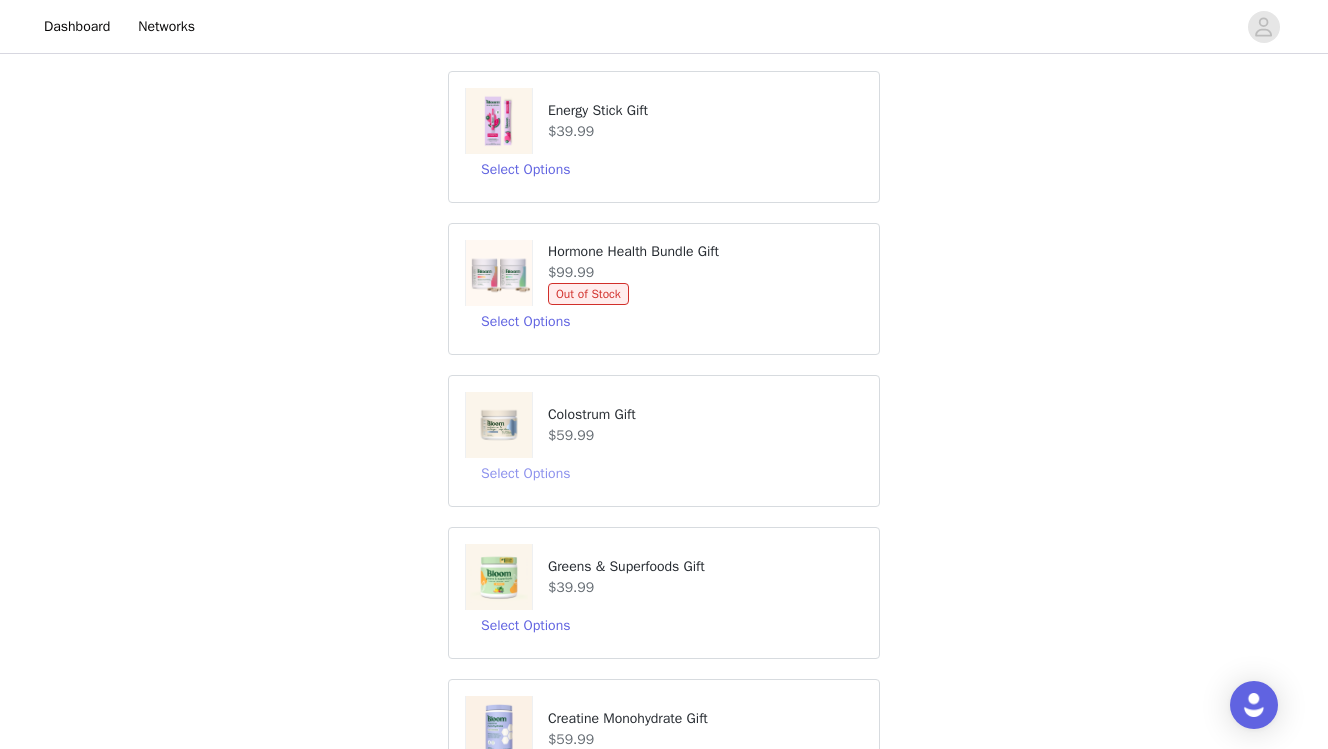 click on "Select Options" at bounding box center (525, 474) 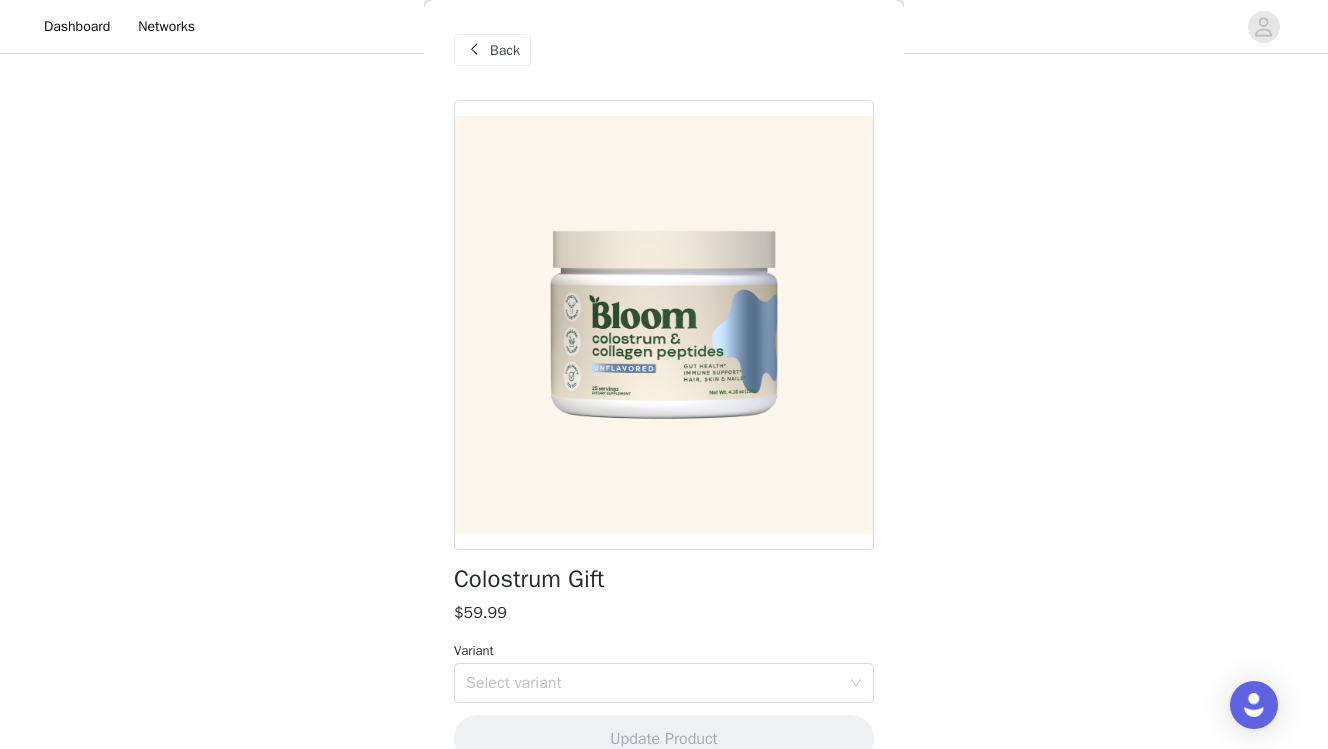 scroll, scrollTop: 37, scrollLeft: 0, axis: vertical 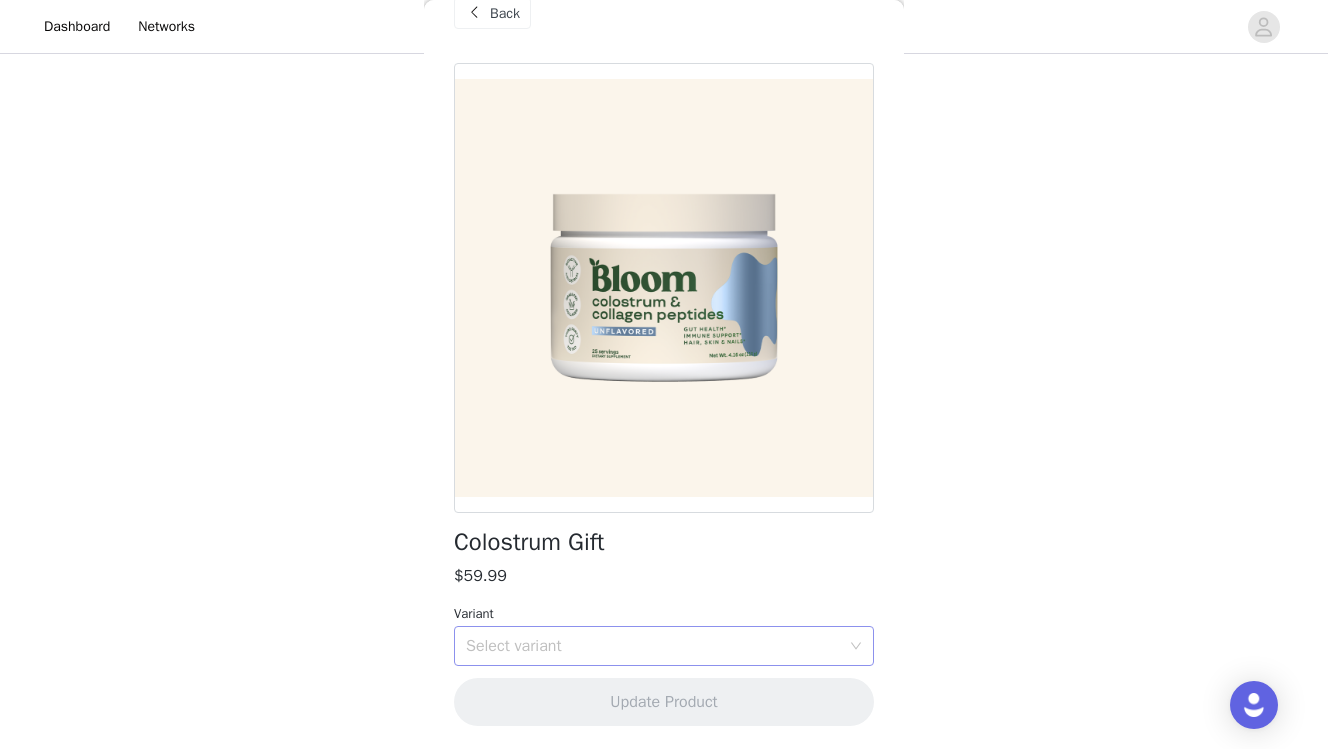 click on "Select variant" at bounding box center [653, 646] 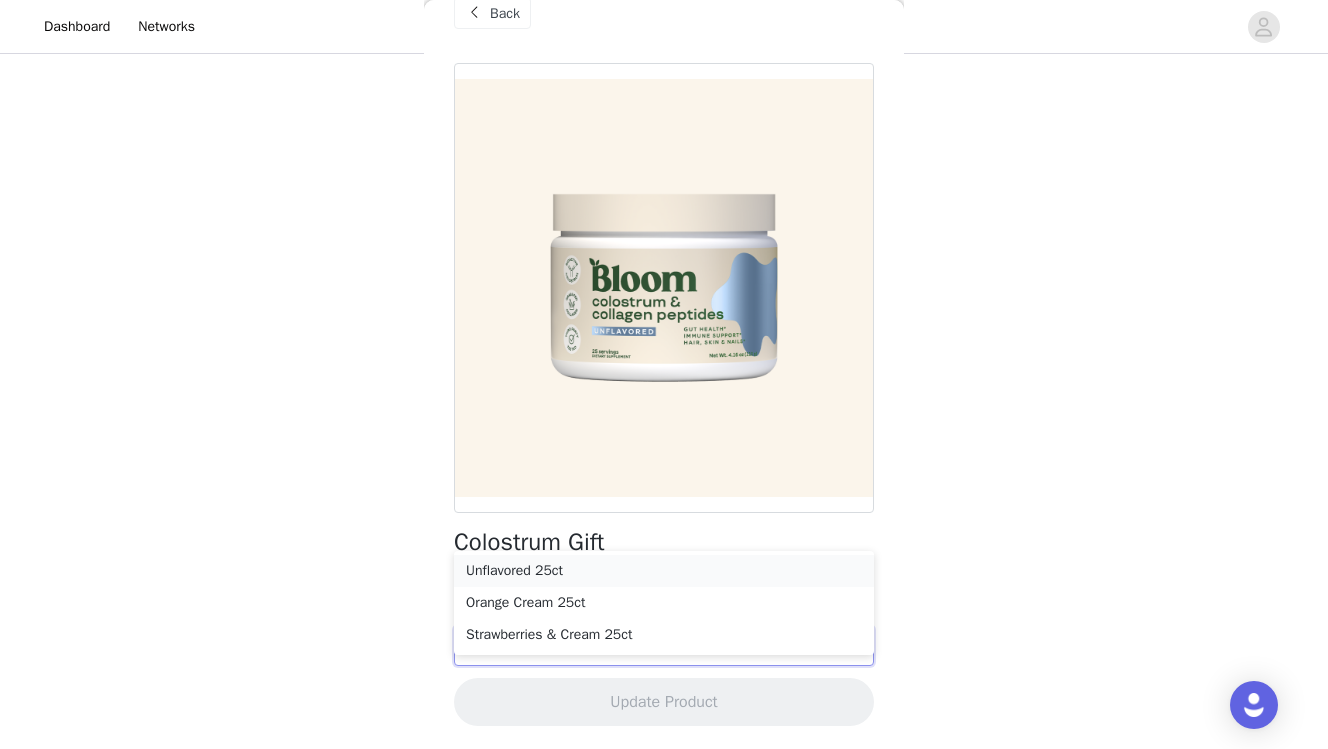 scroll, scrollTop: 400, scrollLeft: 0, axis: vertical 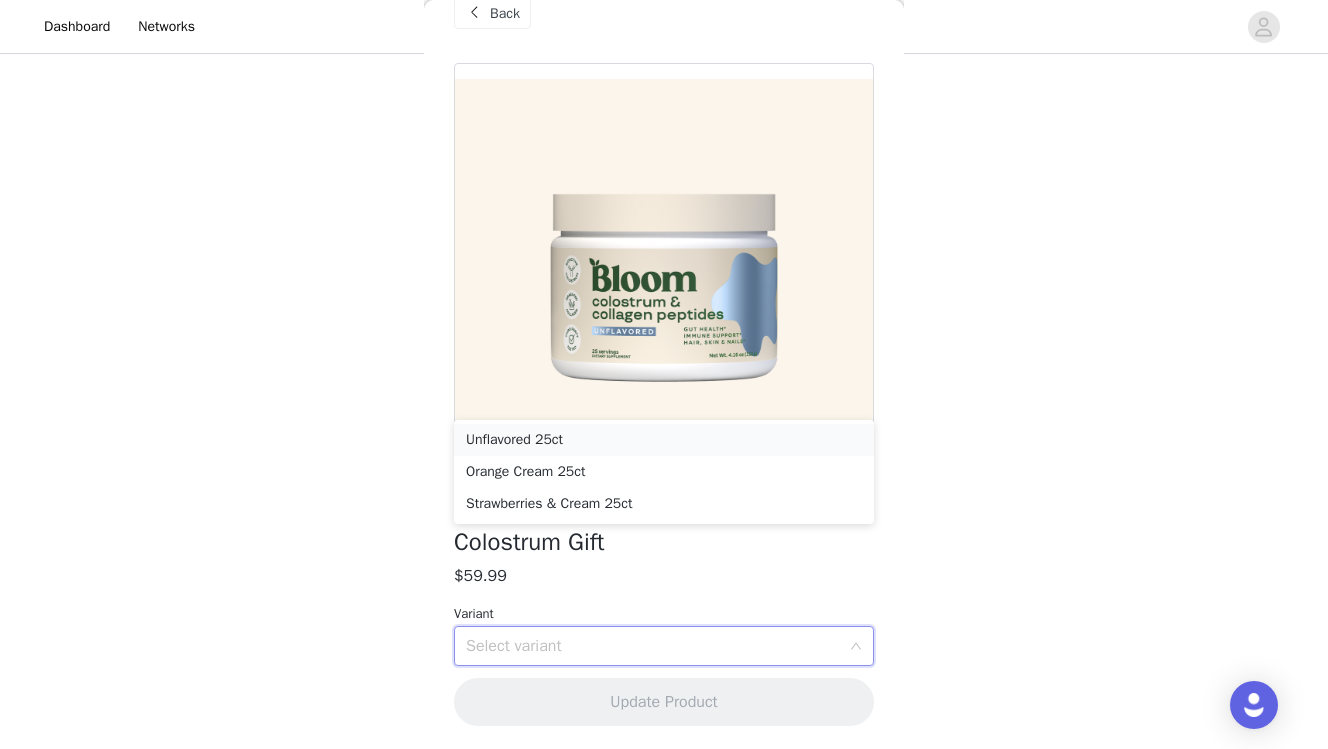 click on "Unflavored 25ct" at bounding box center (664, 440) 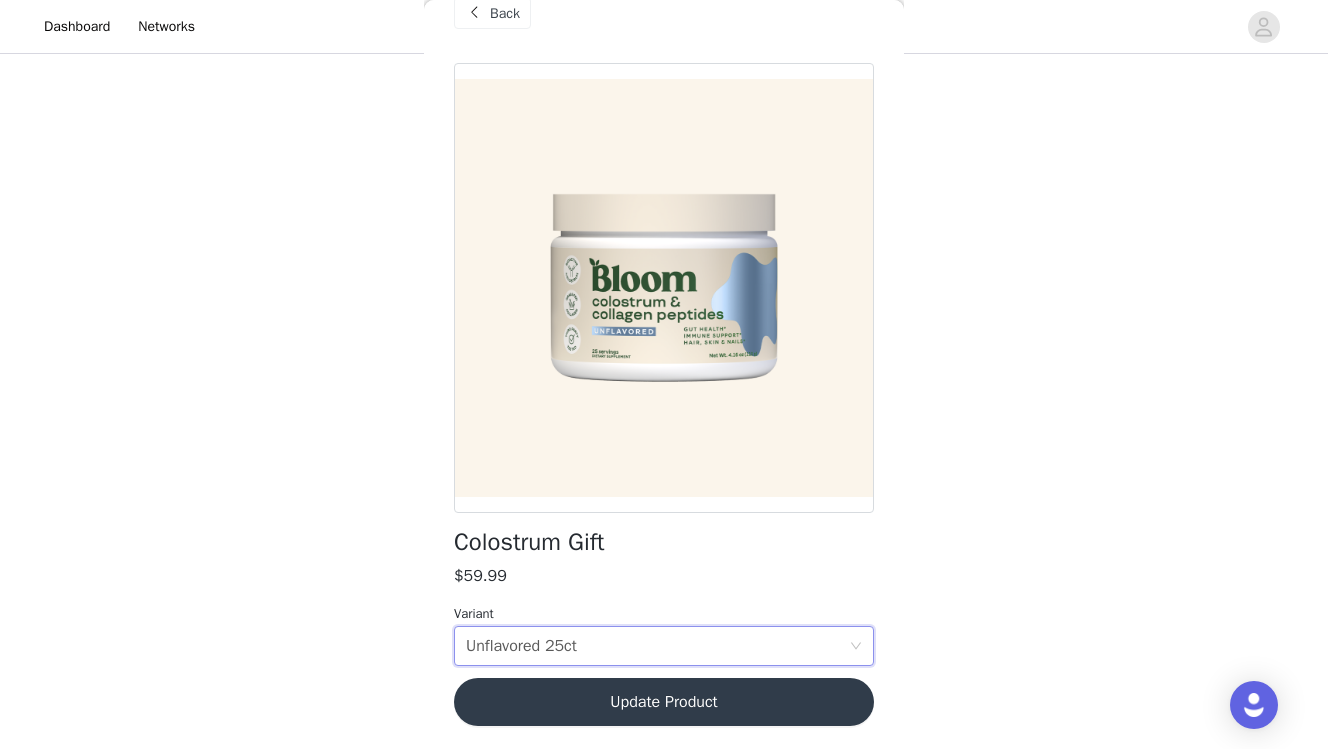 click on "STEP 1 OF 6
Choose your products!
Please select the products that you would like to receive!                 Energy Stick Gift     $39.99     Select Options         Hormone Health Bundle Gift     $99.99    Out of Stock    Select Options         Colostrum Gift     $59.99     Select Options         Greens & Superfoods Gift     $39.99     Select Options         Creatine Monohydrate Gift     $59.99     Select Options             Back     Colostrum Gift       $59.99         Variant   Select variant Unflavored 25ct     Update Product" at bounding box center [664, 132] 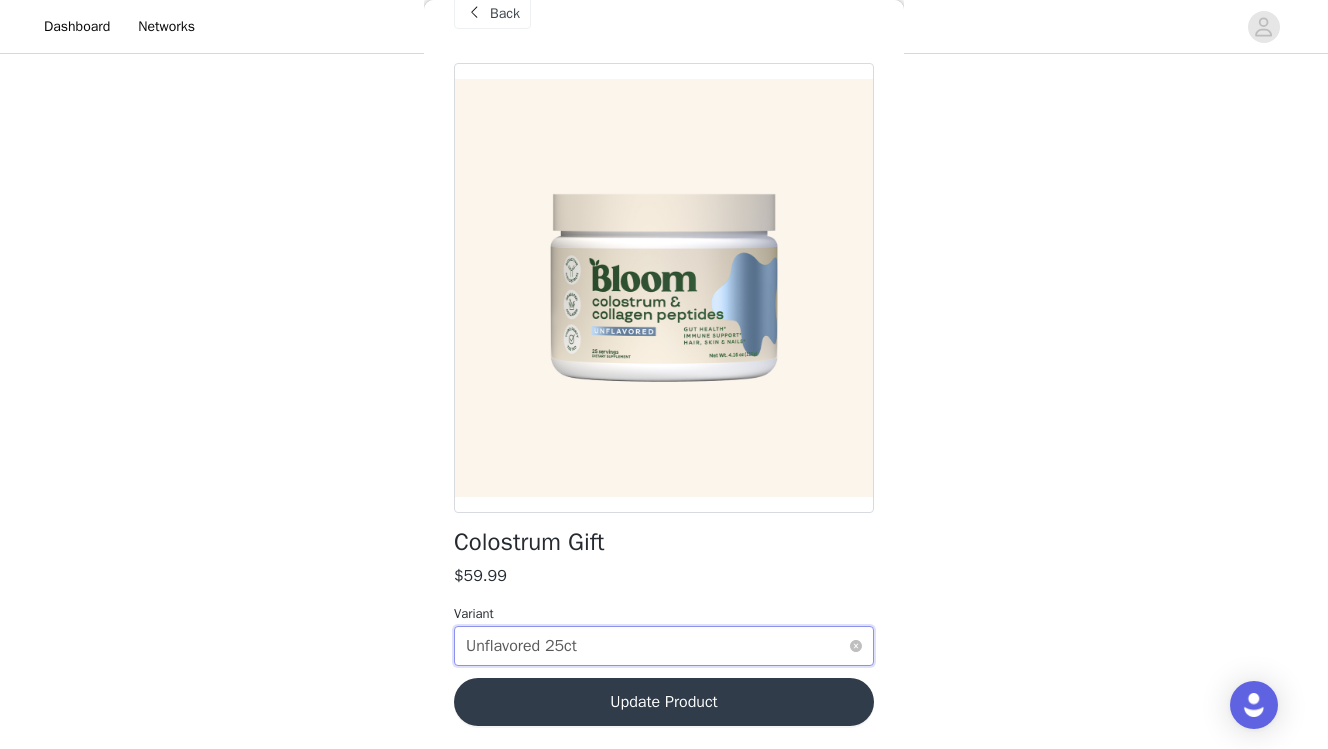 click on "Select variant Unflavored 25ct" at bounding box center (664, 646) 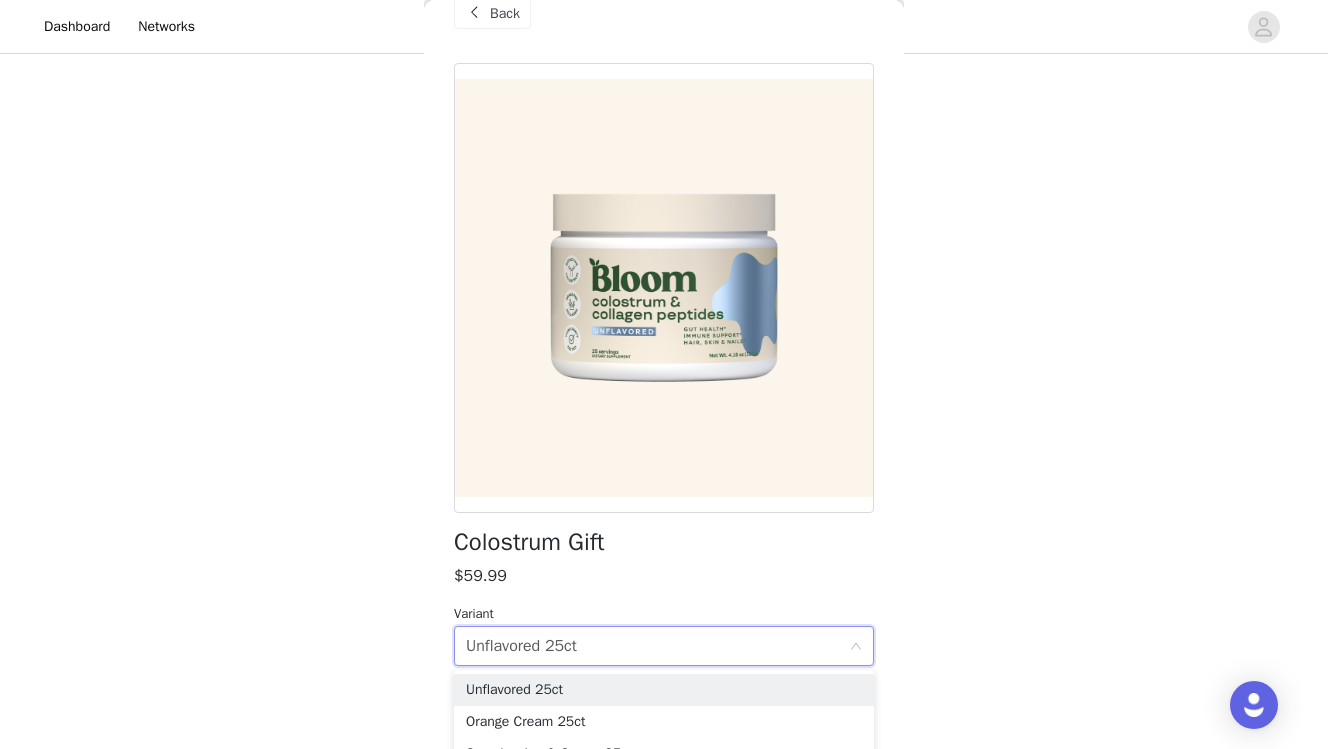 scroll, scrollTop: 425, scrollLeft: 0, axis: vertical 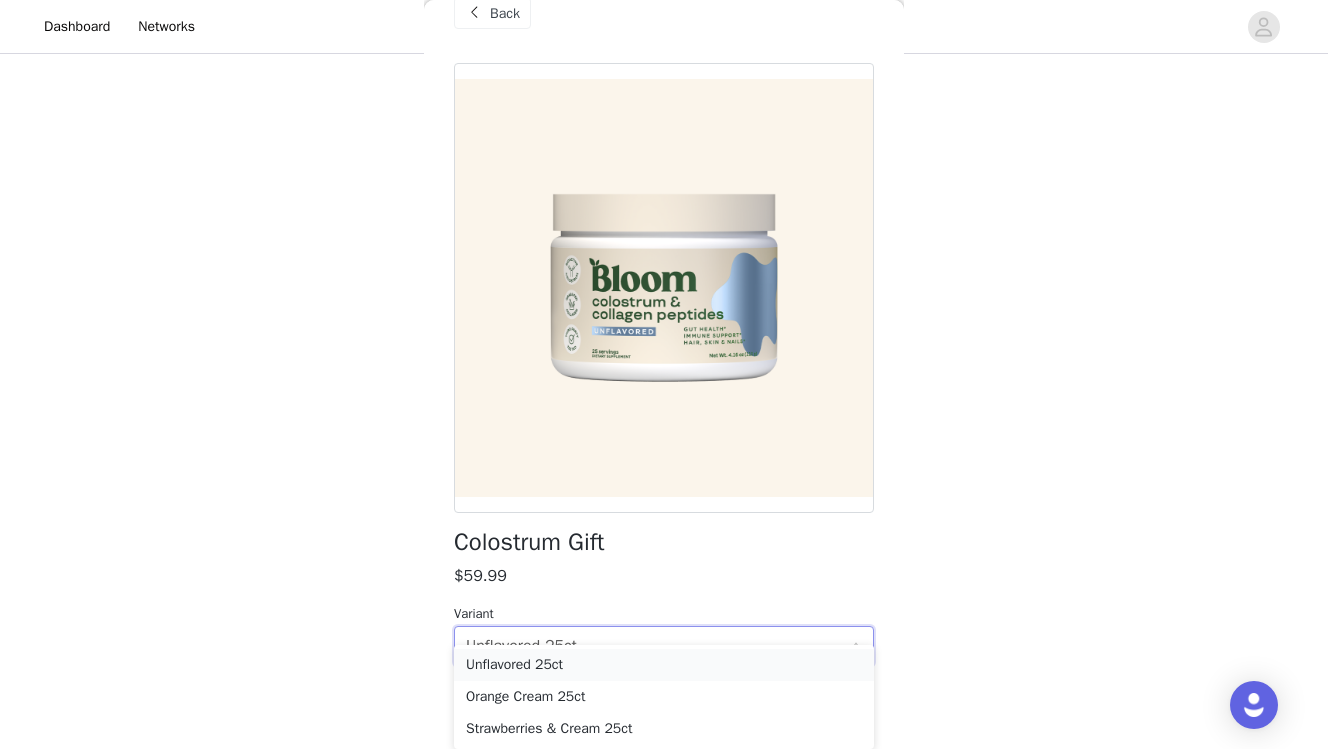 click on "Unflavored 25ct" at bounding box center (664, 665) 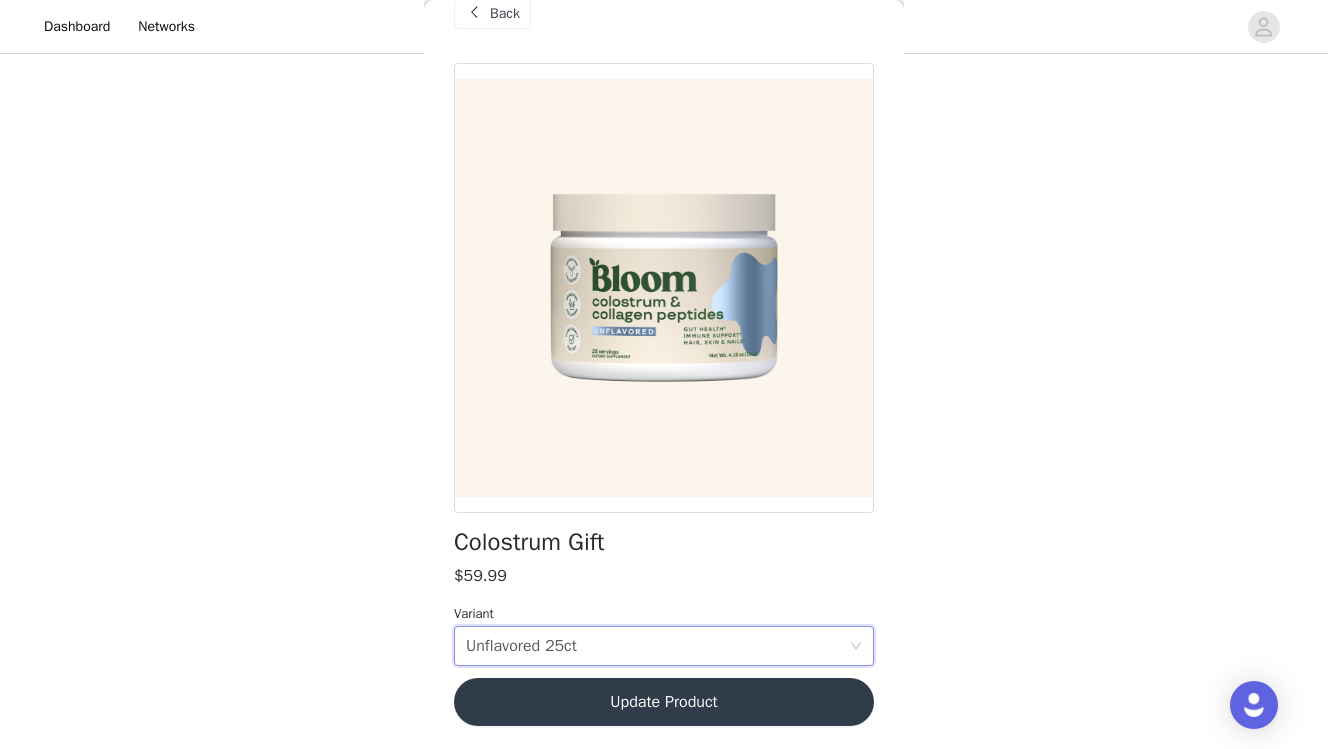scroll, scrollTop: 400, scrollLeft: 0, axis: vertical 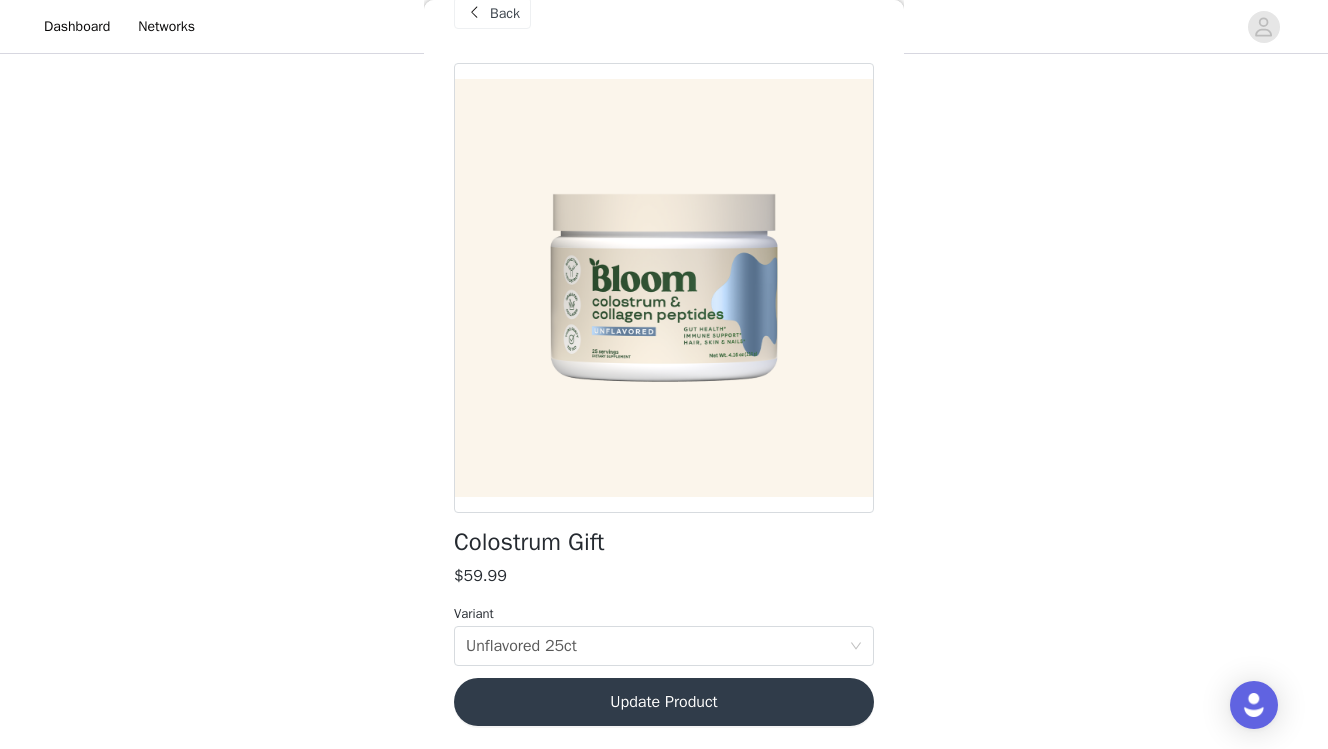 click on "Update Product" at bounding box center (664, 702) 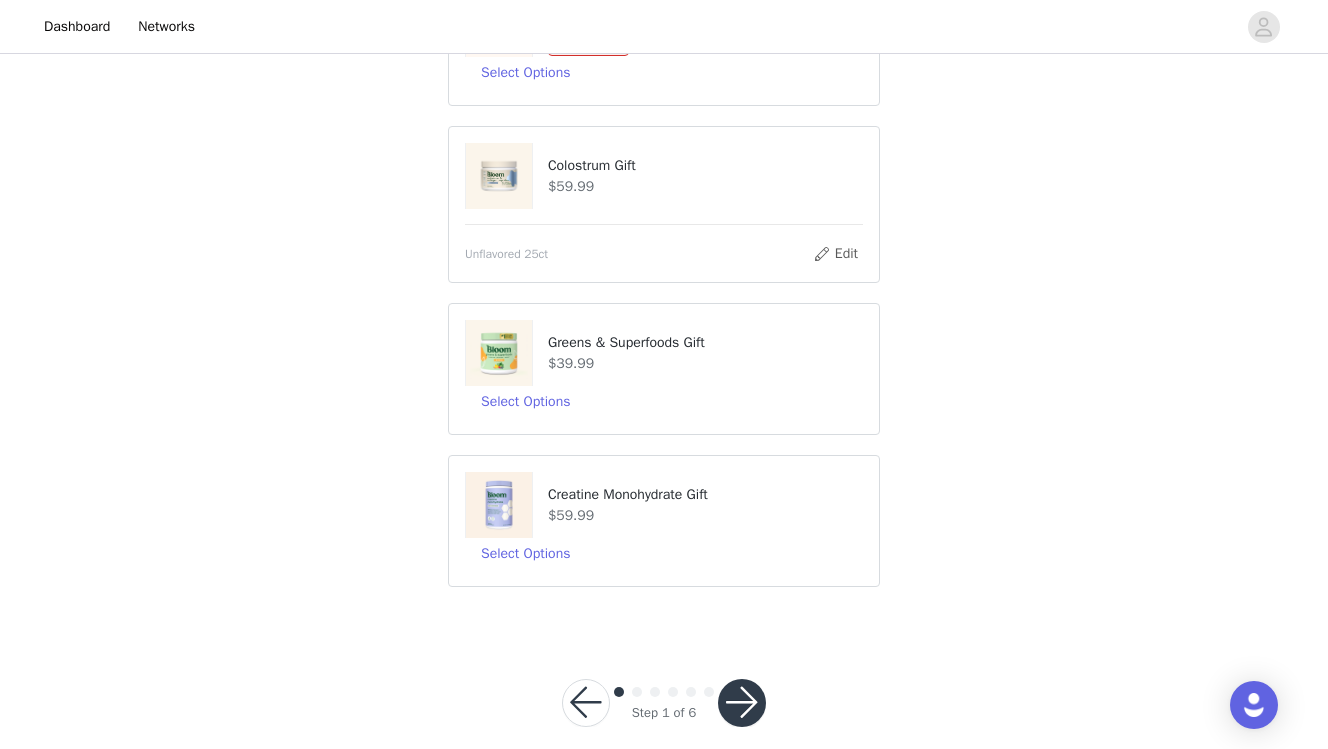 scroll, scrollTop: 425, scrollLeft: 0, axis: vertical 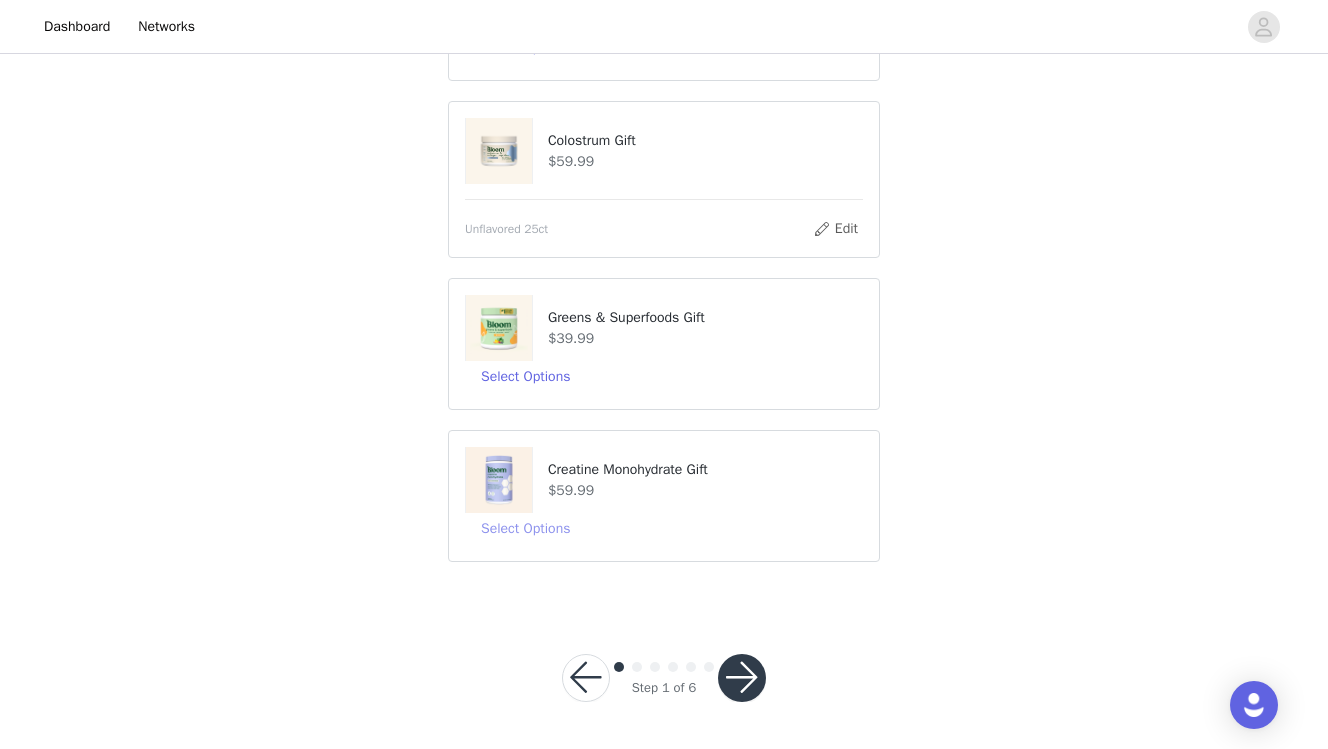 click on "Select Options" at bounding box center [525, 529] 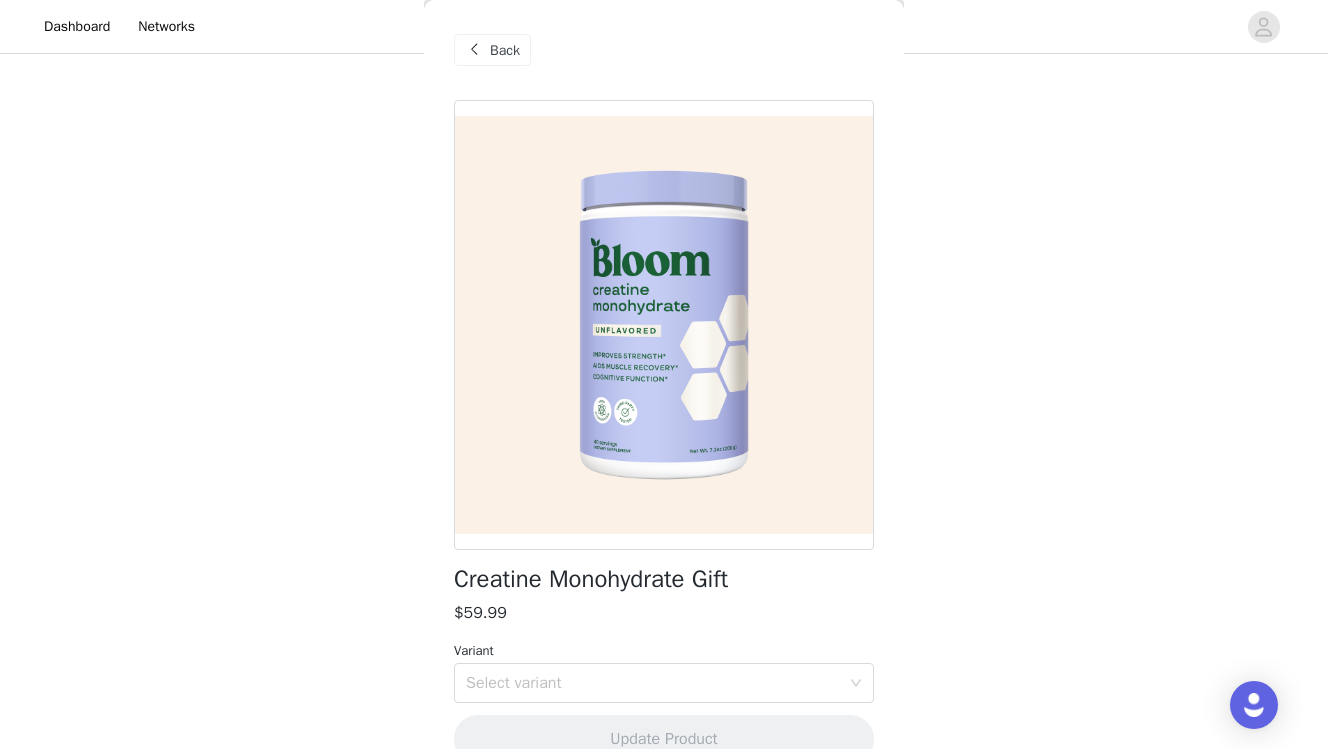 scroll, scrollTop: 37, scrollLeft: 0, axis: vertical 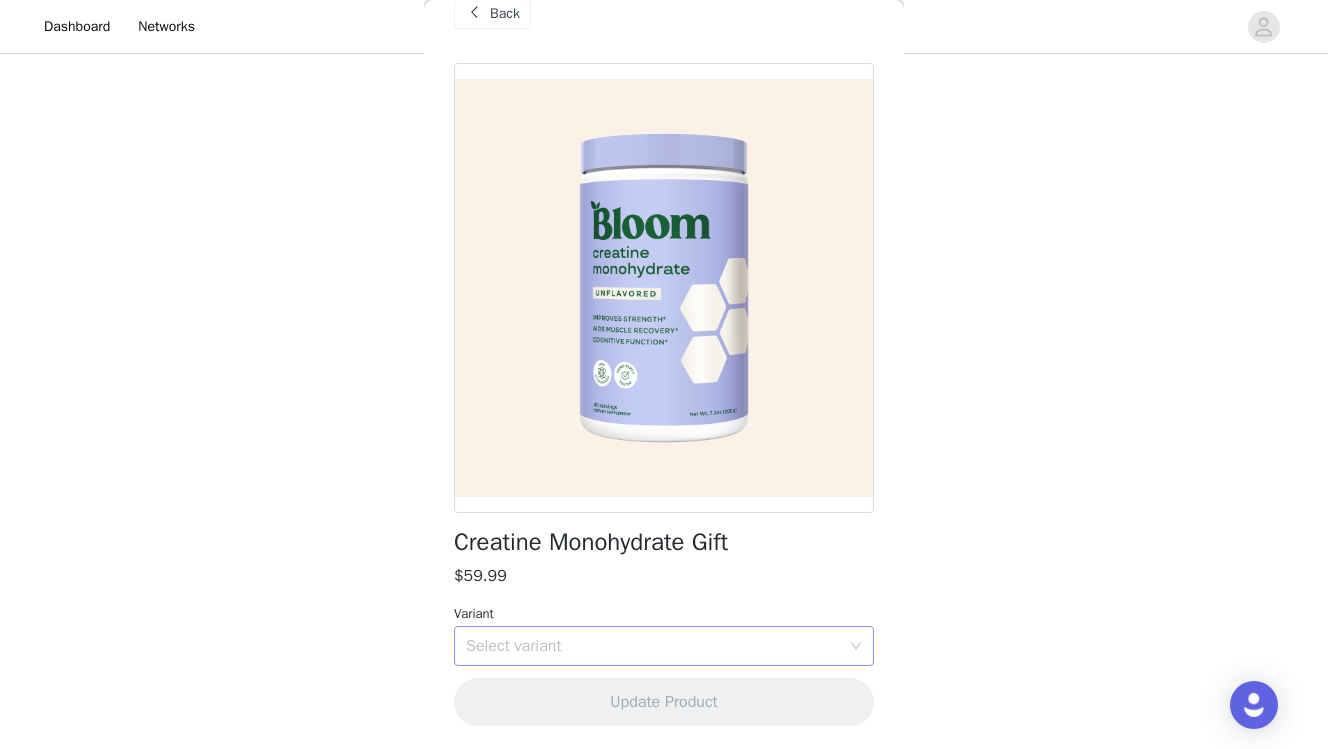 click on "Select variant" at bounding box center [657, 646] 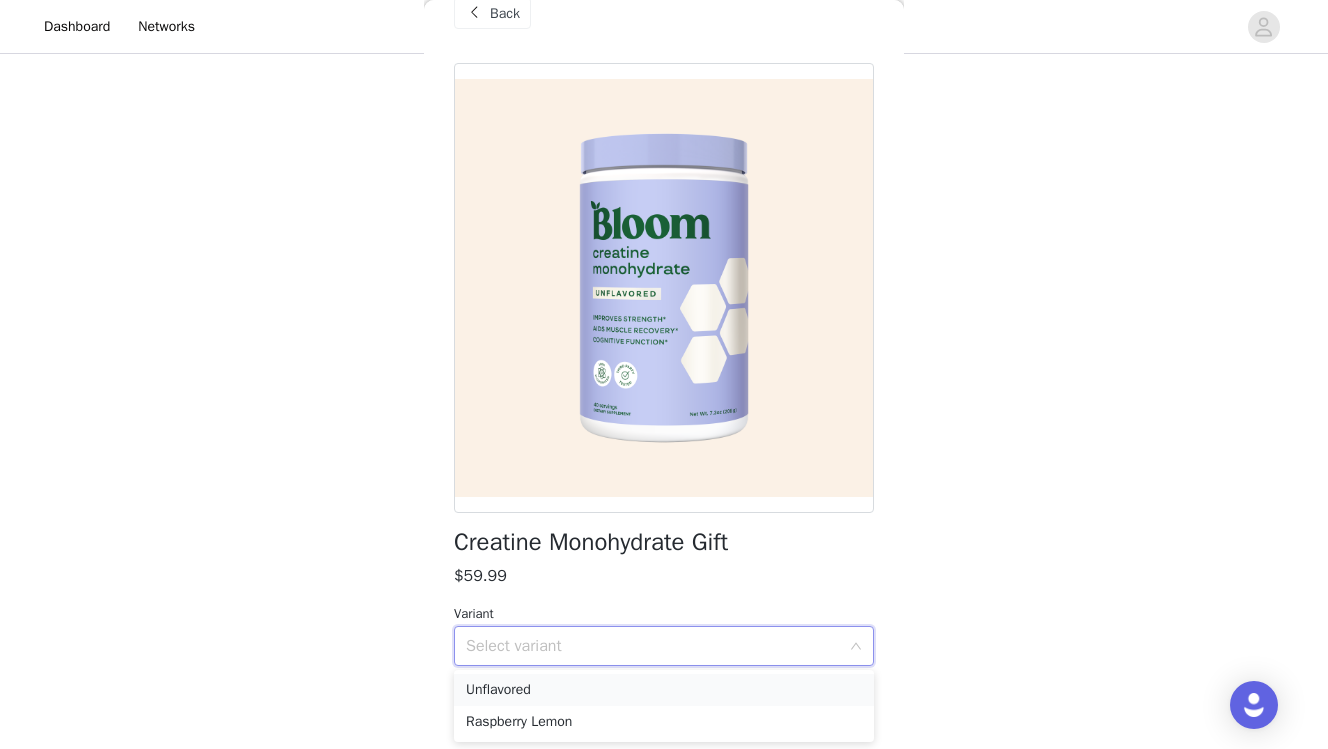 click on "Unflavored" at bounding box center [664, 690] 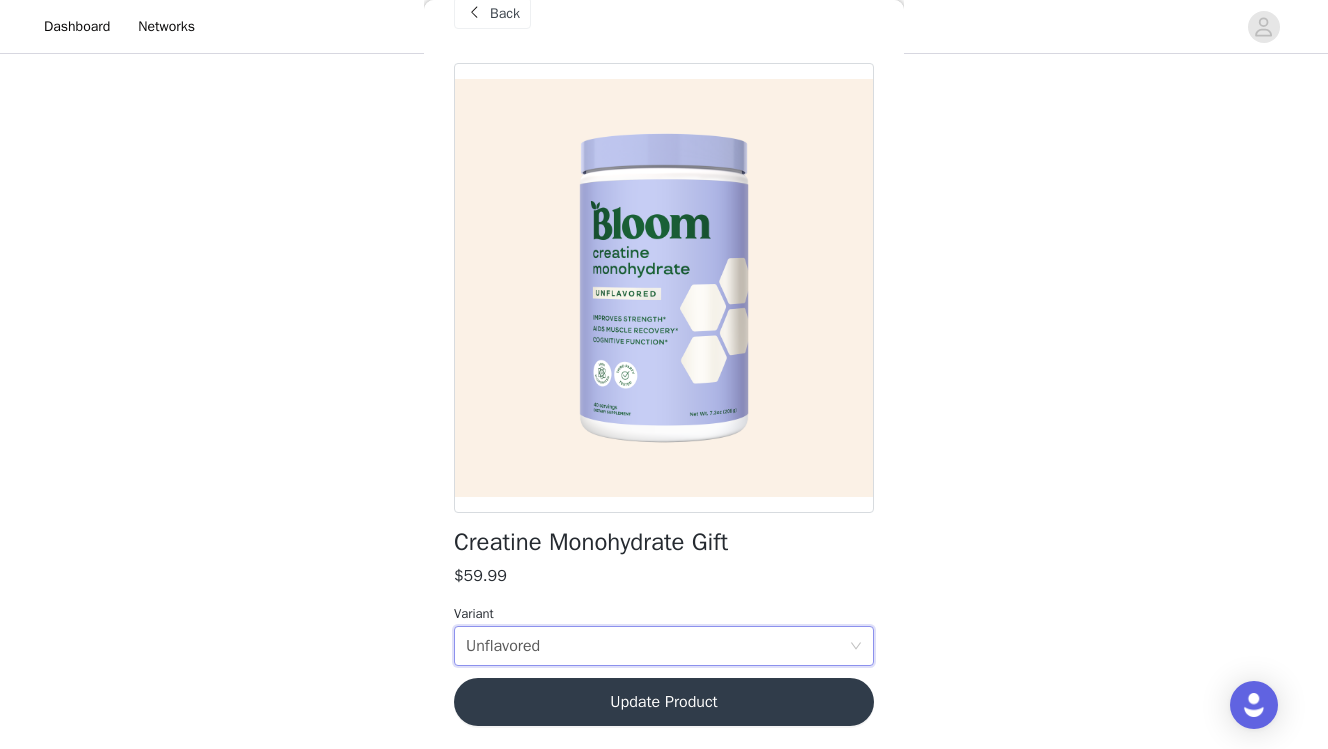 click on "Update Product" at bounding box center (664, 702) 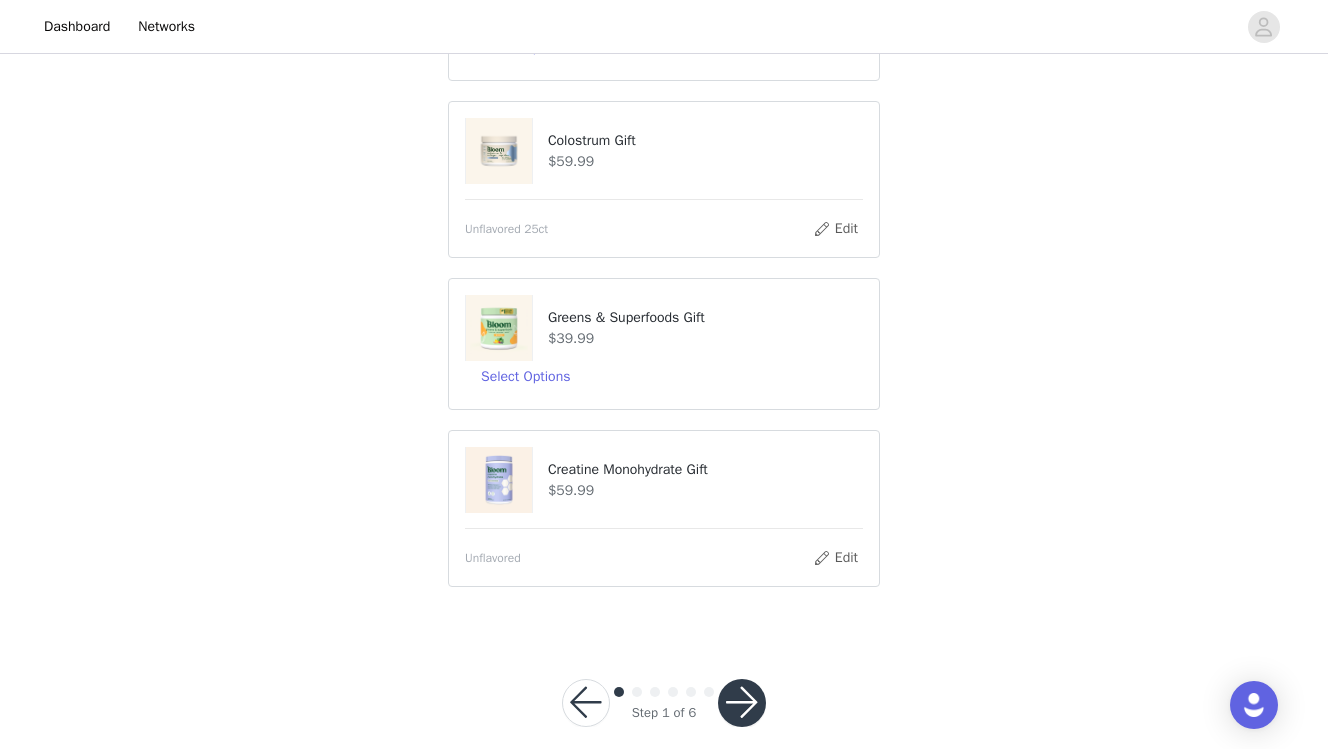 click on "Colostrum Gift     $59.99       Unflavored 25ct       Edit" at bounding box center (664, 179) 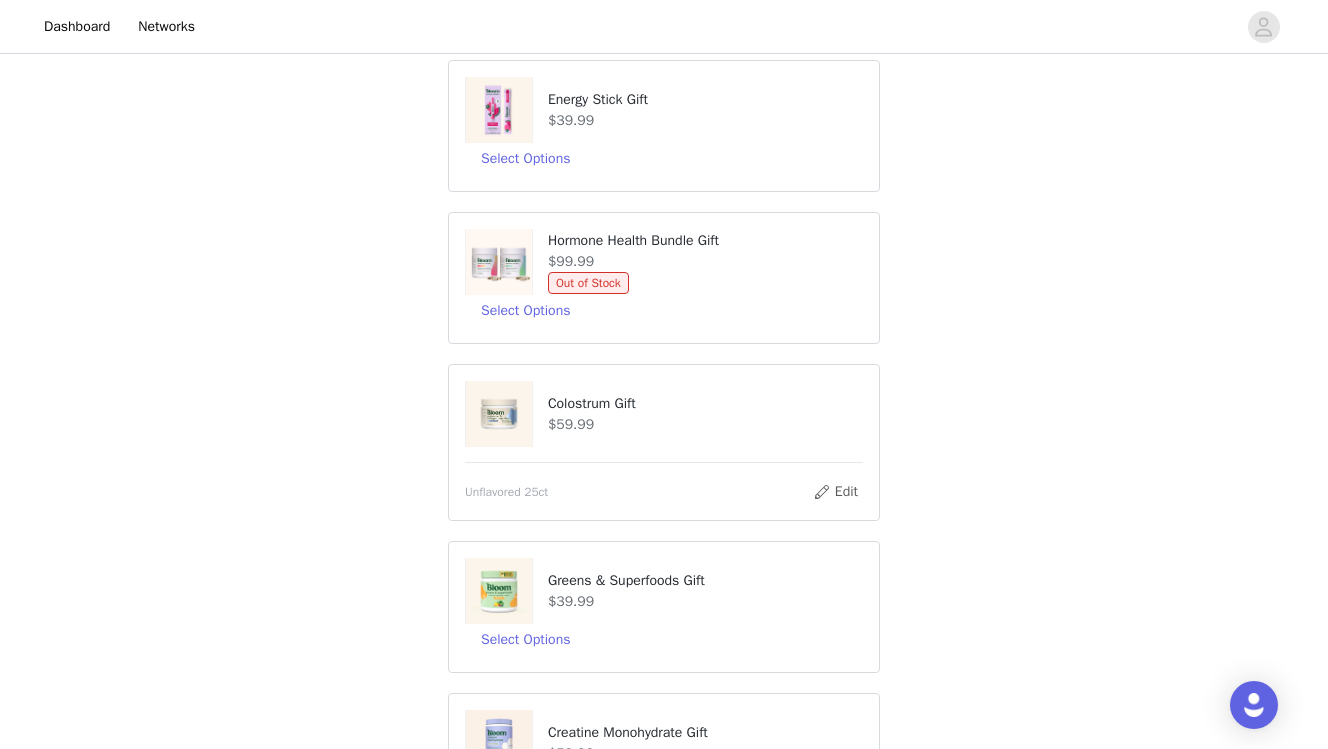 scroll, scrollTop: 0, scrollLeft: 0, axis: both 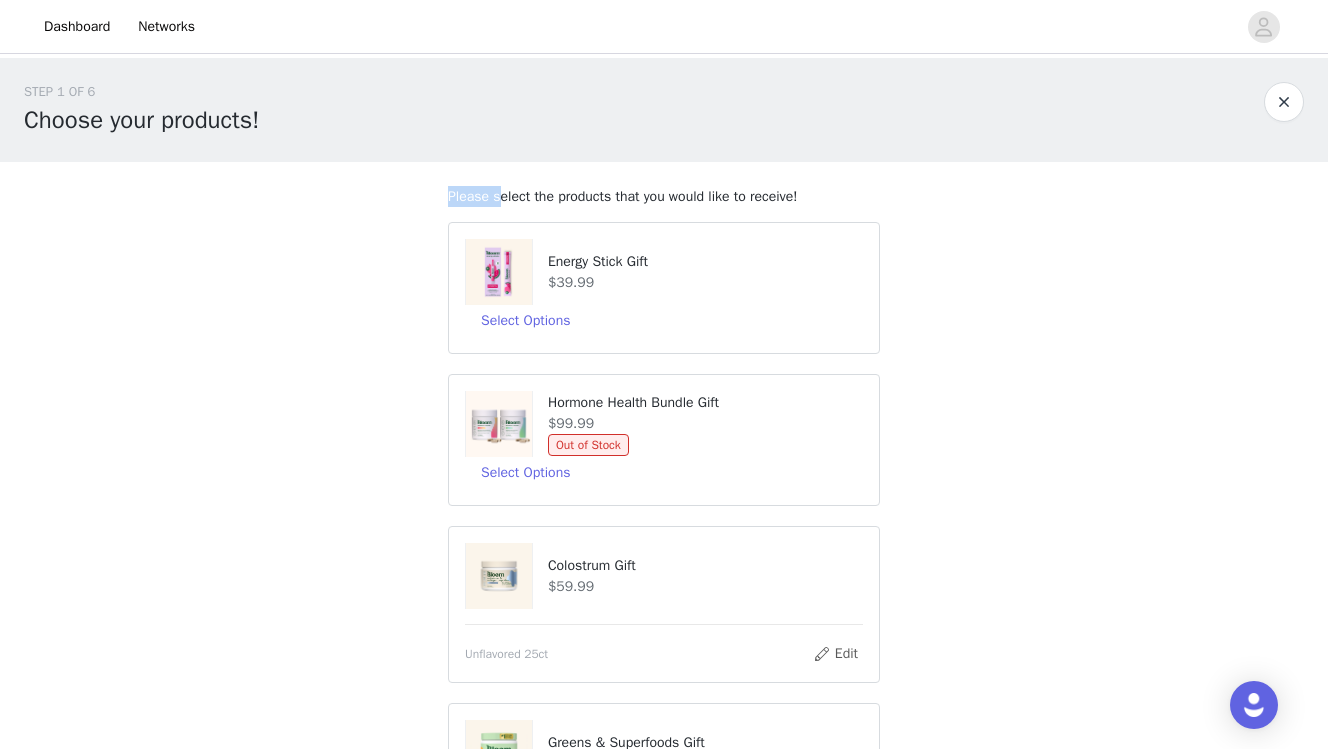 drag, startPoint x: 500, startPoint y: 194, endPoint x: 799, endPoint y: 185, distance: 299.1354 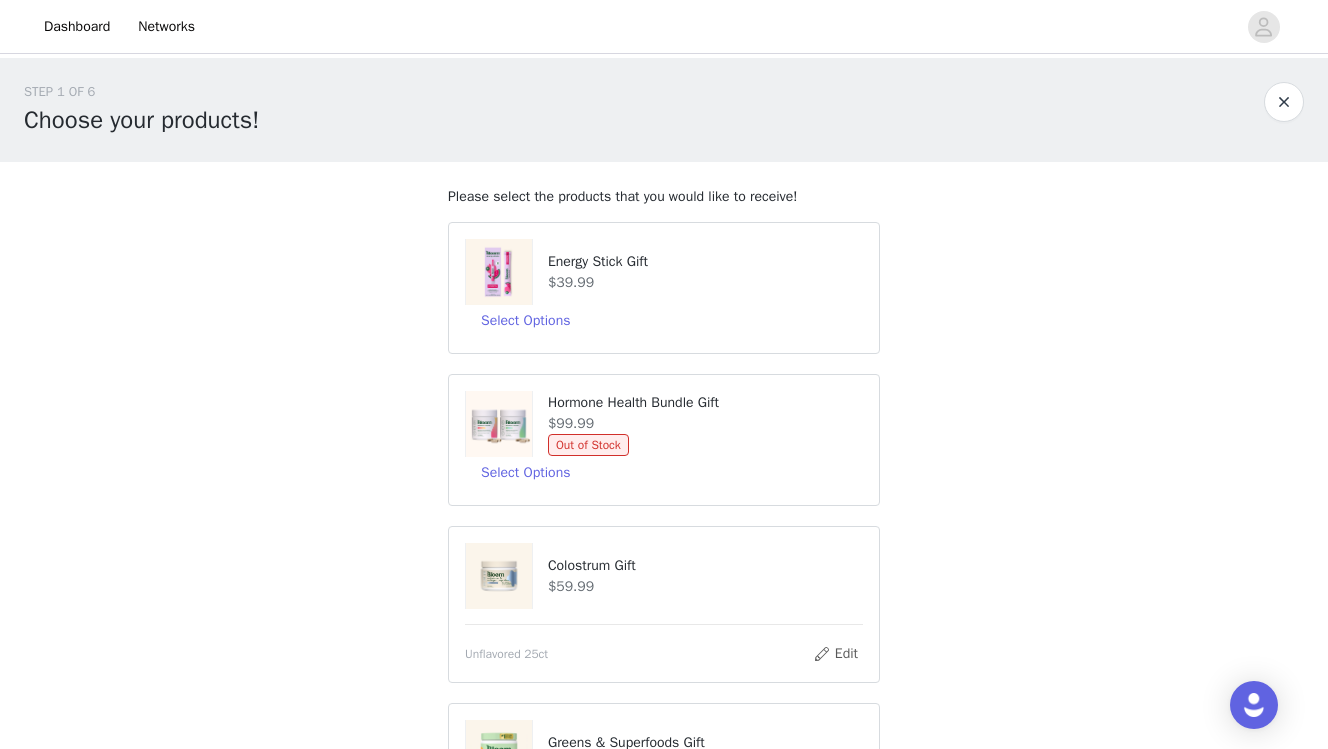 click on "Please select the products that you would like to receive!" at bounding box center [664, 196] 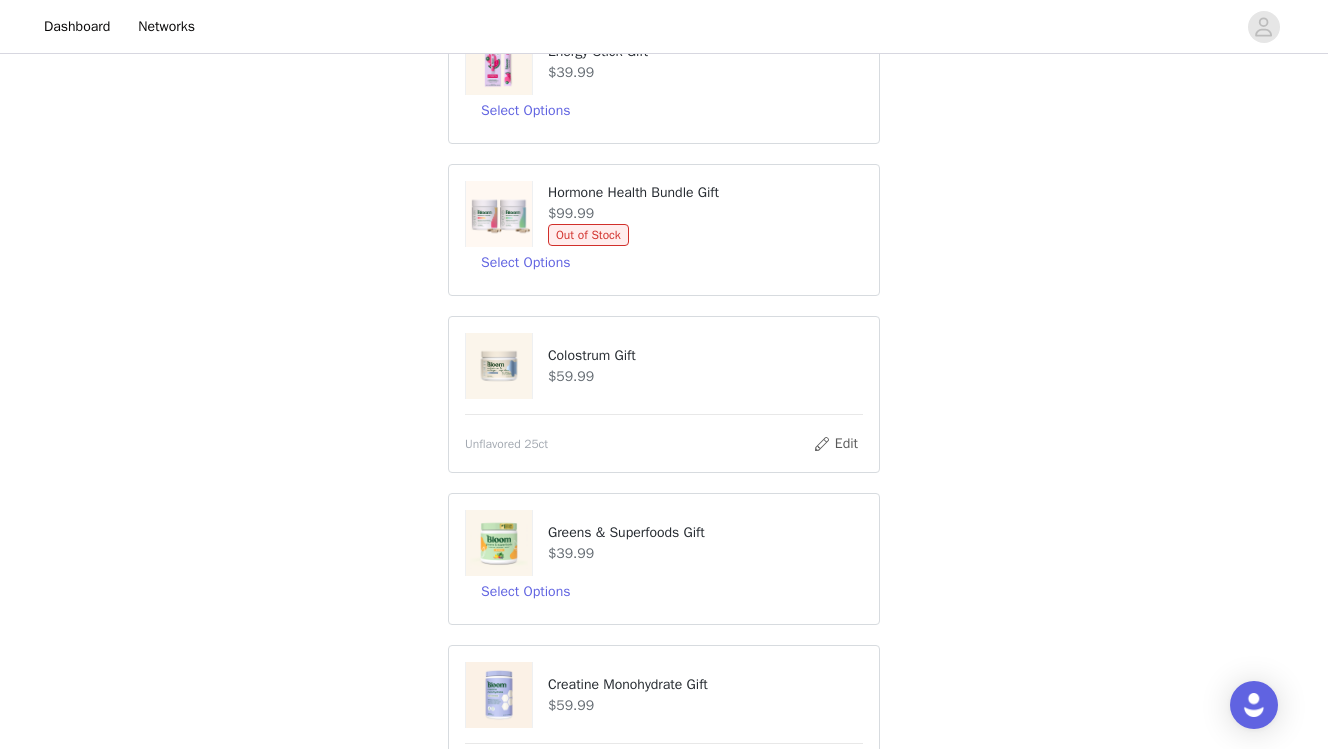 scroll, scrollTop: 216, scrollLeft: 0, axis: vertical 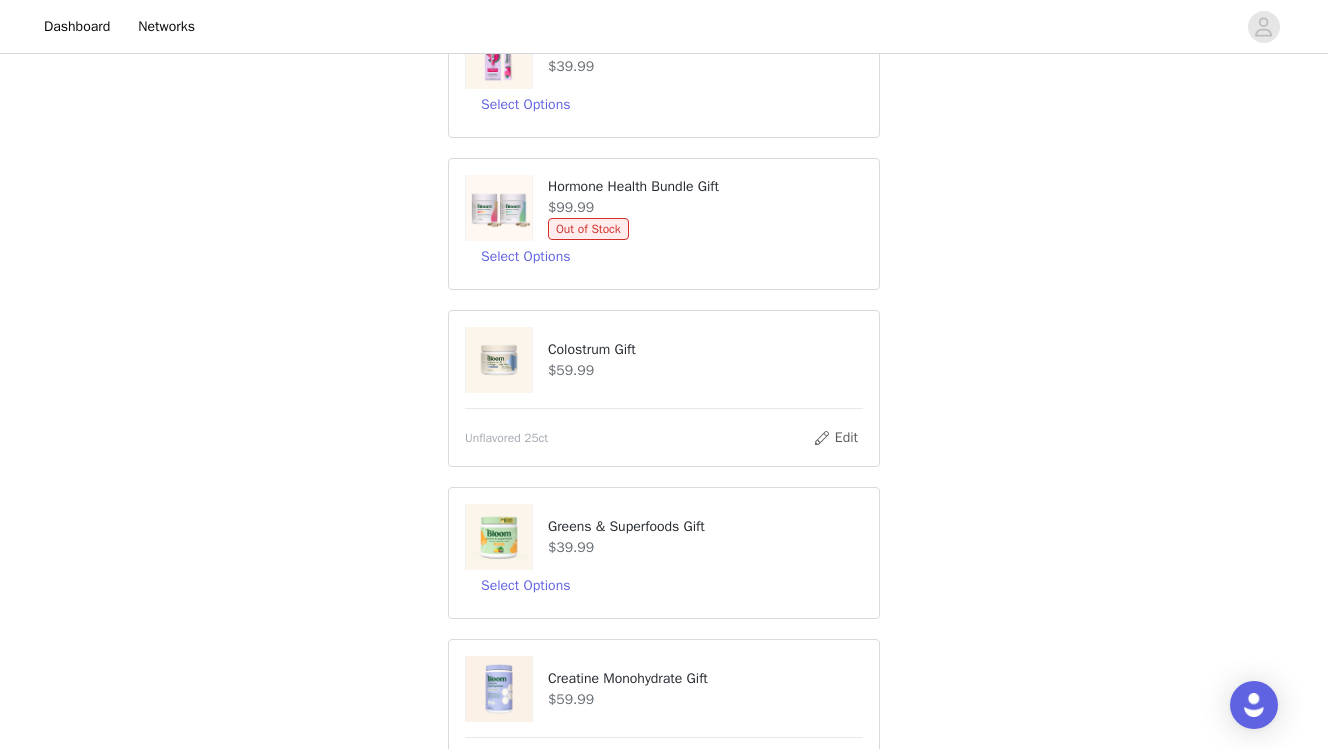click on "Unflavored 25ct" at bounding box center [638, 438] 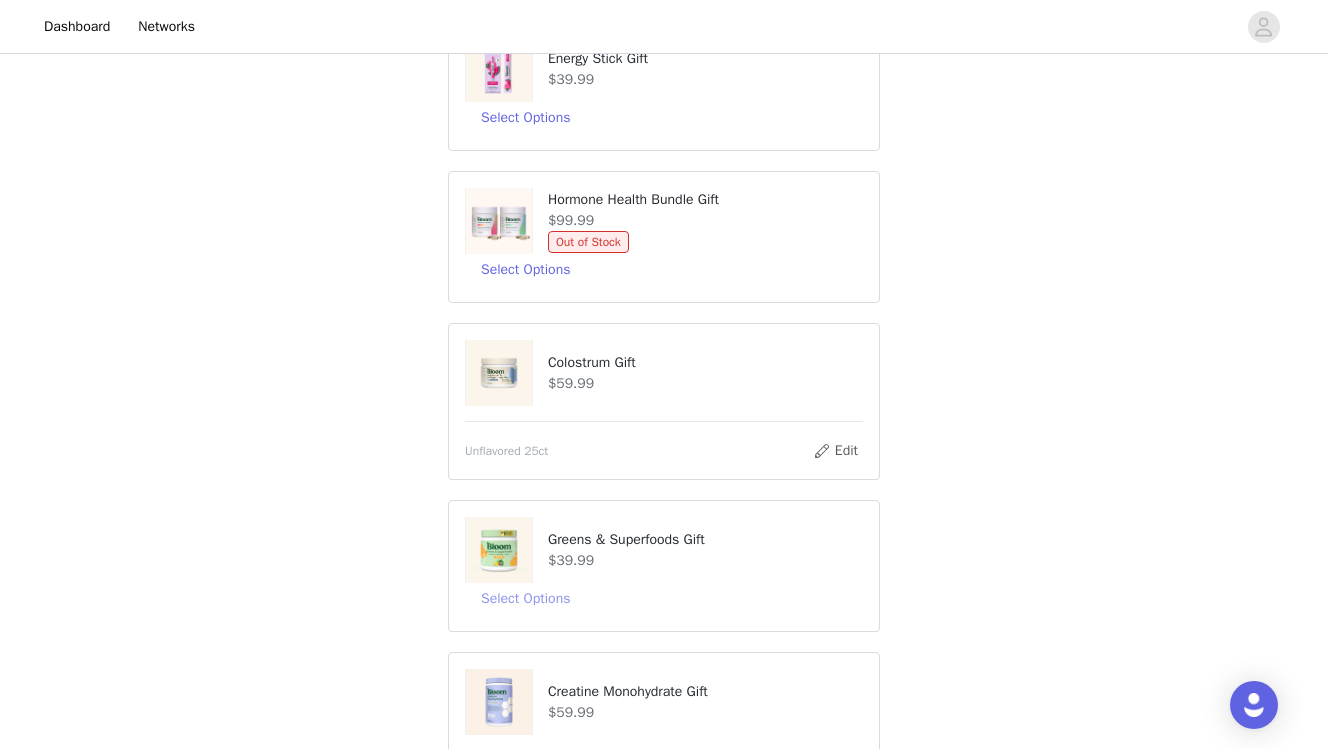 scroll, scrollTop: 198, scrollLeft: 0, axis: vertical 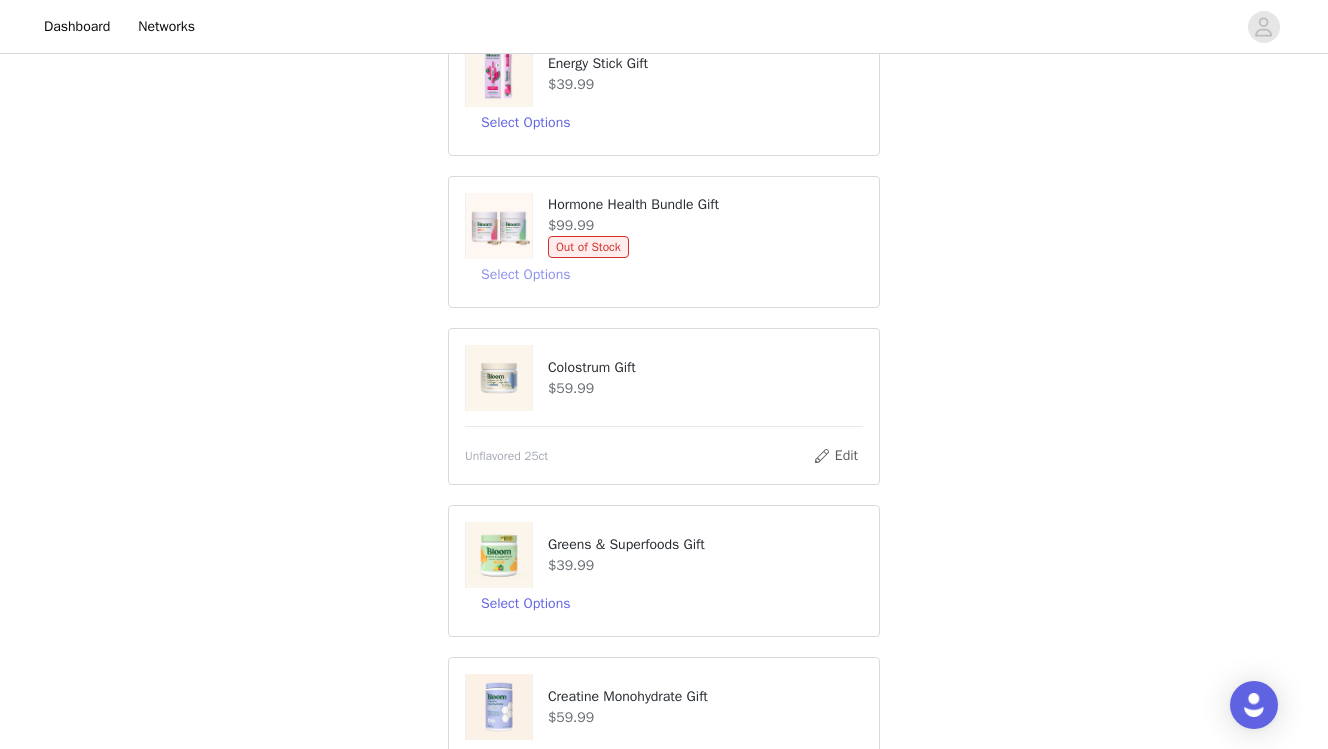 click on "Select Options" at bounding box center (525, 275) 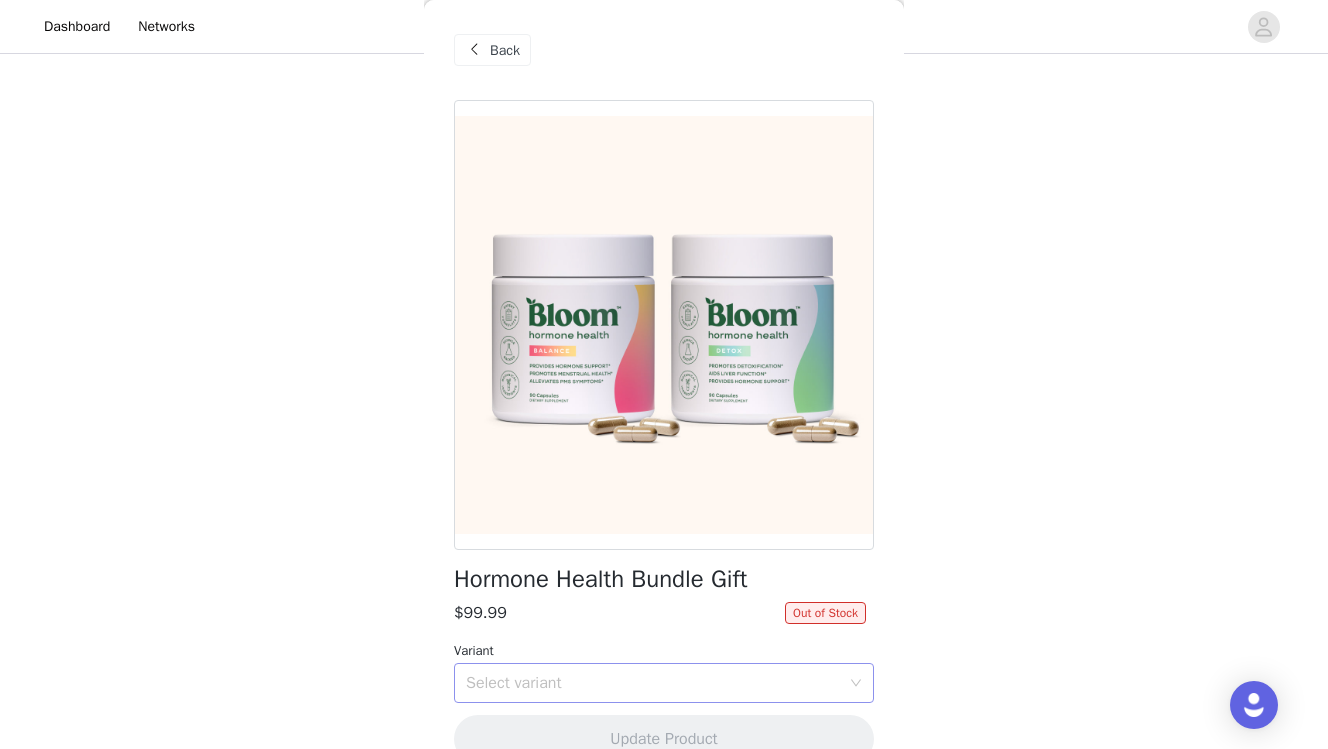 click on "Select variant" at bounding box center [657, 683] 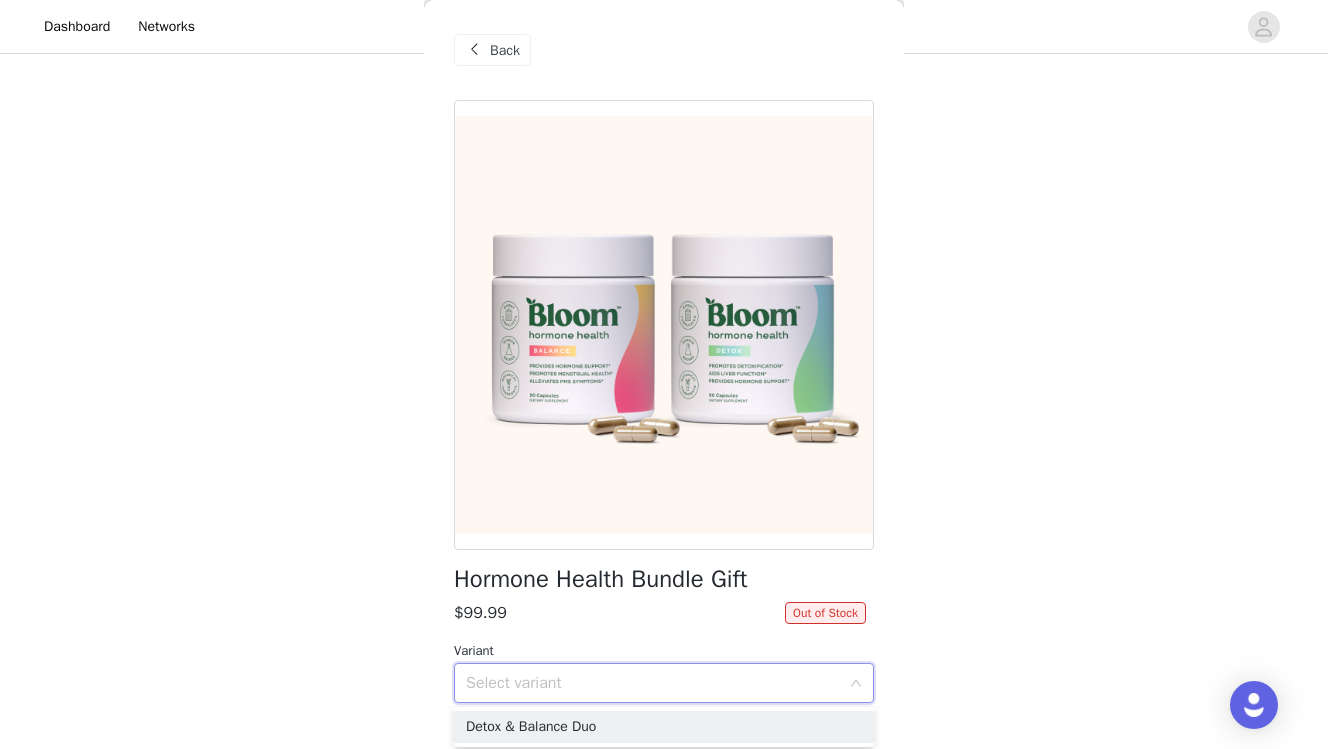 scroll, scrollTop: 37, scrollLeft: 0, axis: vertical 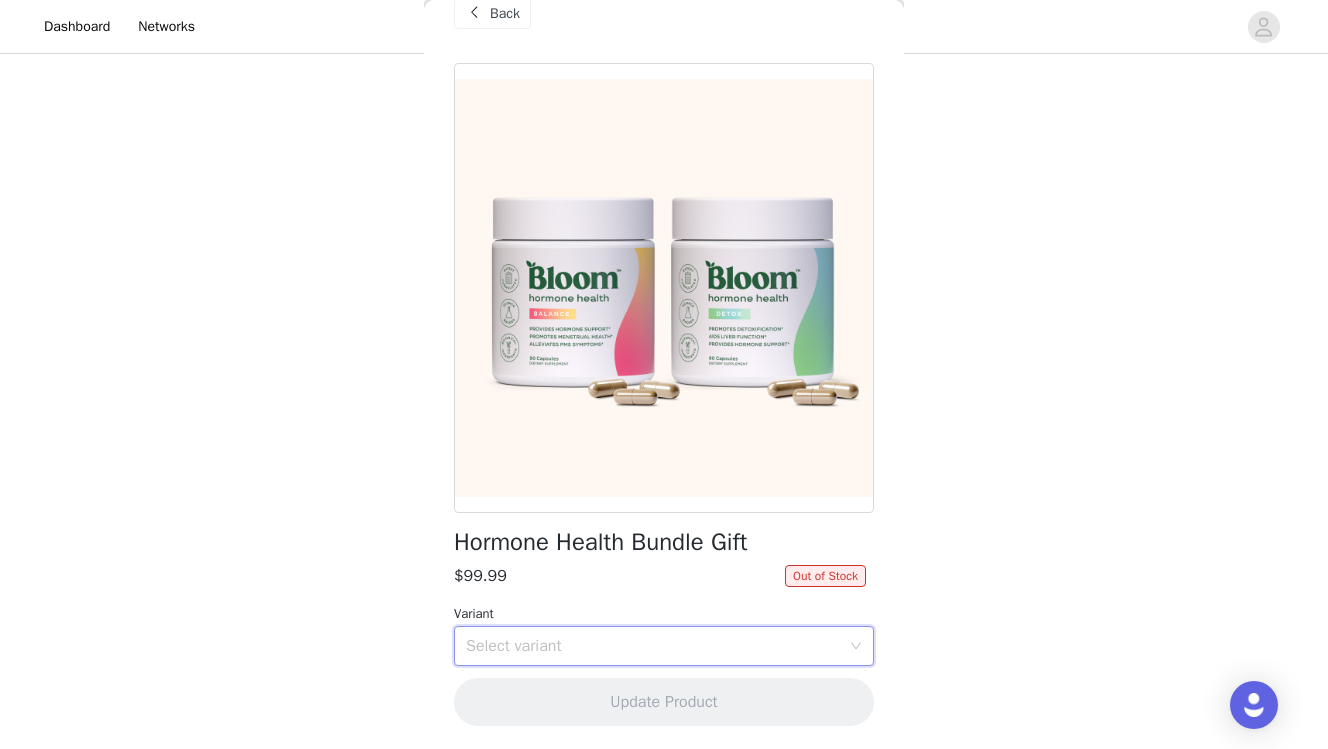 click on "STEP 1 OF 6
Choose your products!
Please select the products that you would like to receive!                 Energy Stick Gift     $39.99     Select Options         Hormone Health Bundle Gift     $99.99    Out of Stock    Select Options         Colostrum Gift     $59.99       Unflavored 25ct       Edit       Greens & Superfoods Gift     $39.99     Select Options         Creatine Monohydrate Gift     $59.99       Unflavored       Edit           Back     Hormone Health Bundle Gift       $99.99        Out of Stock   Variant   Select variant     Update Product" at bounding box center [664, 440] 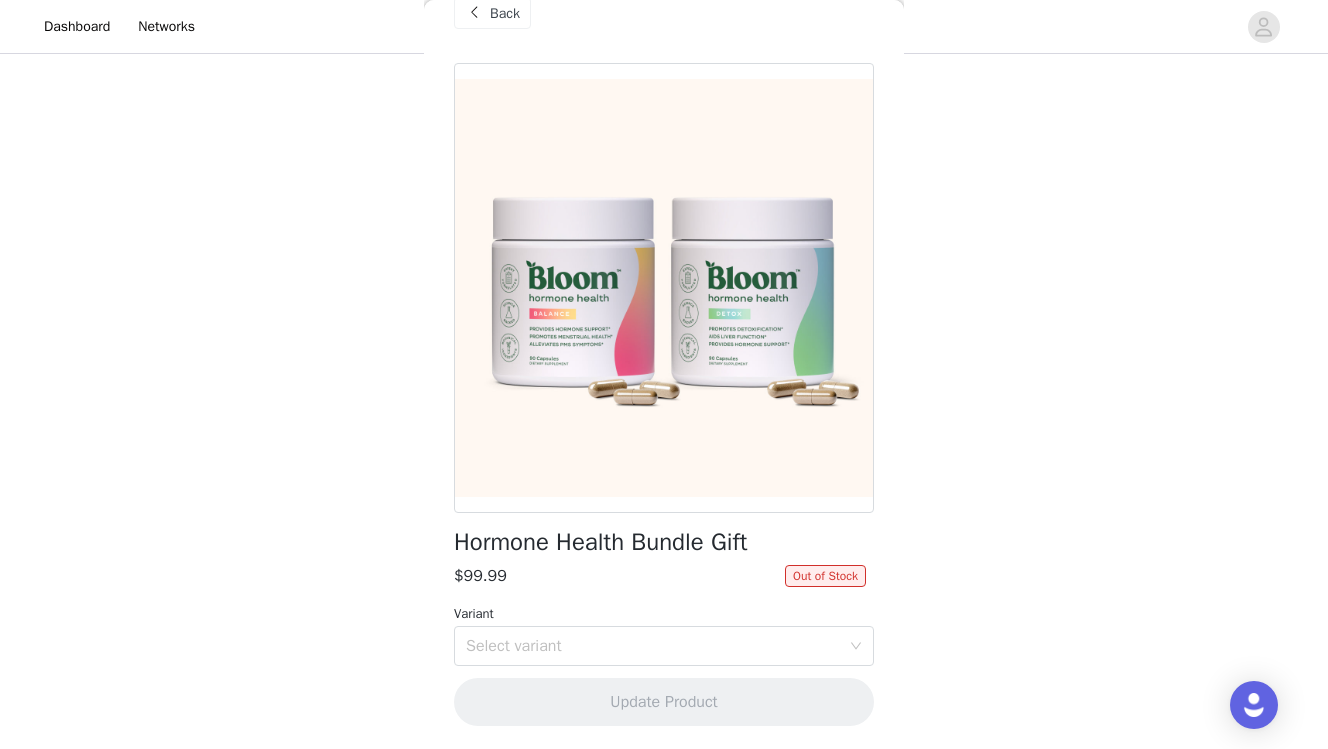 scroll, scrollTop: 0, scrollLeft: 0, axis: both 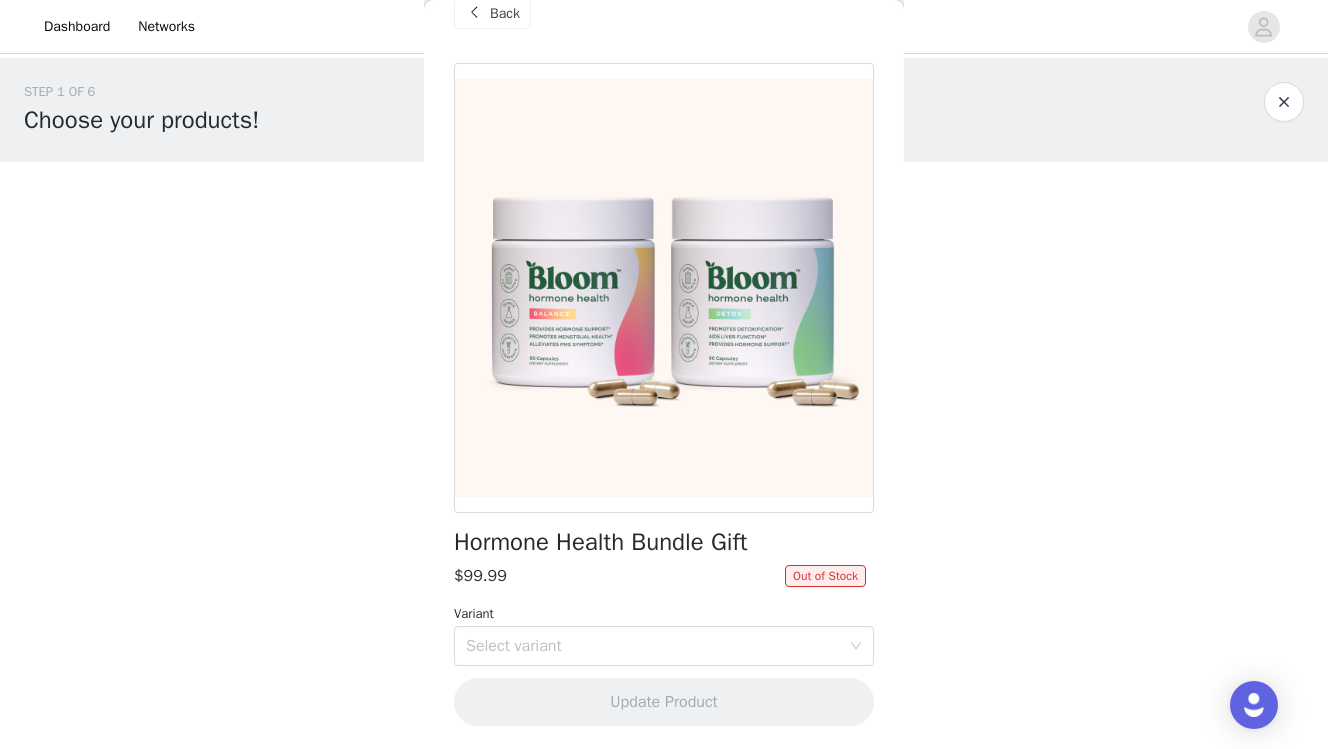 click at bounding box center [474, 13] 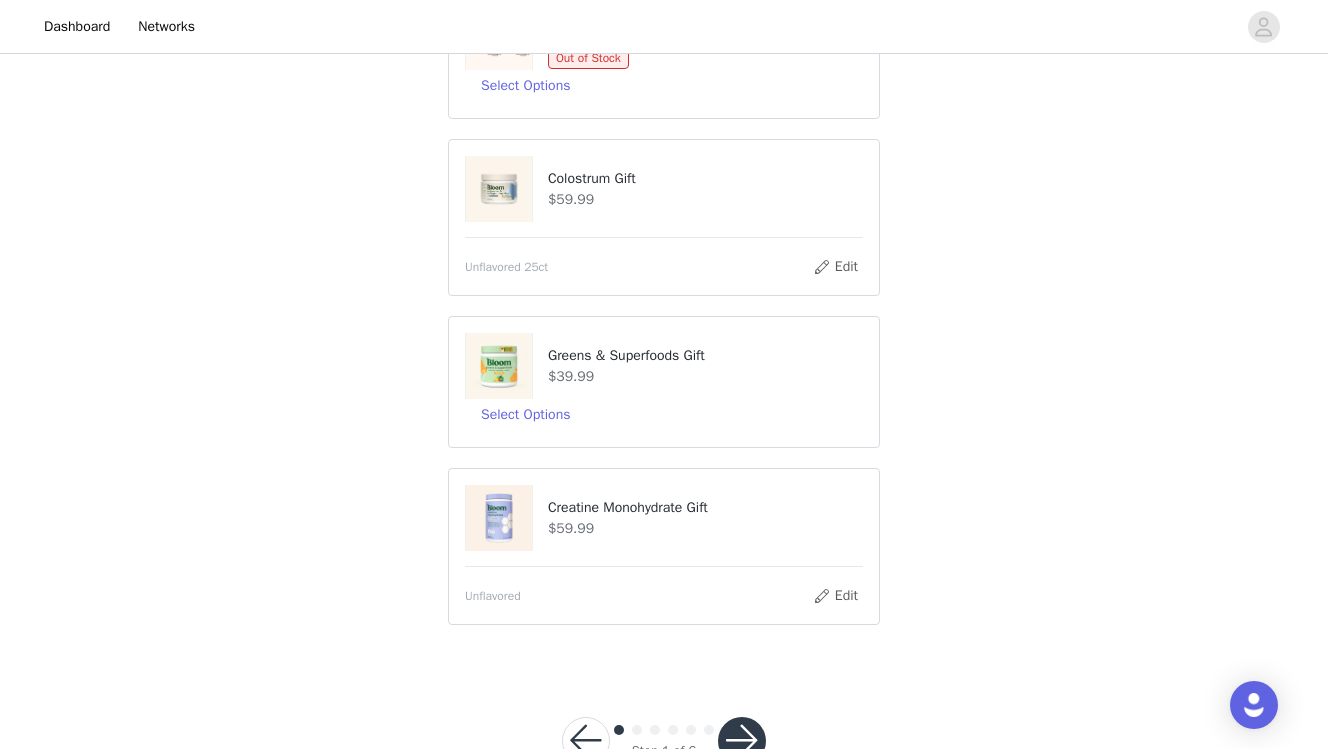 scroll, scrollTop: 450, scrollLeft: 0, axis: vertical 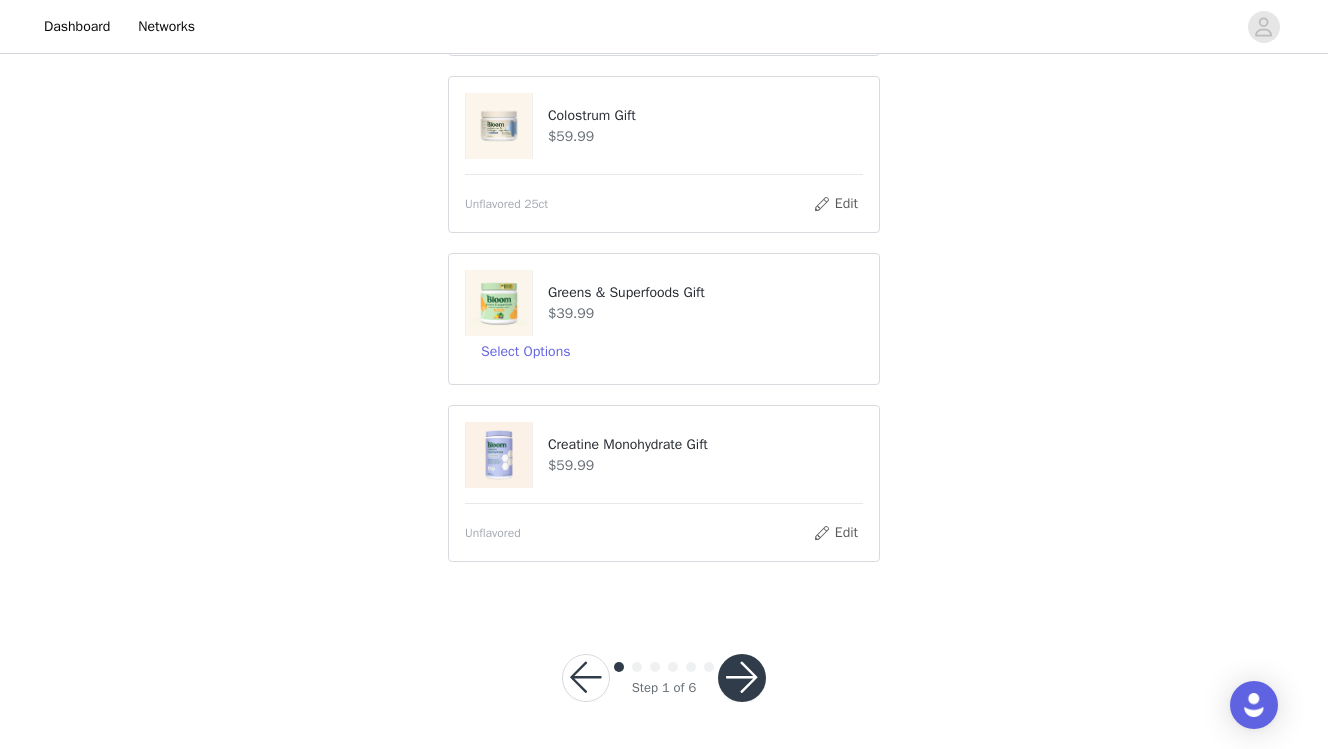 click on "$59.99" at bounding box center [705, 465] 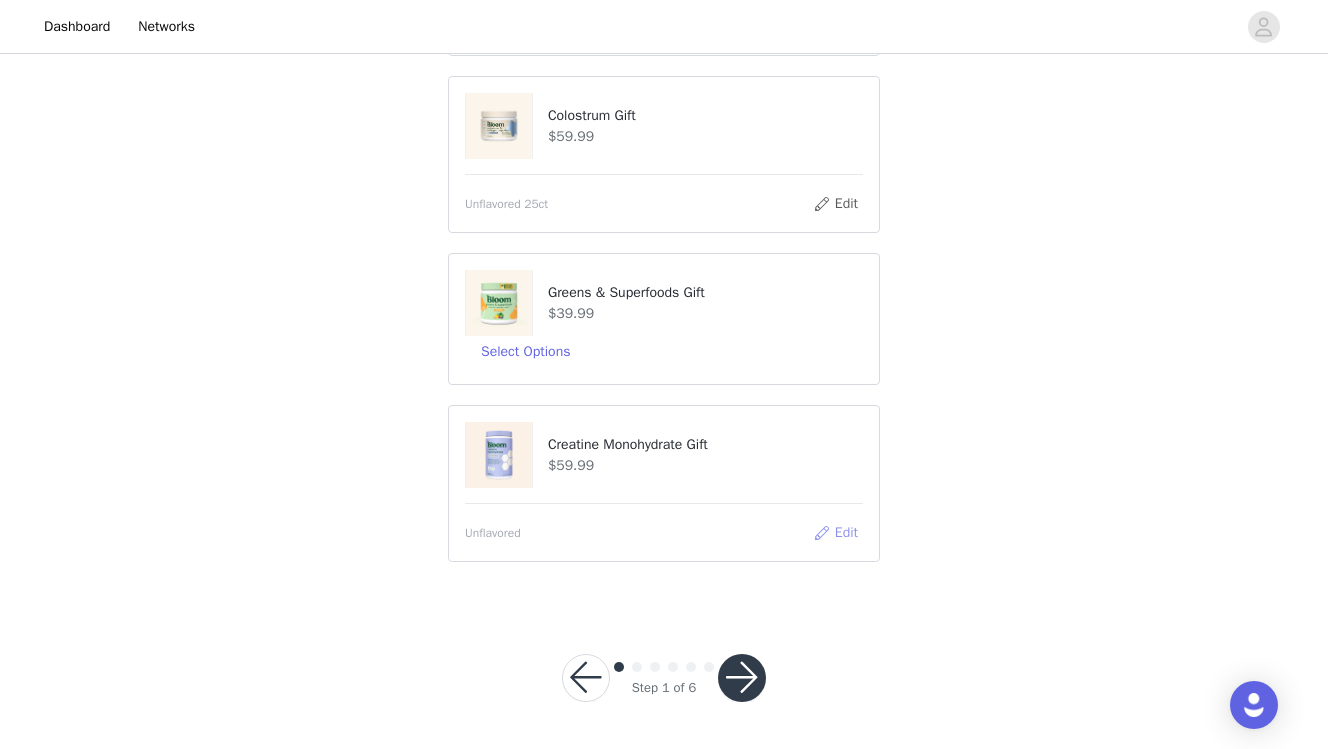click on "Edit" at bounding box center [835, 533] 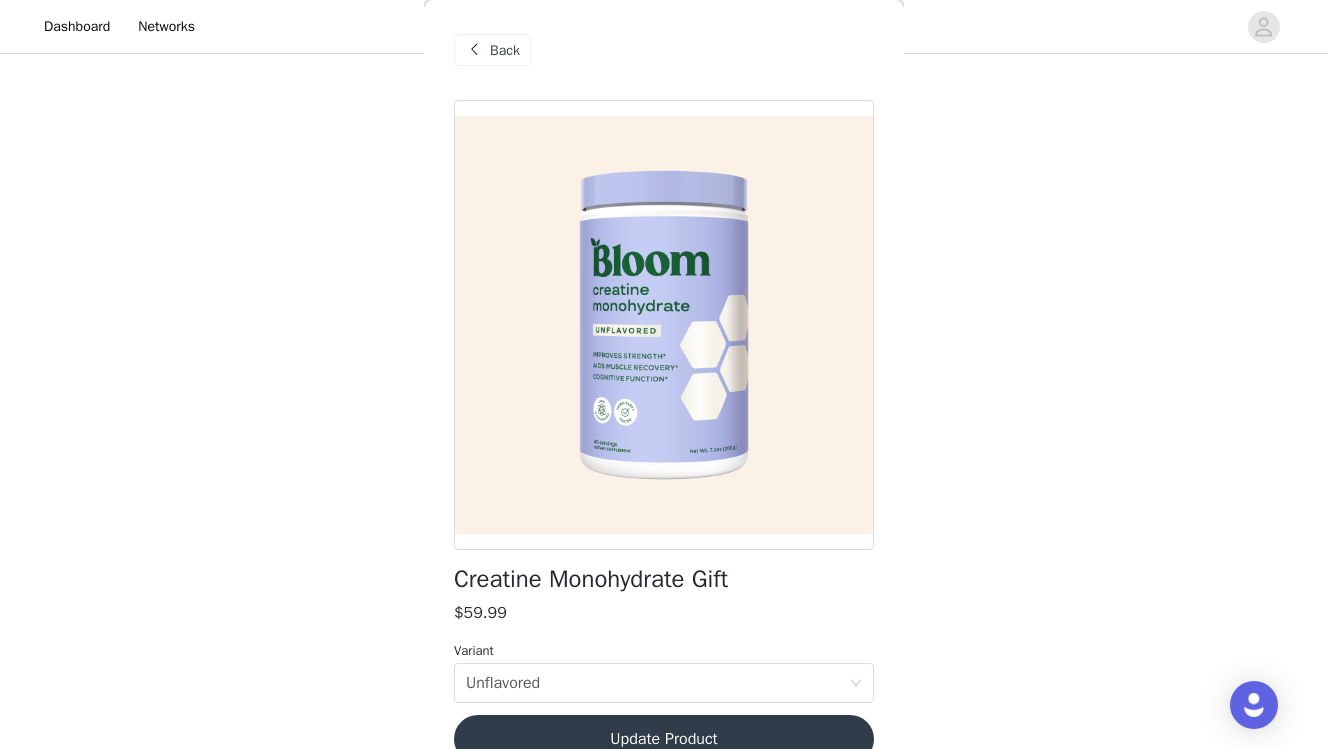 scroll, scrollTop: 37, scrollLeft: 0, axis: vertical 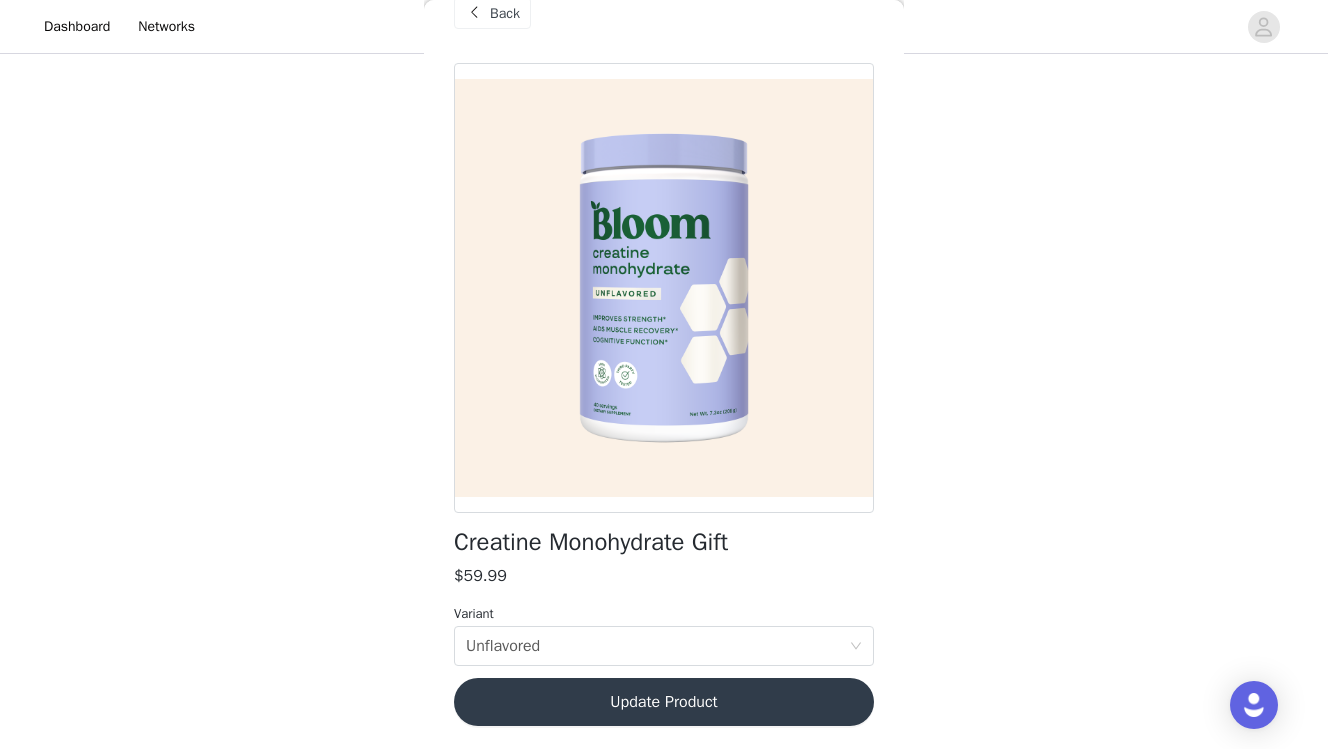 click on "Back" at bounding box center (505, 13) 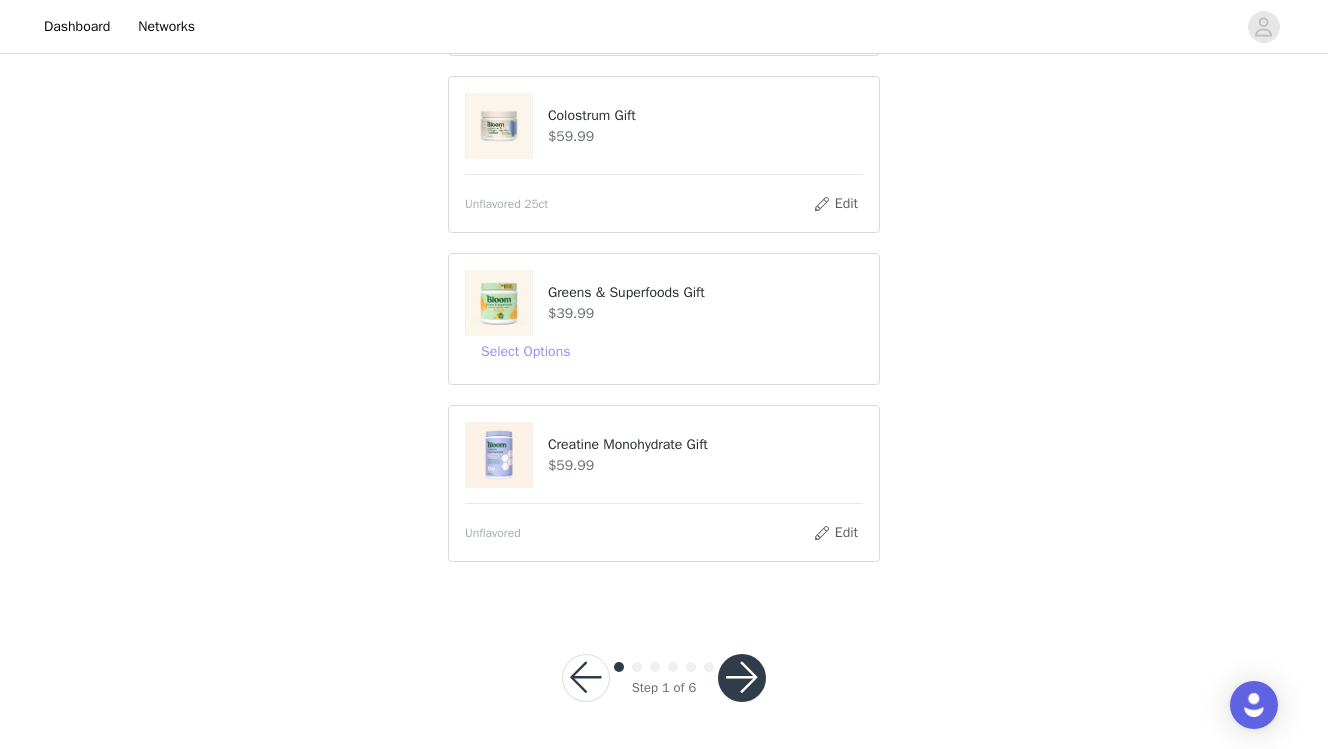 click on "Select Options" at bounding box center (525, 352) 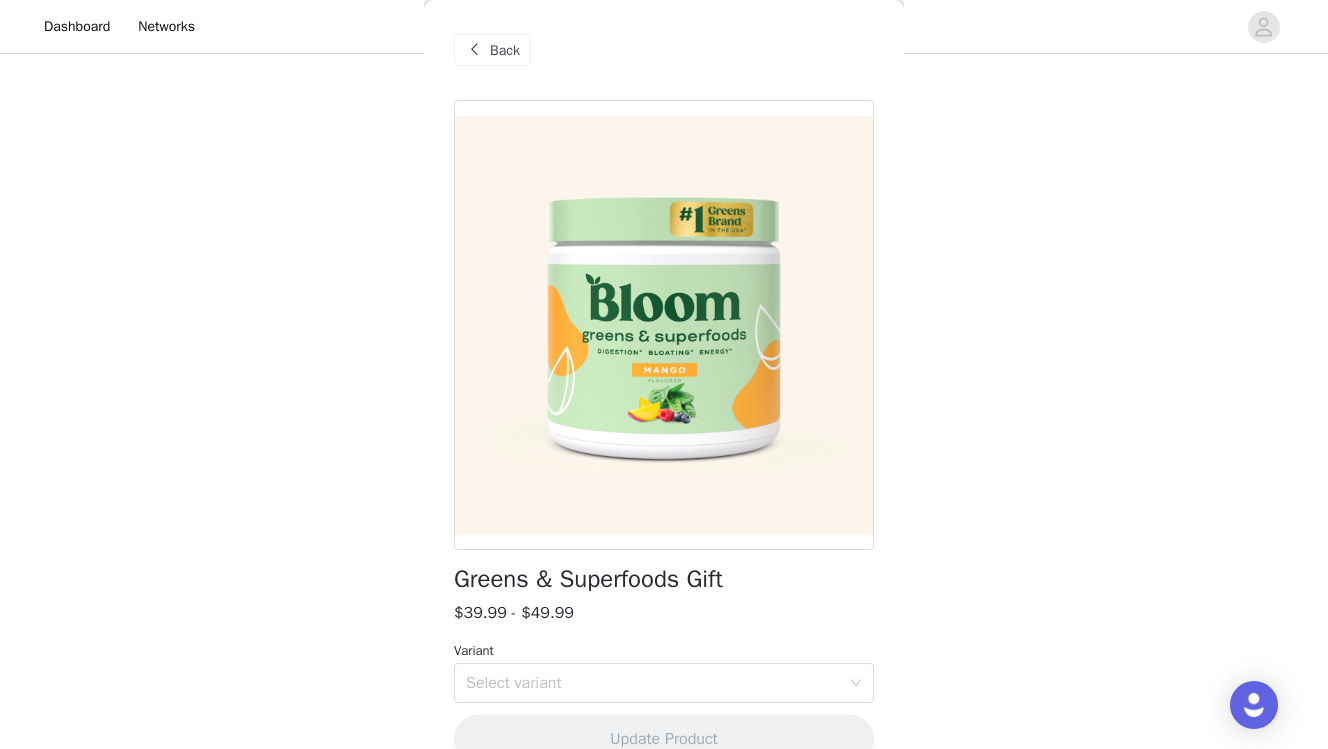 scroll, scrollTop: 37, scrollLeft: 0, axis: vertical 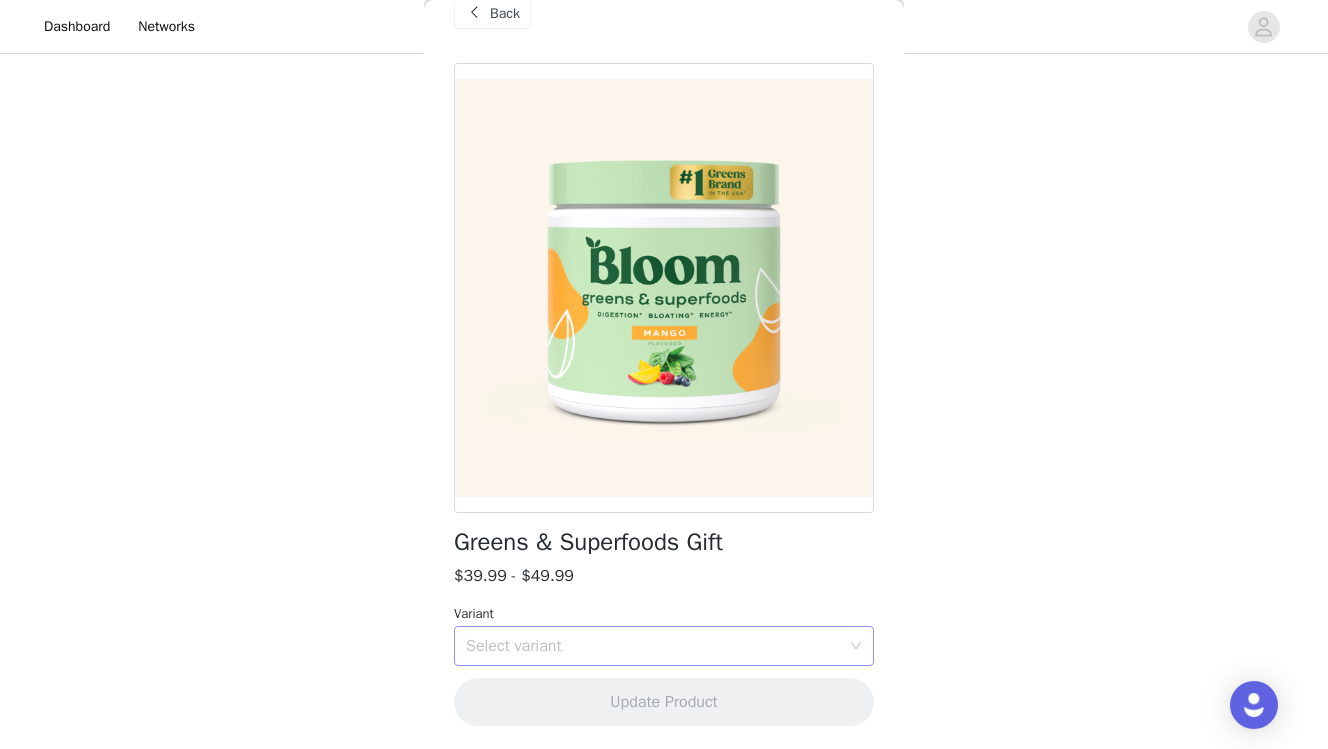 click on "Select variant" at bounding box center (653, 646) 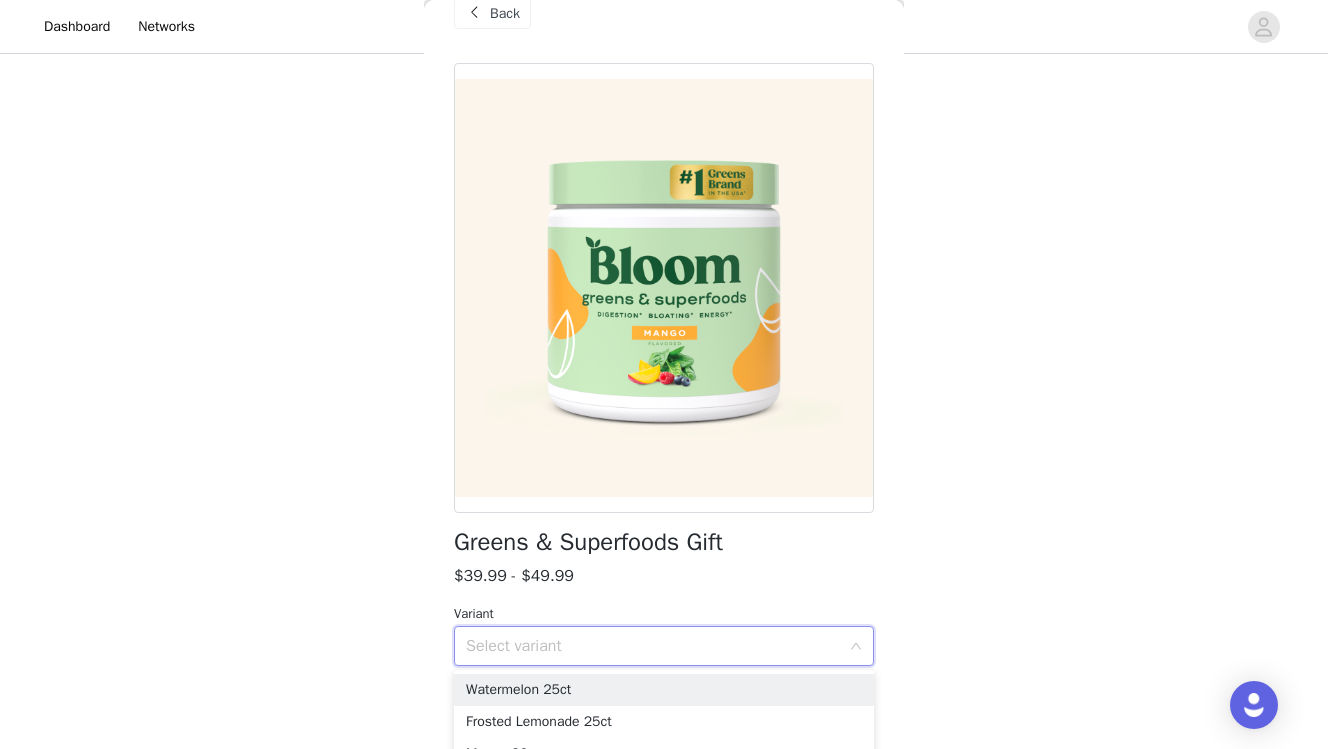 scroll, scrollTop: 507, scrollLeft: 0, axis: vertical 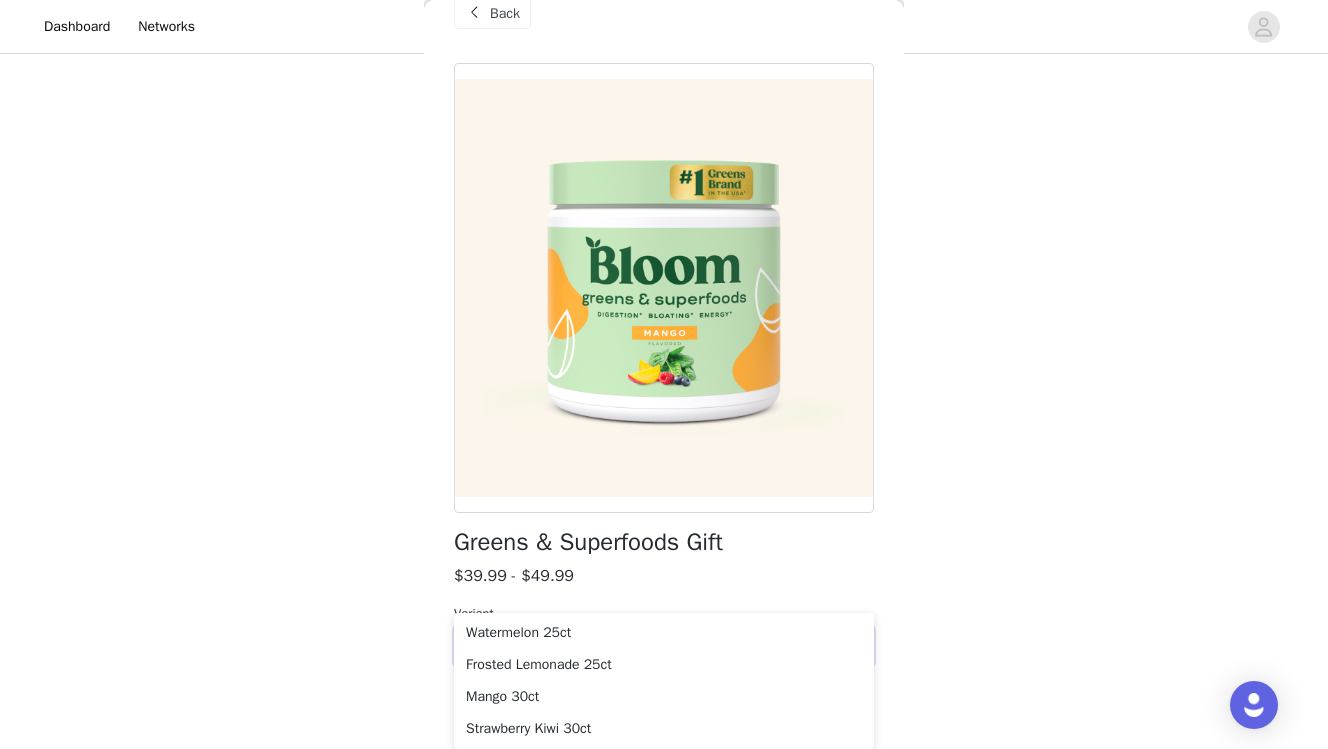 click on "STEP 1 OF 6
Choose your products!
Please select the products that you would like to receive!                 Energy Stick Gift     $39.99     Select Options         Hormone Health Bundle Gift     $99.99    Out of Stock    Select Options         Colostrum Gift     $59.99       Unflavored 25ct       Edit       Greens & Superfoods Gift     $39.99     Select Options         Creatine Monohydrate Gift     $59.99       Unflavored       Edit           Back     Greens & Superfoods Gift       $39.99 - $49.99         Variant   Select variant     Update Product
Step 1 of 6" at bounding box center [664, 122] 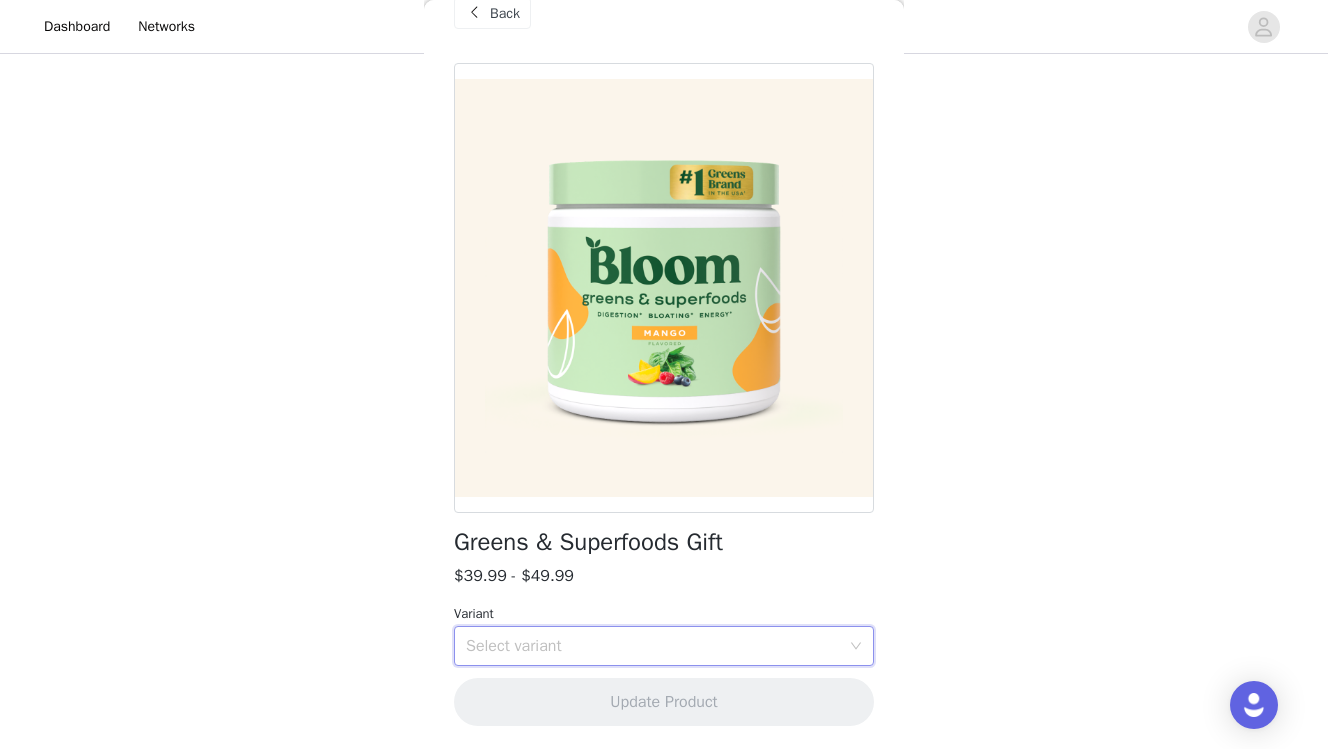 scroll, scrollTop: 450, scrollLeft: 0, axis: vertical 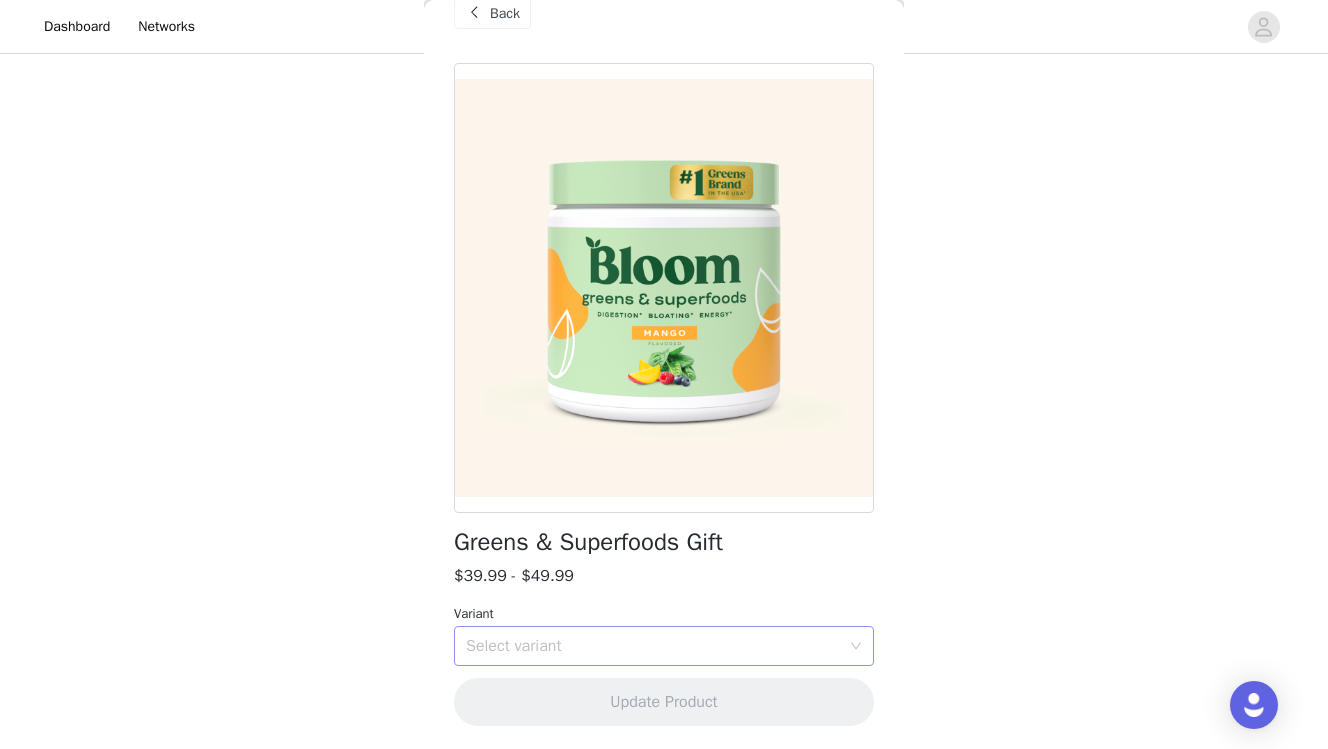 click on "Select variant" at bounding box center [653, 646] 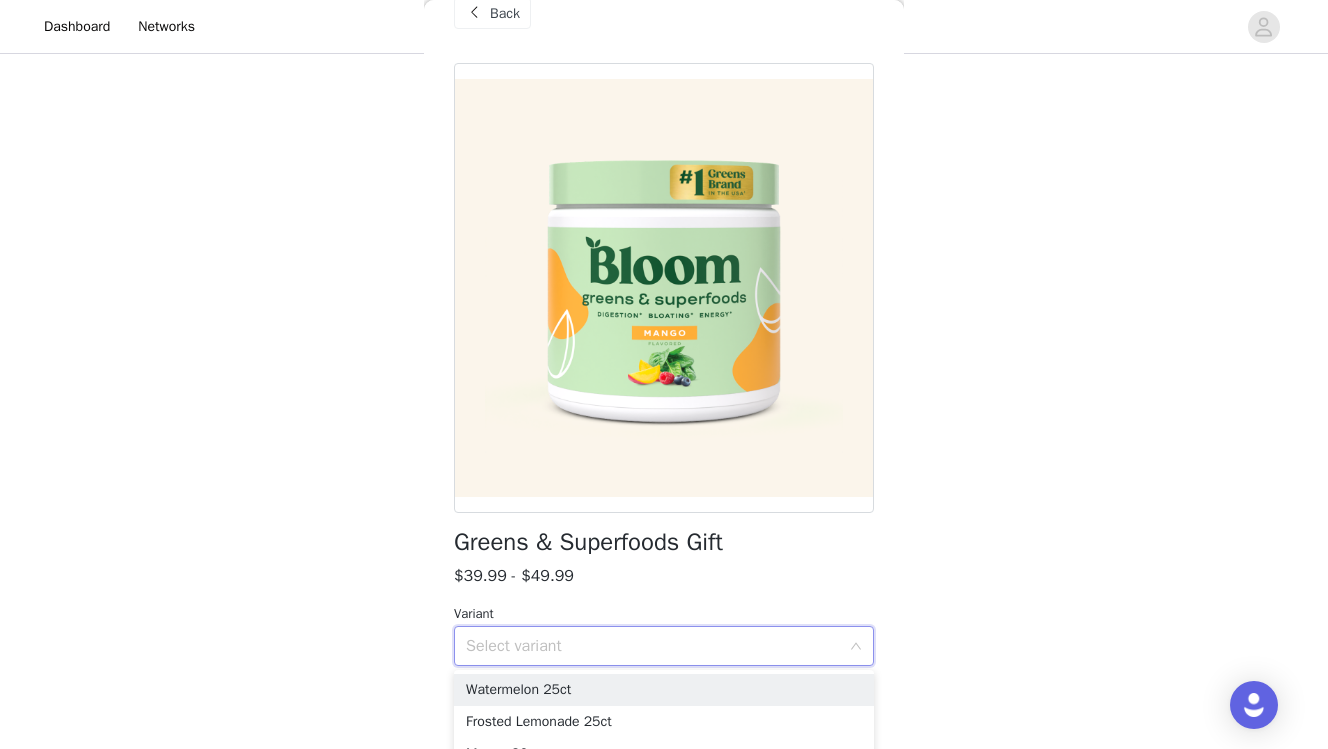 scroll, scrollTop: 507, scrollLeft: 0, axis: vertical 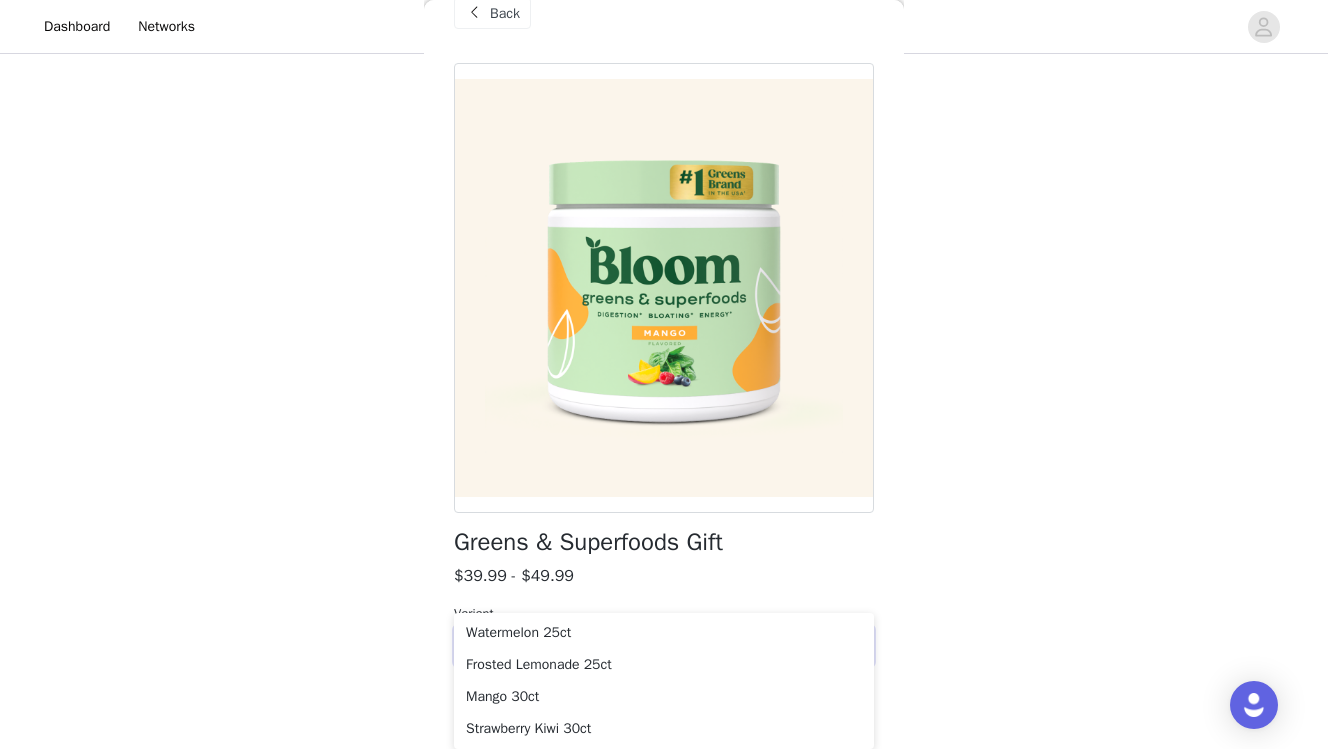 click on "STEP 1 OF 6
Choose your products!
Please select the products that you would like to receive!                 Energy Stick Gift     $39.99     Select Options         Hormone Health Bundle Gift     $99.99    Out of Stock    Select Options         Colostrum Gift     $59.99       Unflavored 25ct       Edit       Greens & Superfoods Gift     $39.99     Select Options         Creatine Monohydrate Gift     $59.99       Unflavored       Edit           Back     Greens & Superfoods Gift       $39.99 - $49.99         Variant   Select variant     Update Product
Step 1 of 6" at bounding box center [664, 122] 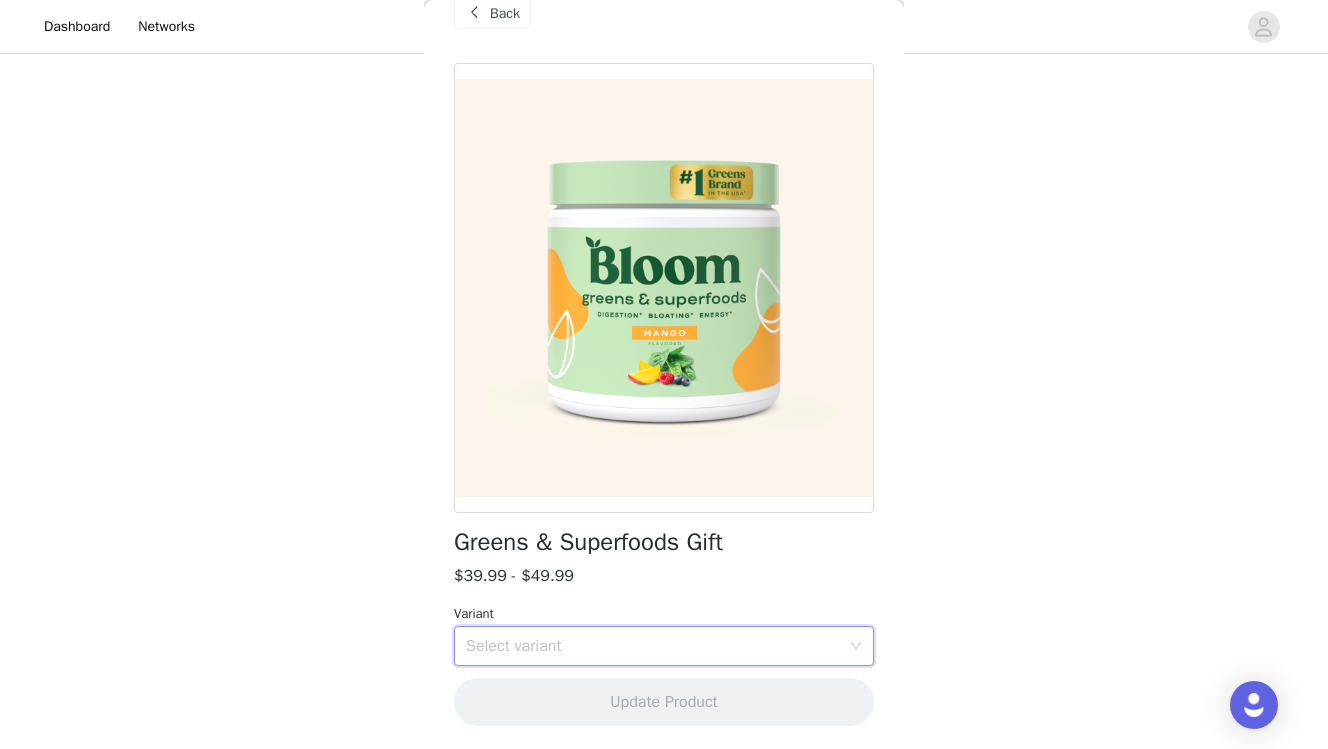 scroll, scrollTop: 450, scrollLeft: 0, axis: vertical 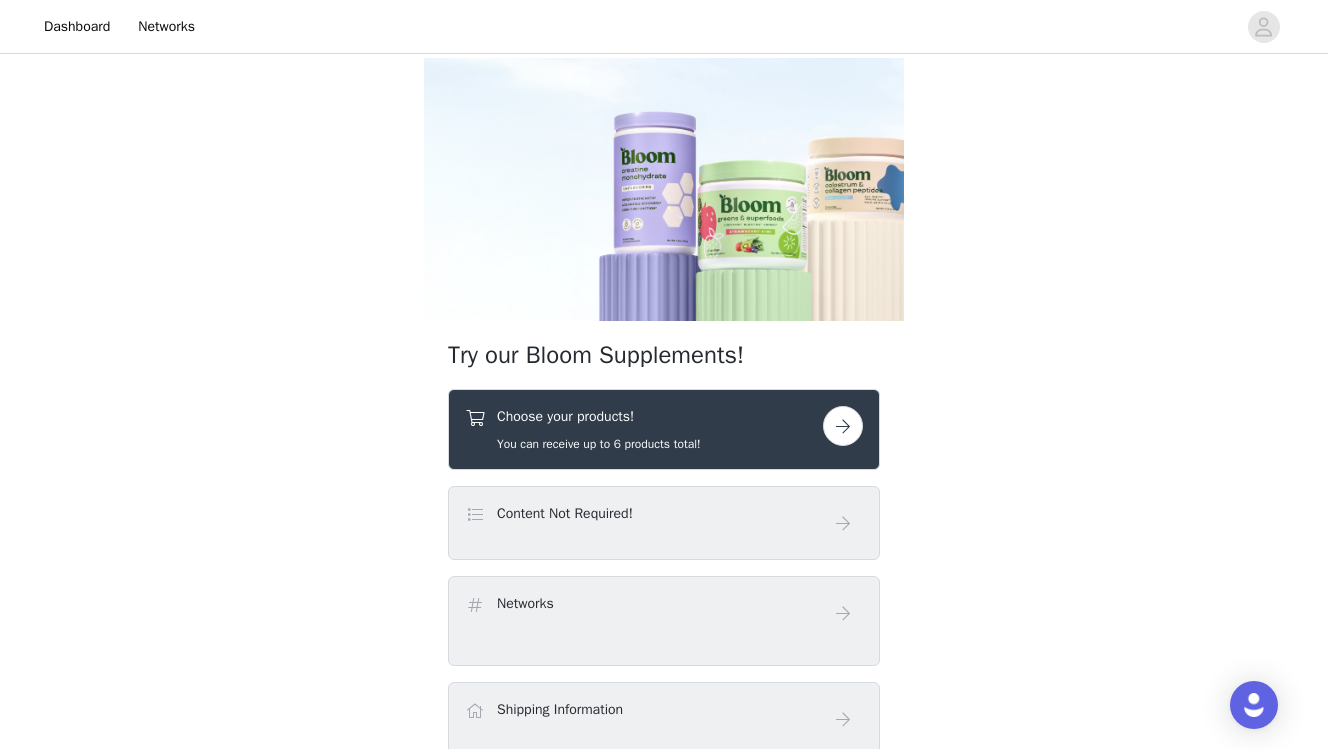 click at bounding box center (843, 426) 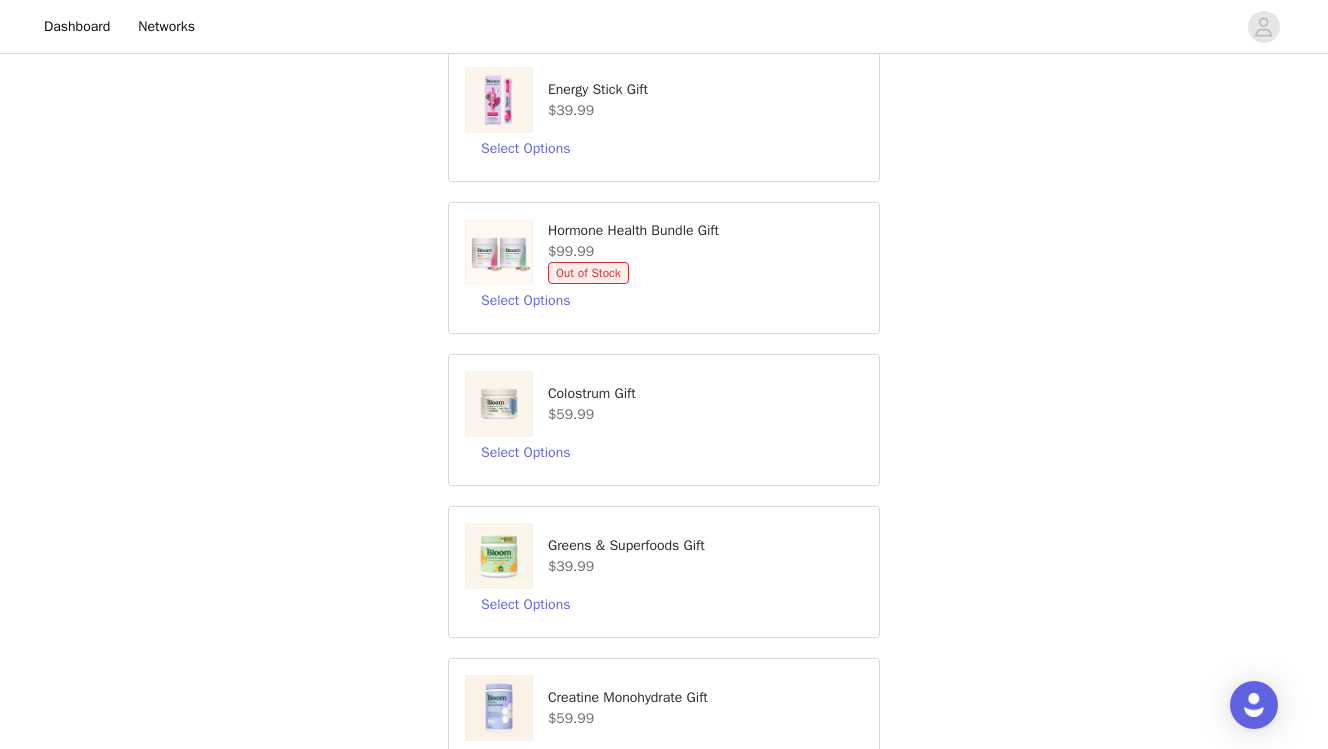 scroll, scrollTop: 174, scrollLeft: 0, axis: vertical 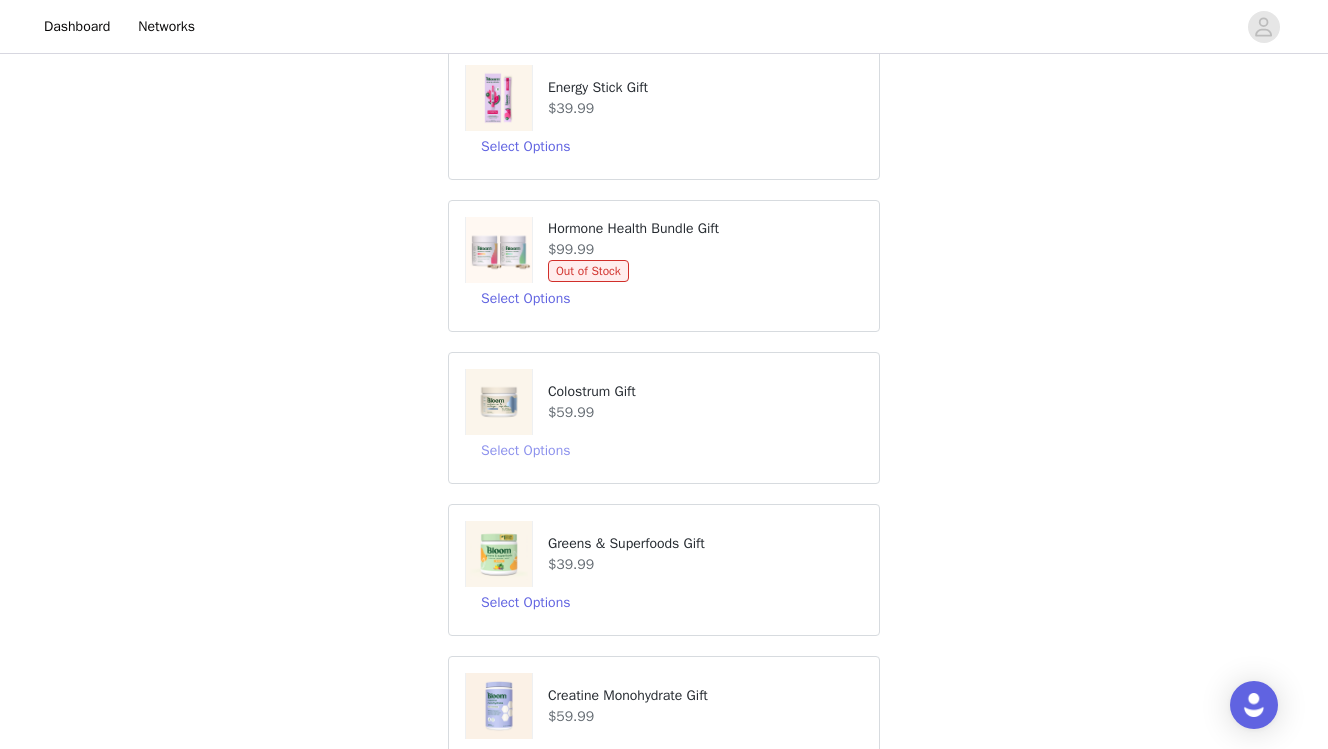 click on "Select Options" at bounding box center (525, 451) 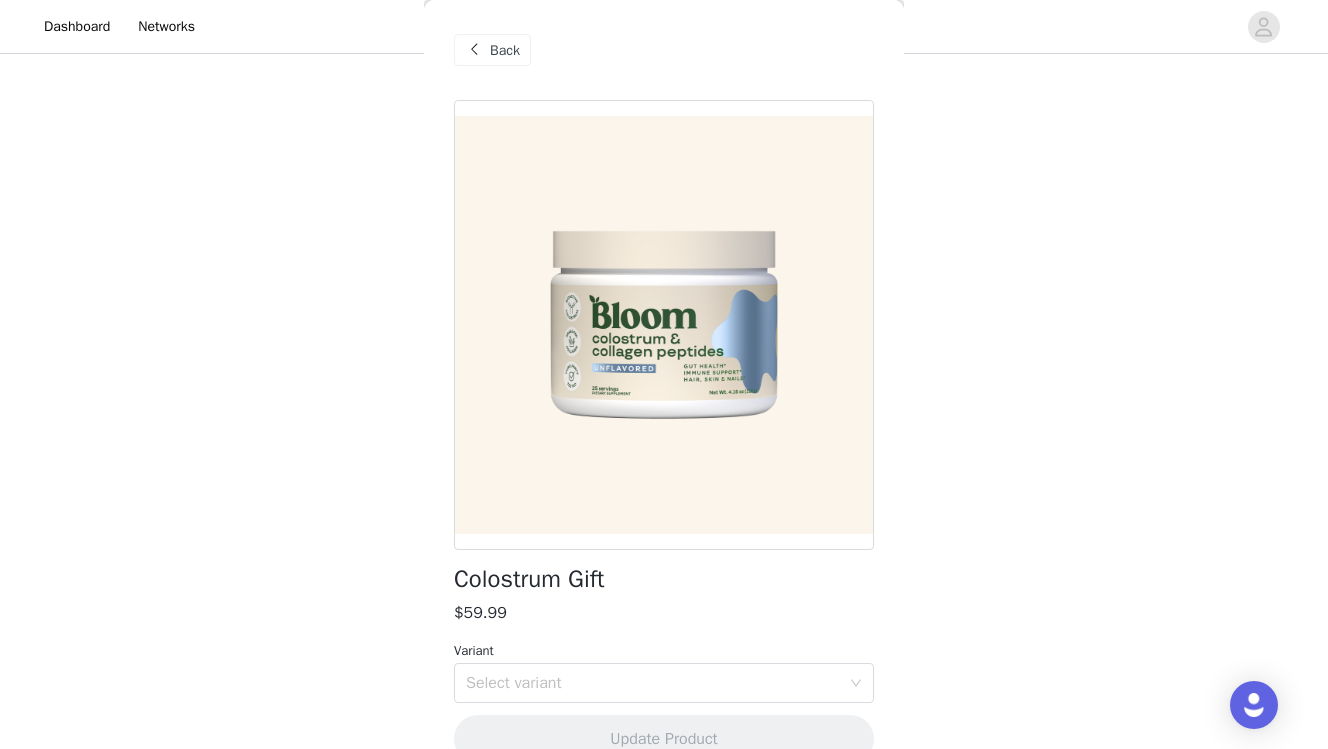 scroll, scrollTop: 37, scrollLeft: 0, axis: vertical 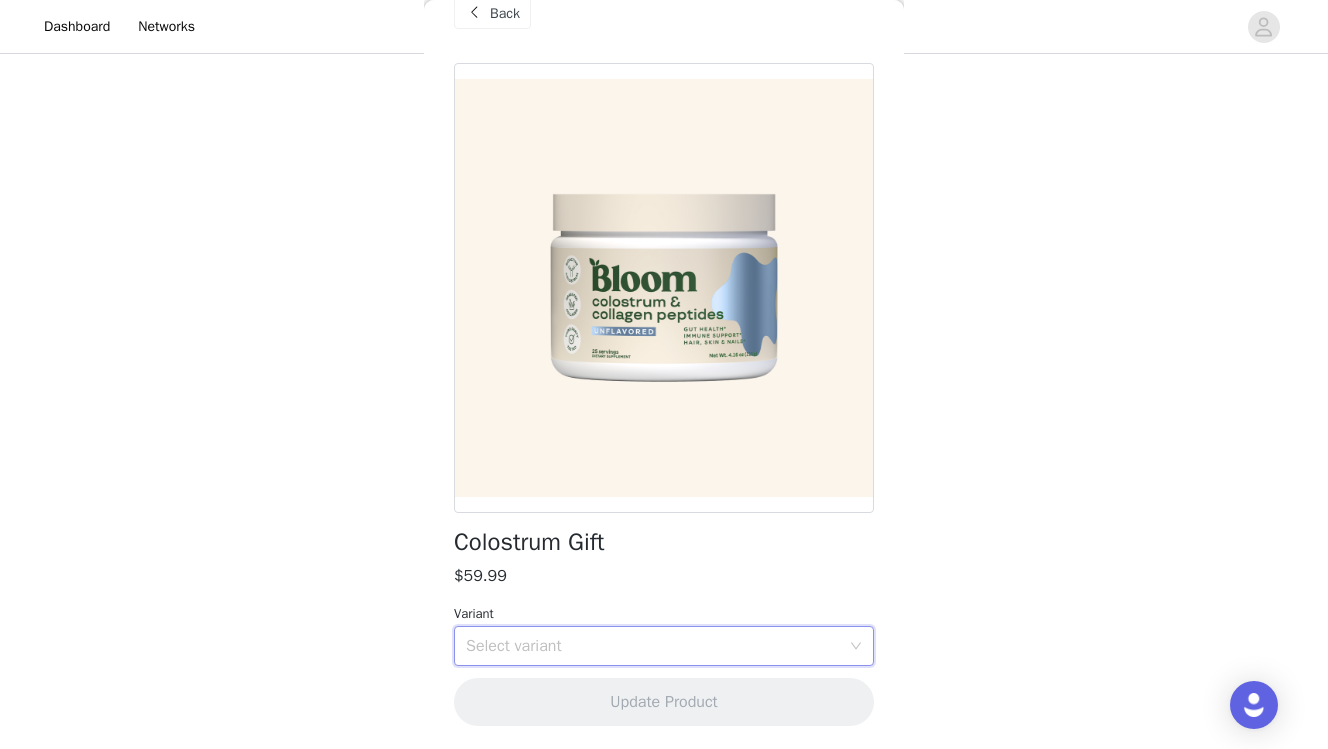click on "Select variant" at bounding box center (657, 646) 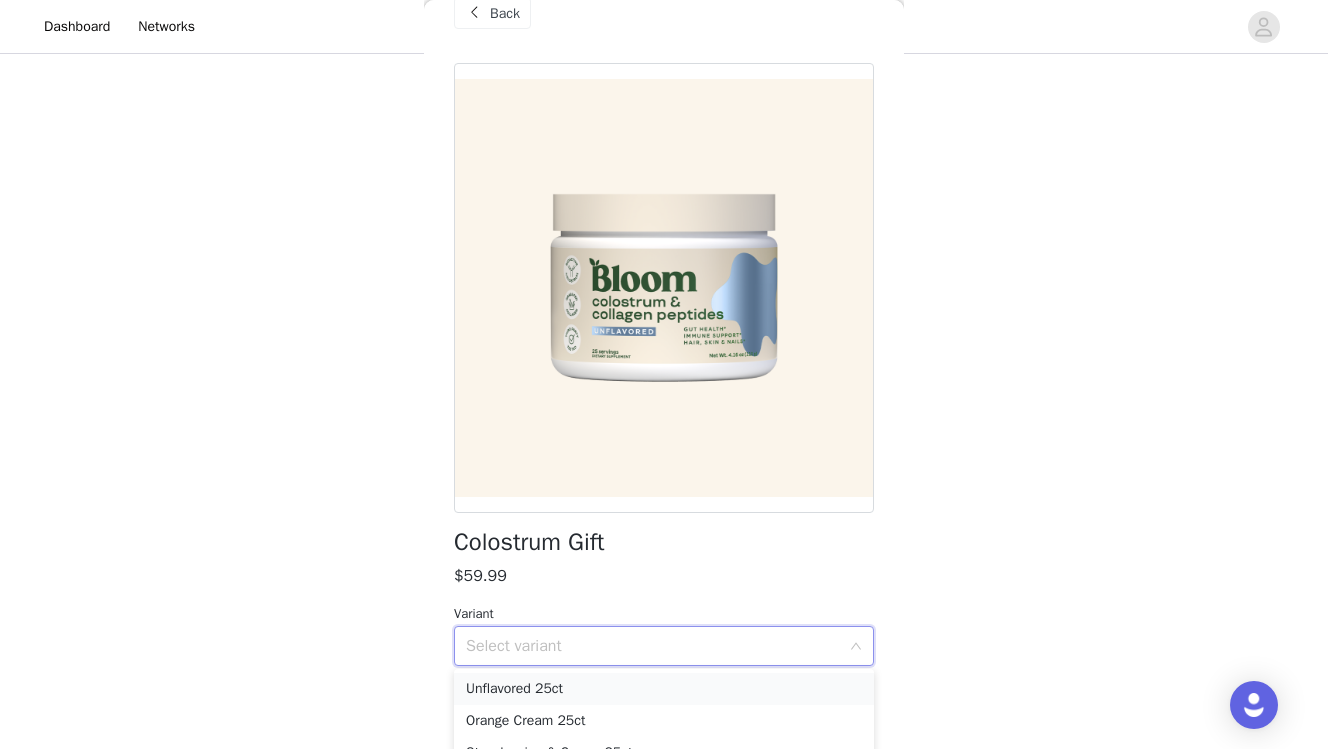 click on "Unflavored 25ct" at bounding box center (664, 689) 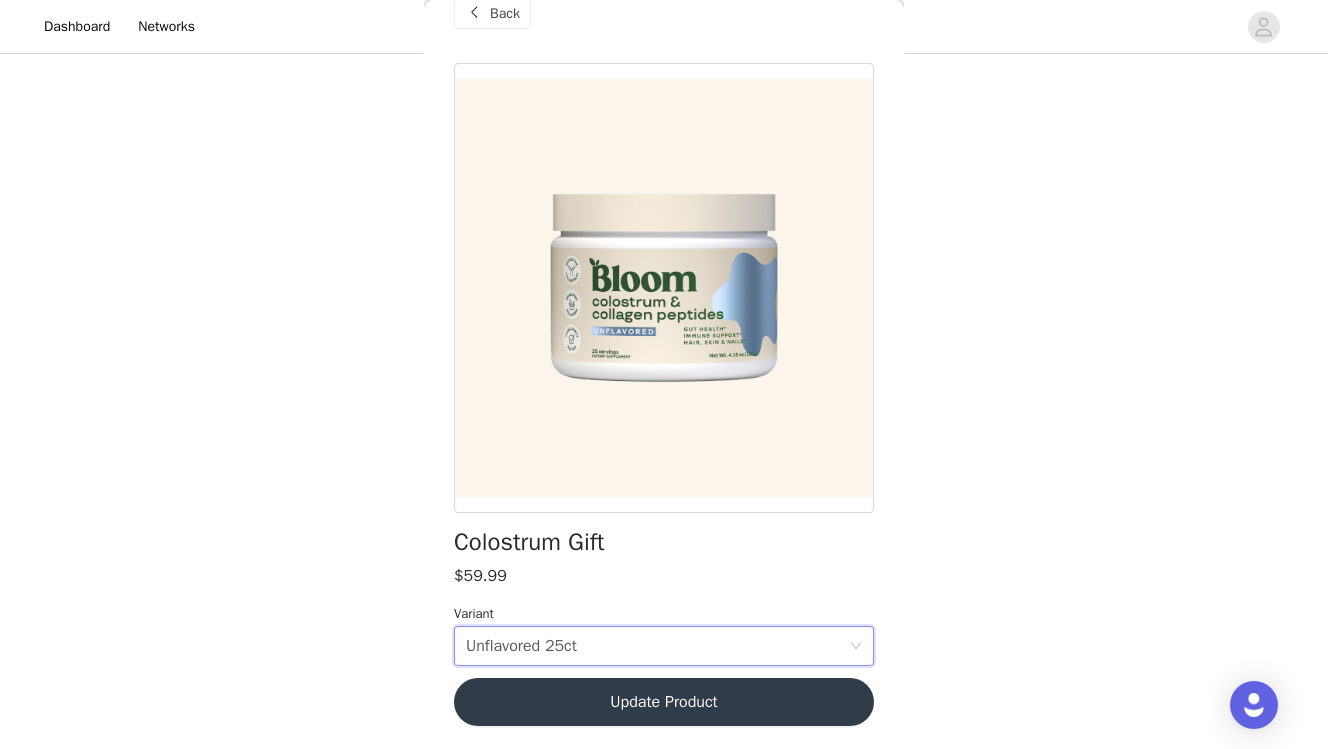 click on "Update Product" at bounding box center (664, 702) 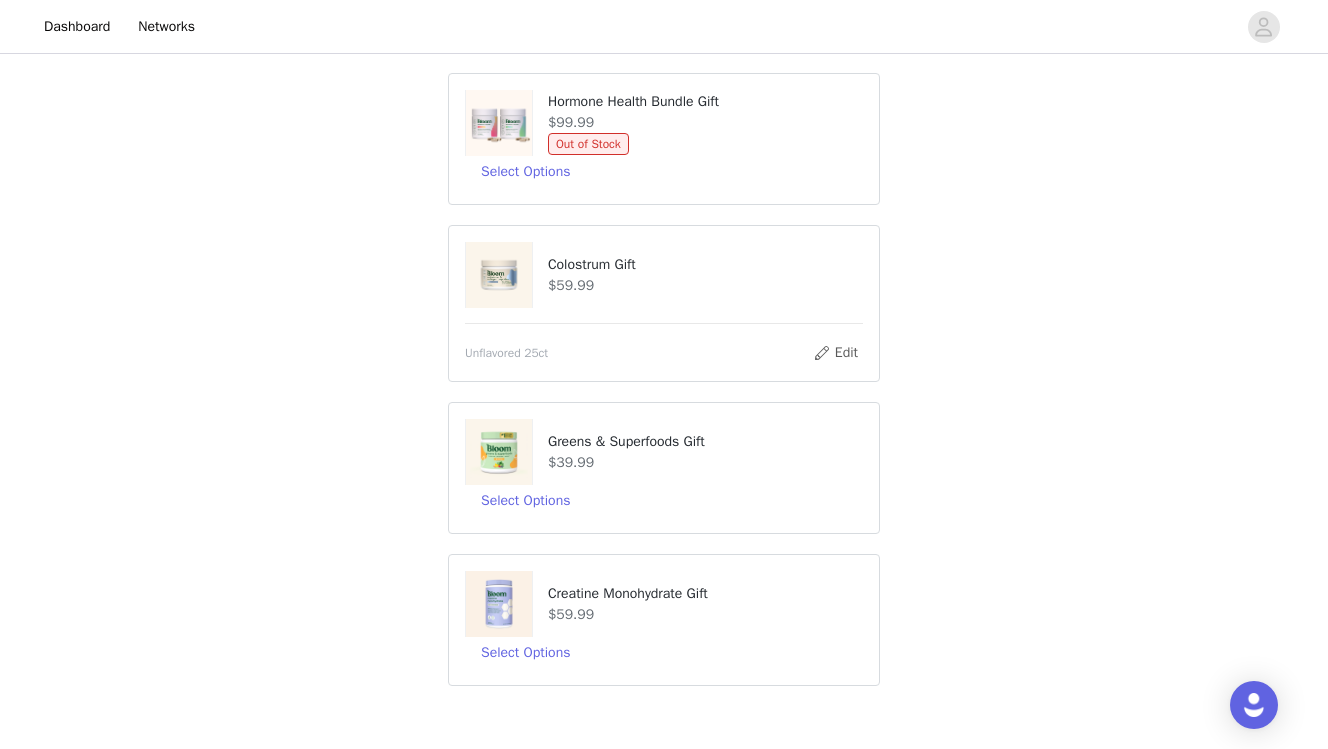 scroll, scrollTop: 311, scrollLeft: 0, axis: vertical 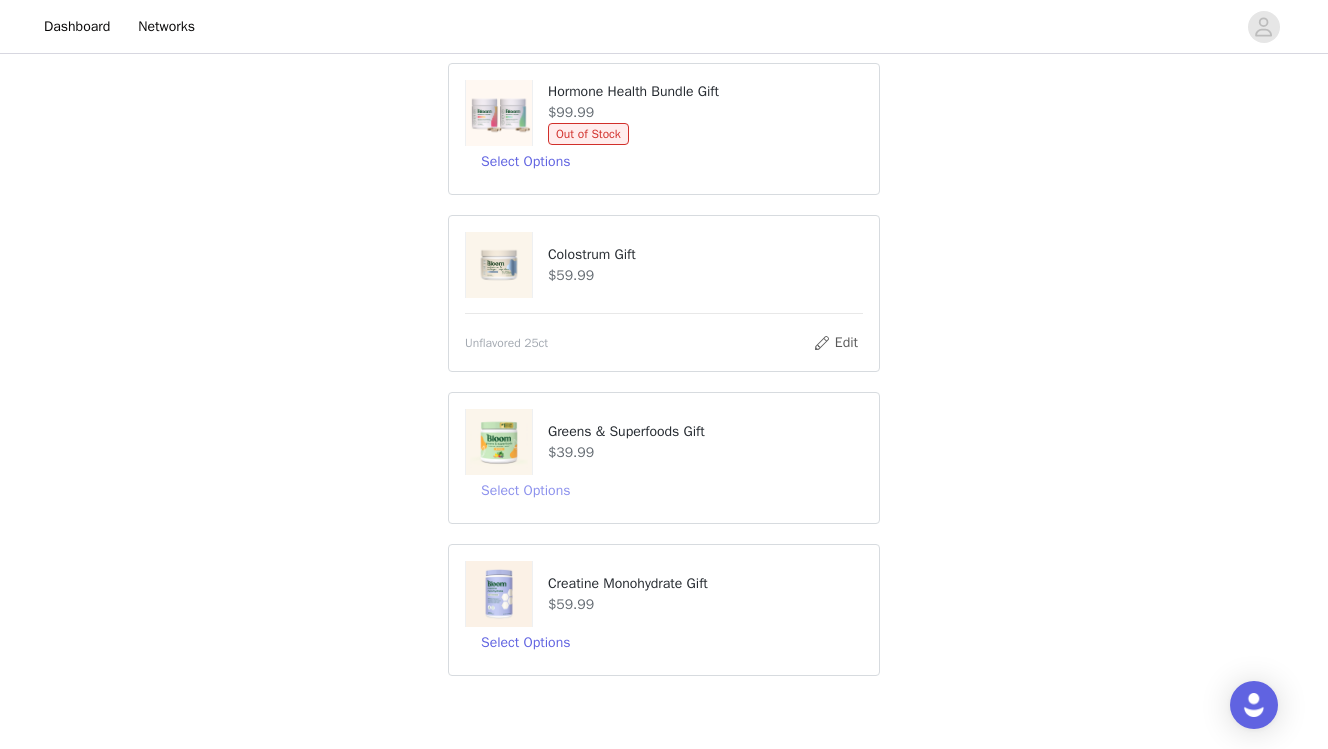 click on "Select Options" at bounding box center (525, 491) 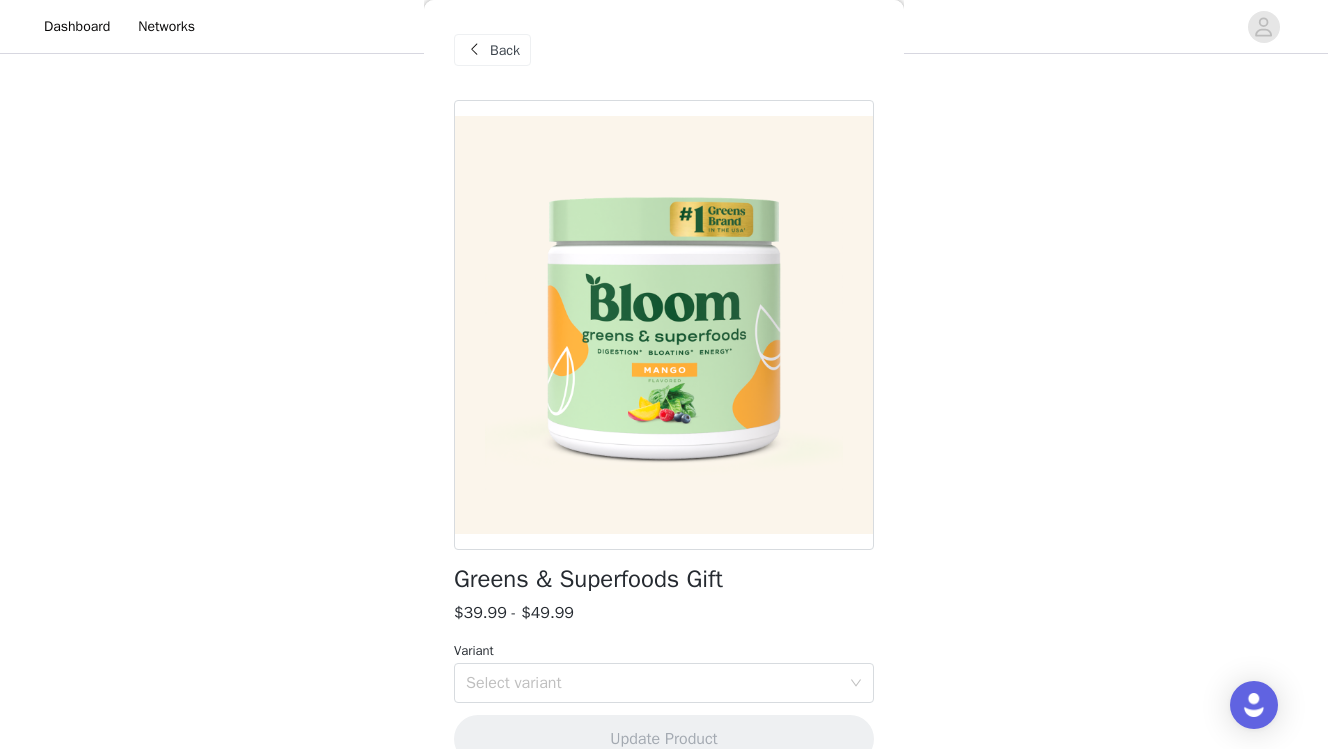 scroll, scrollTop: 37, scrollLeft: 0, axis: vertical 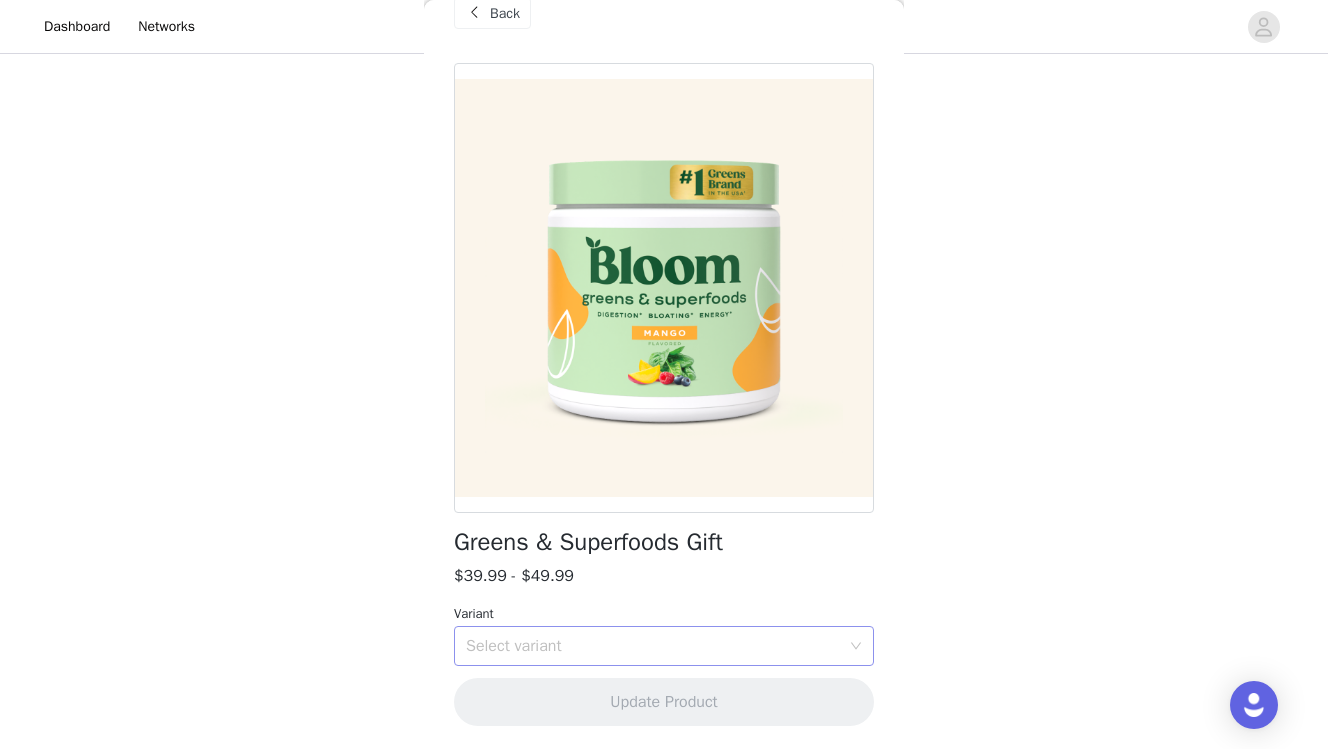 click on "Select variant" at bounding box center (653, 646) 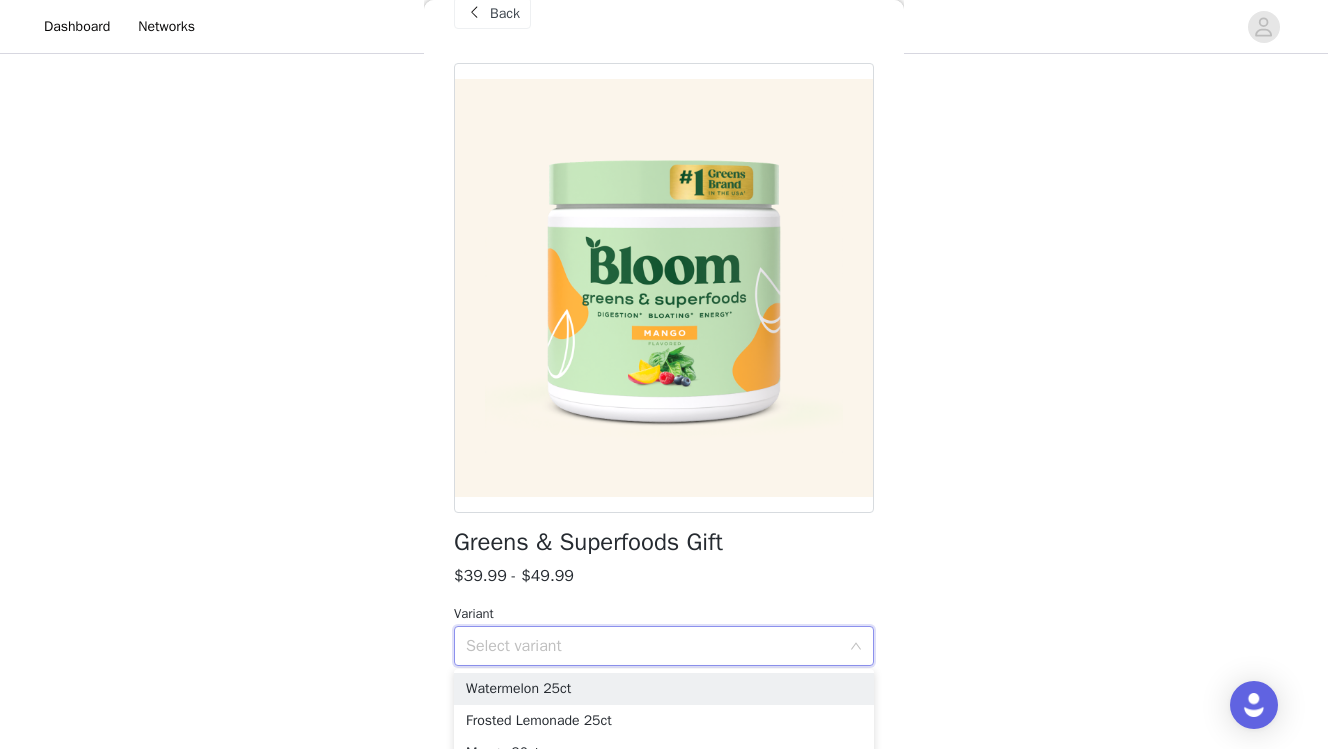 scroll, scrollTop: 425, scrollLeft: 0, axis: vertical 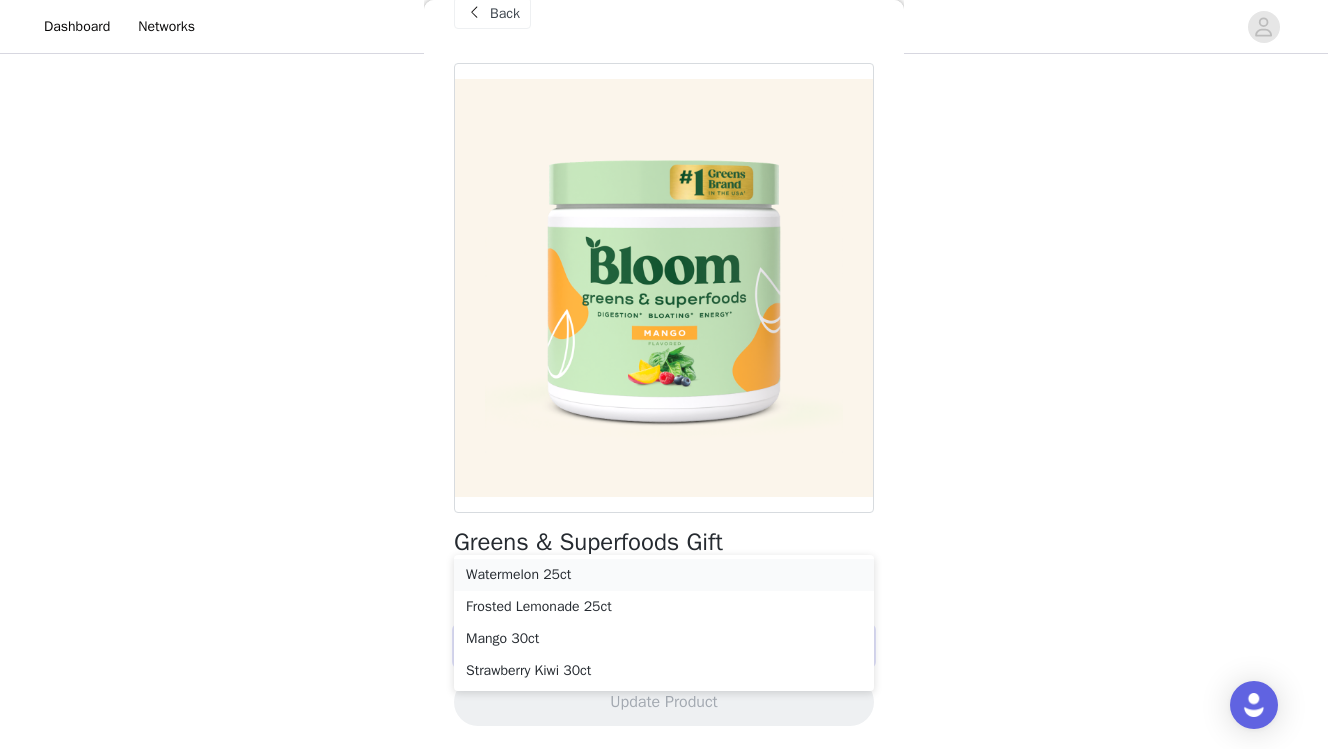 click on "Watermelon 25ct" at bounding box center (664, 575) 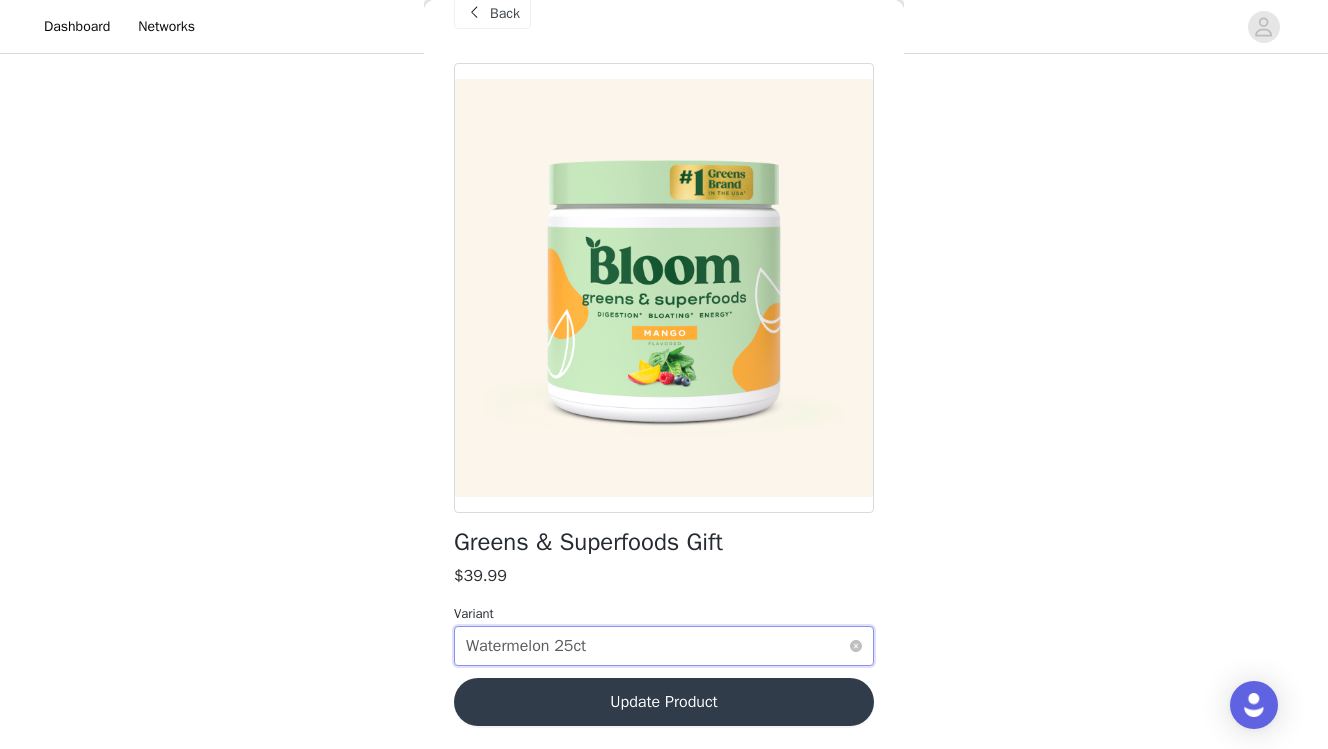 click on "Select variant Watermelon 25ct" at bounding box center (657, 646) 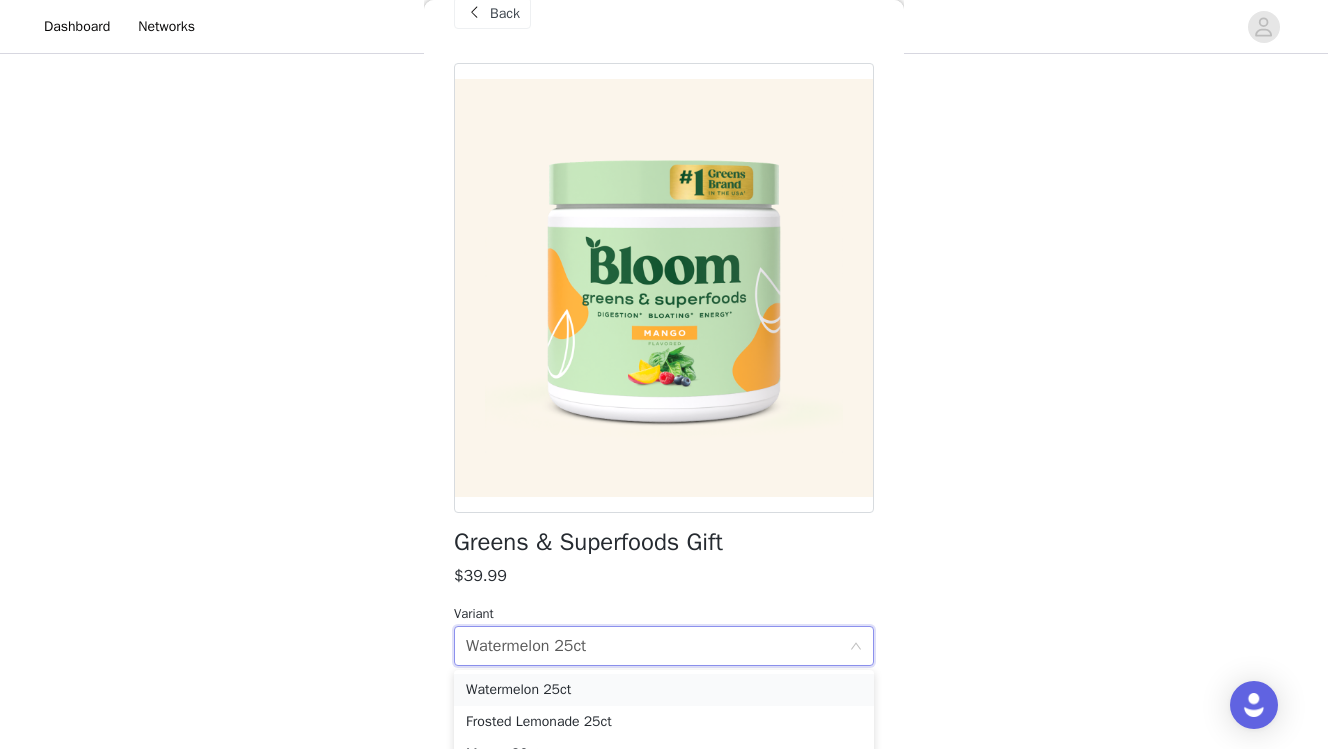 scroll, scrollTop: 482, scrollLeft: 0, axis: vertical 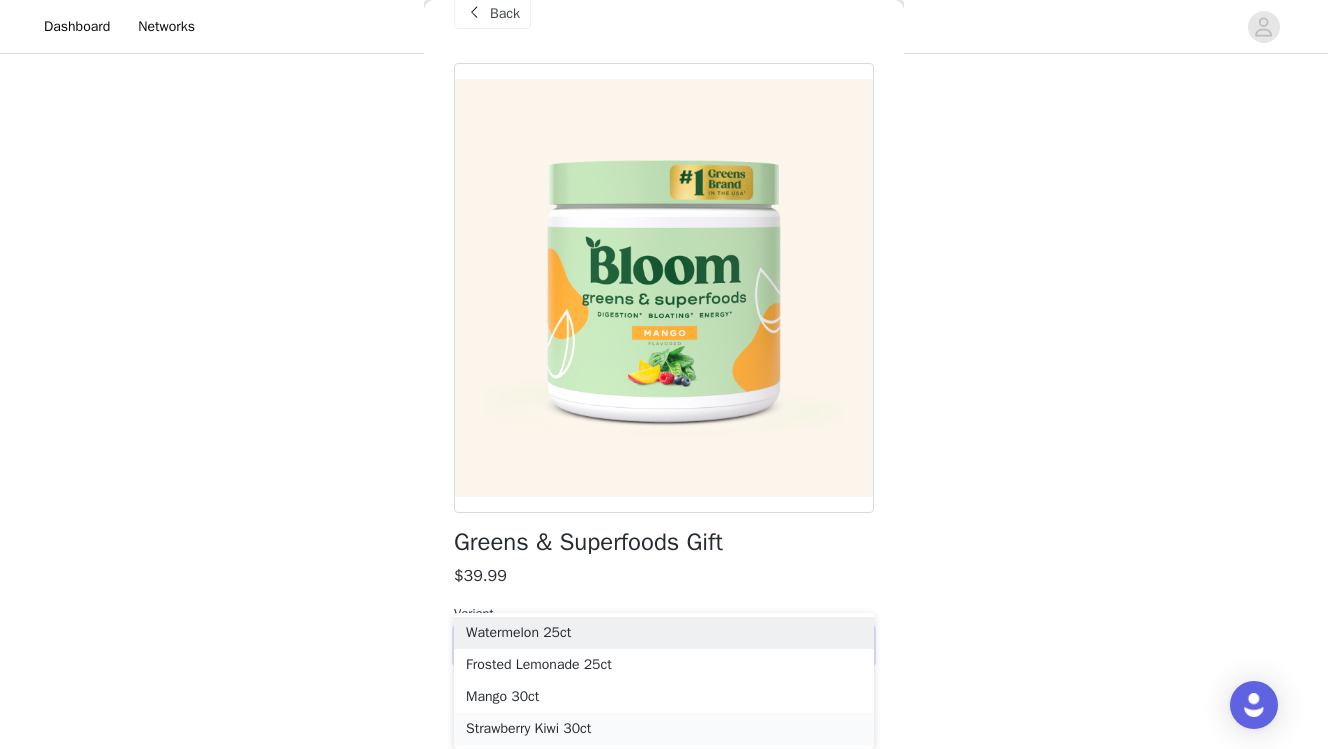 click on "Strawberry Kiwi 30ct" at bounding box center [664, 729] 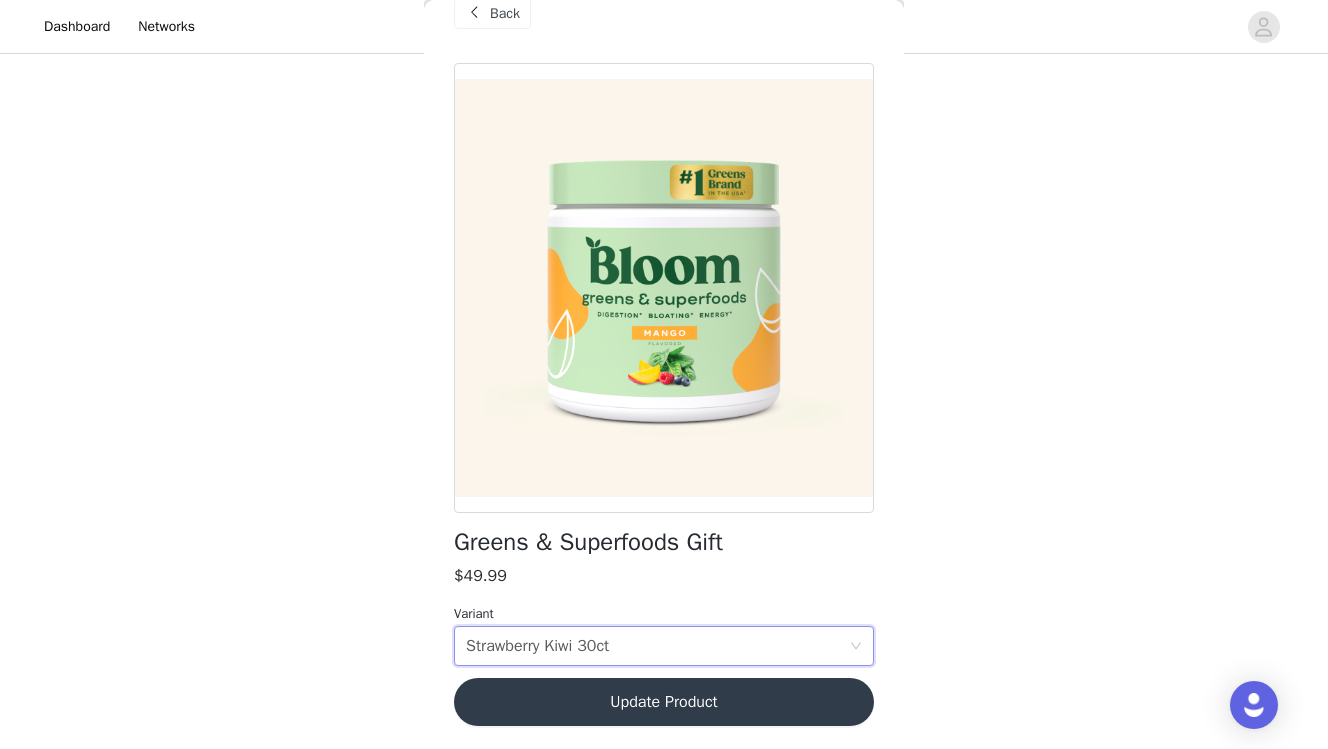scroll, scrollTop: 425, scrollLeft: 0, axis: vertical 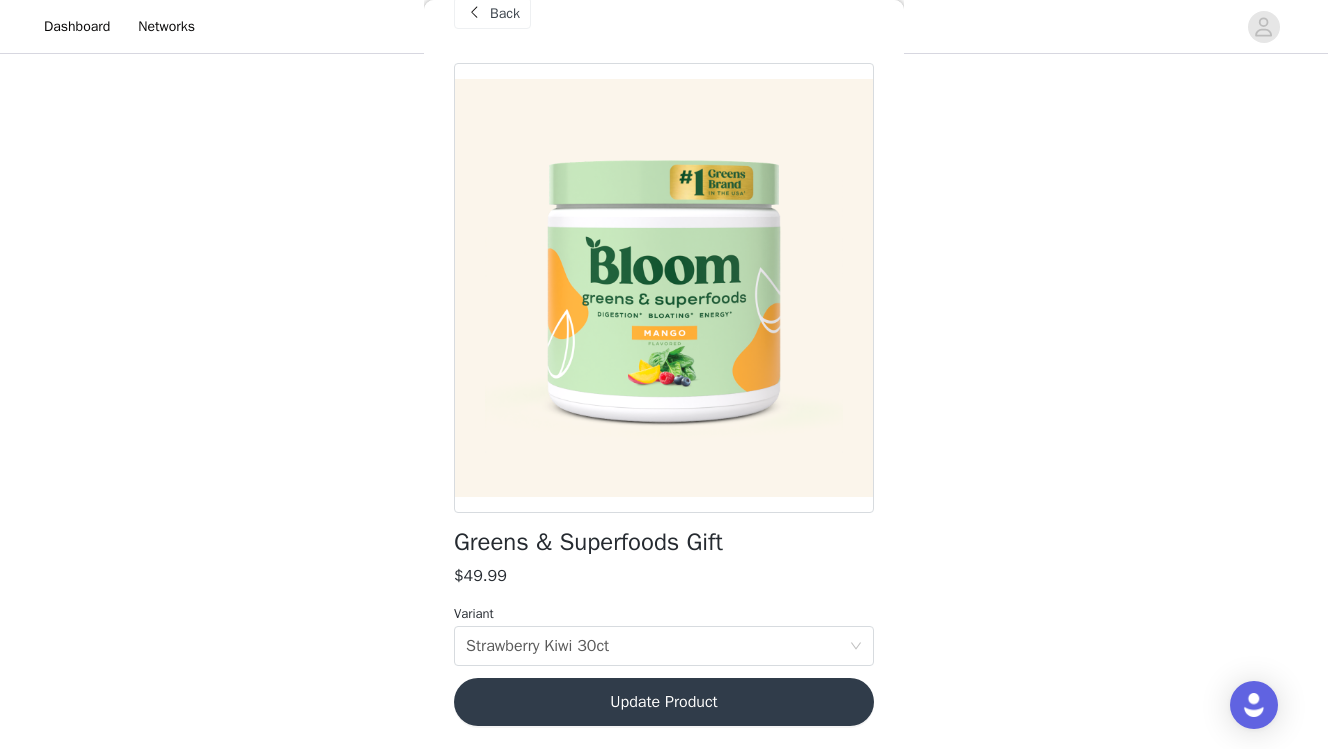 click on "Update Product" at bounding box center (664, 702) 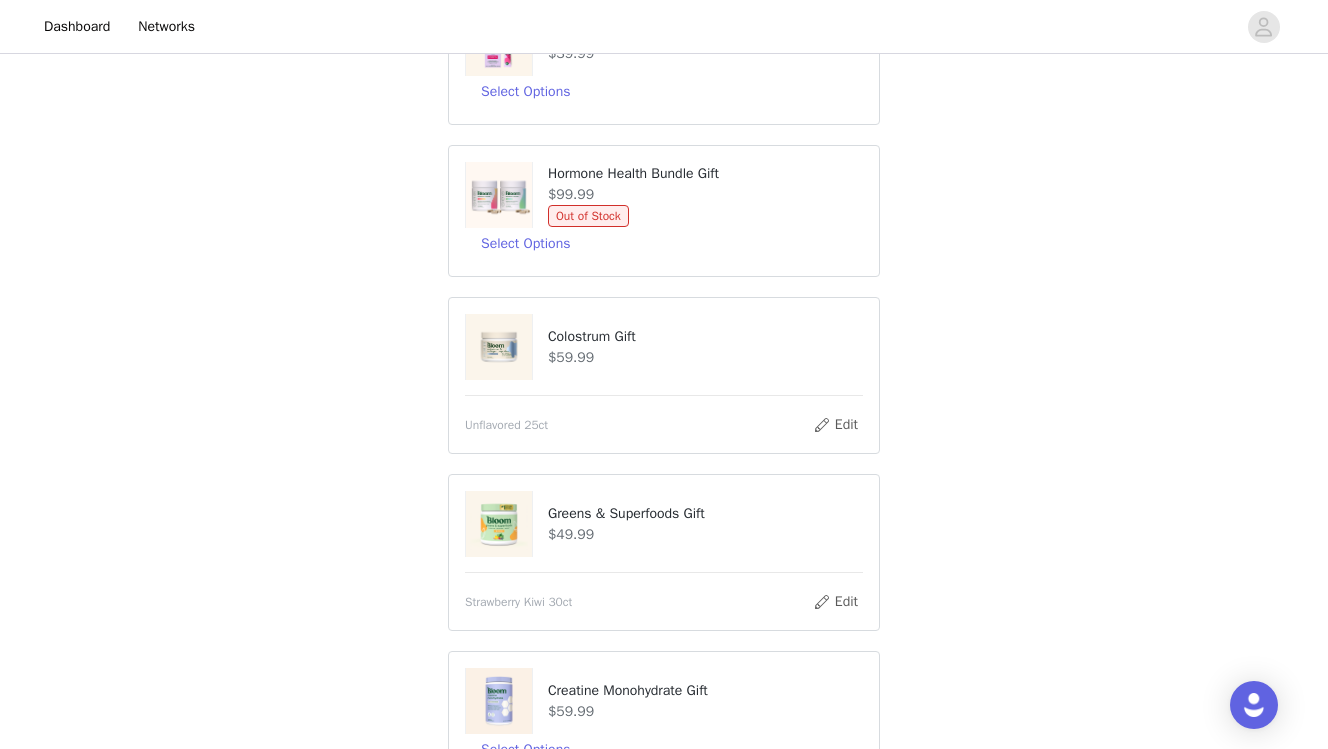 scroll, scrollTop: 450, scrollLeft: 0, axis: vertical 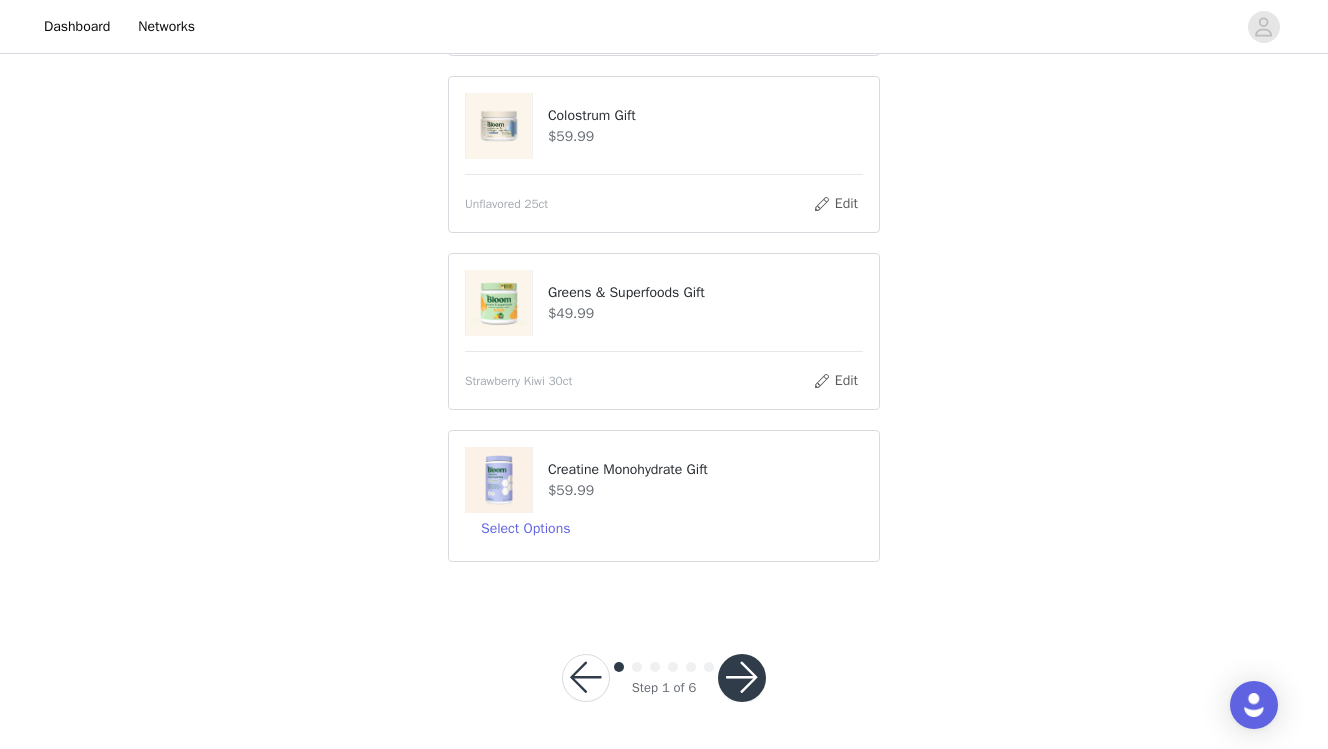 click at bounding box center (742, 678) 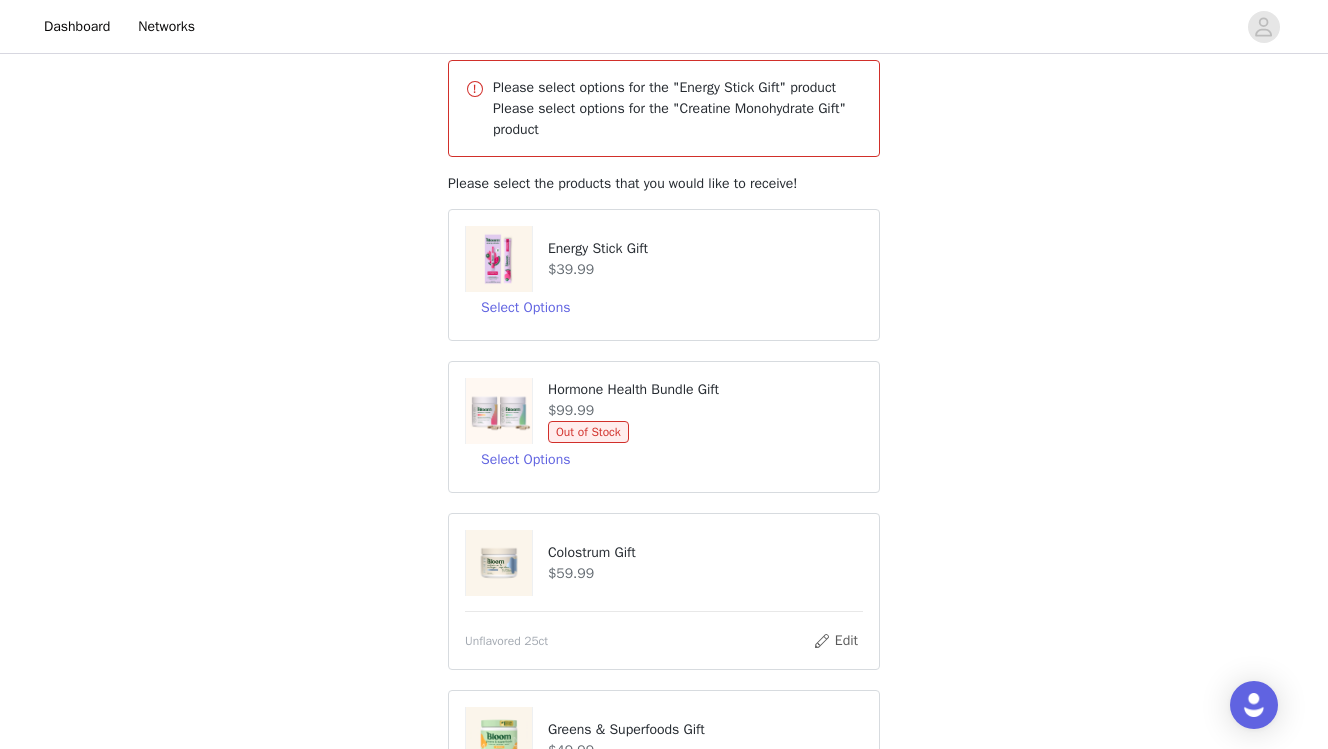 scroll, scrollTop: 0, scrollLeft: 0, axis: both 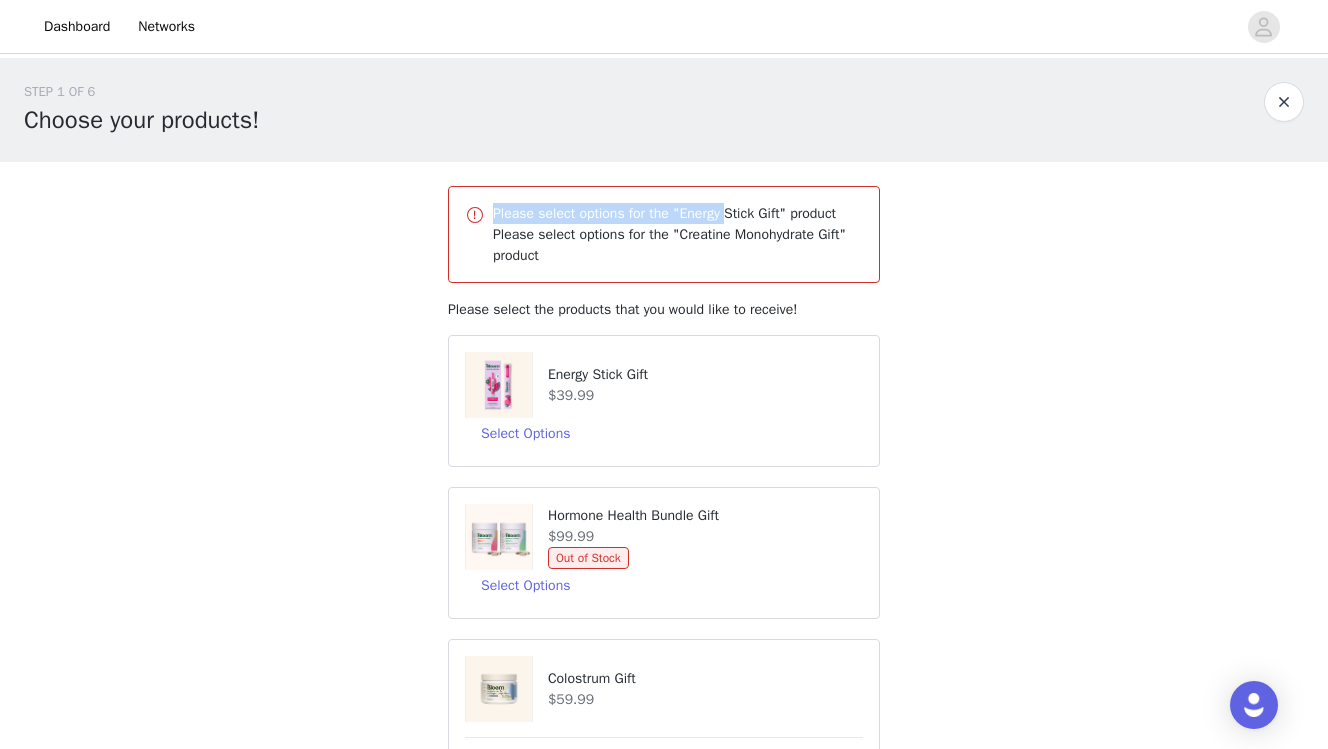 drag, startPoint x: 494, startPoint y: 213, endPoint x: 736, endPoint y: 213, distance: 242 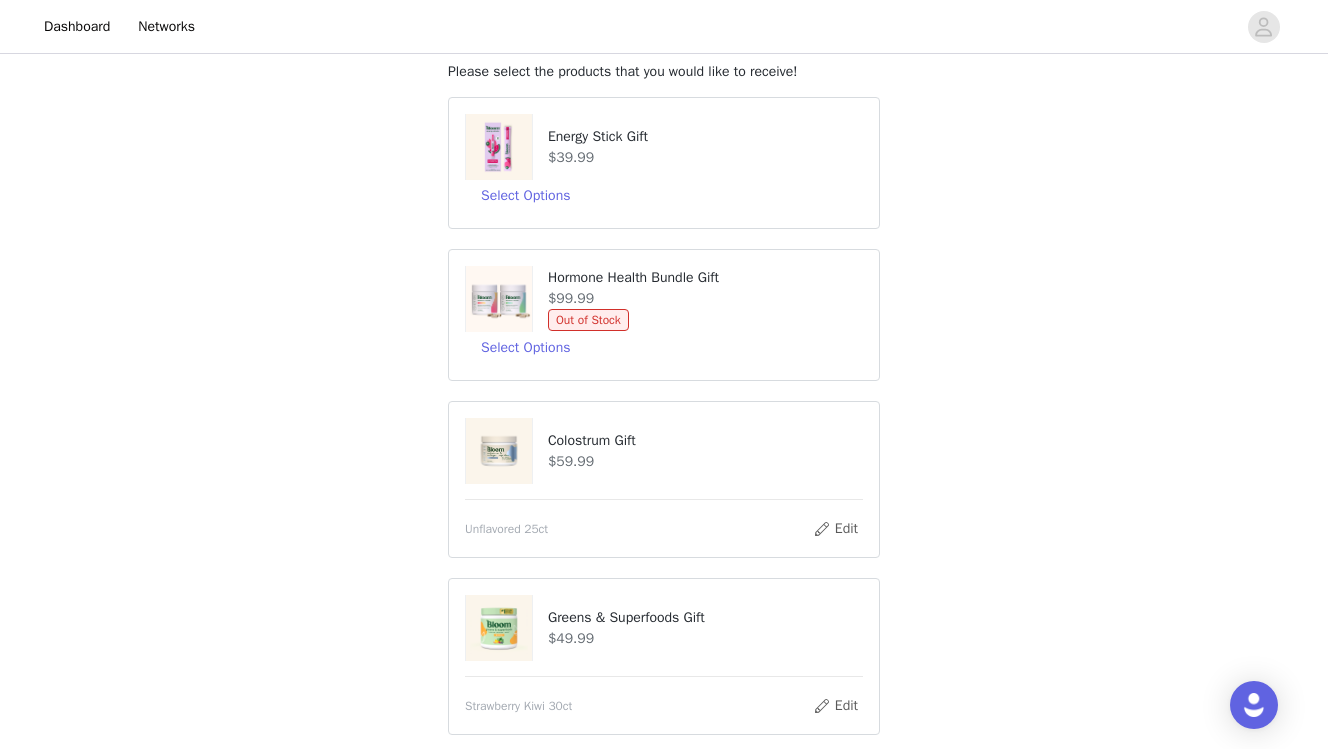 scroll, scrollTop: 0, scrollLeft: 0, axis: both 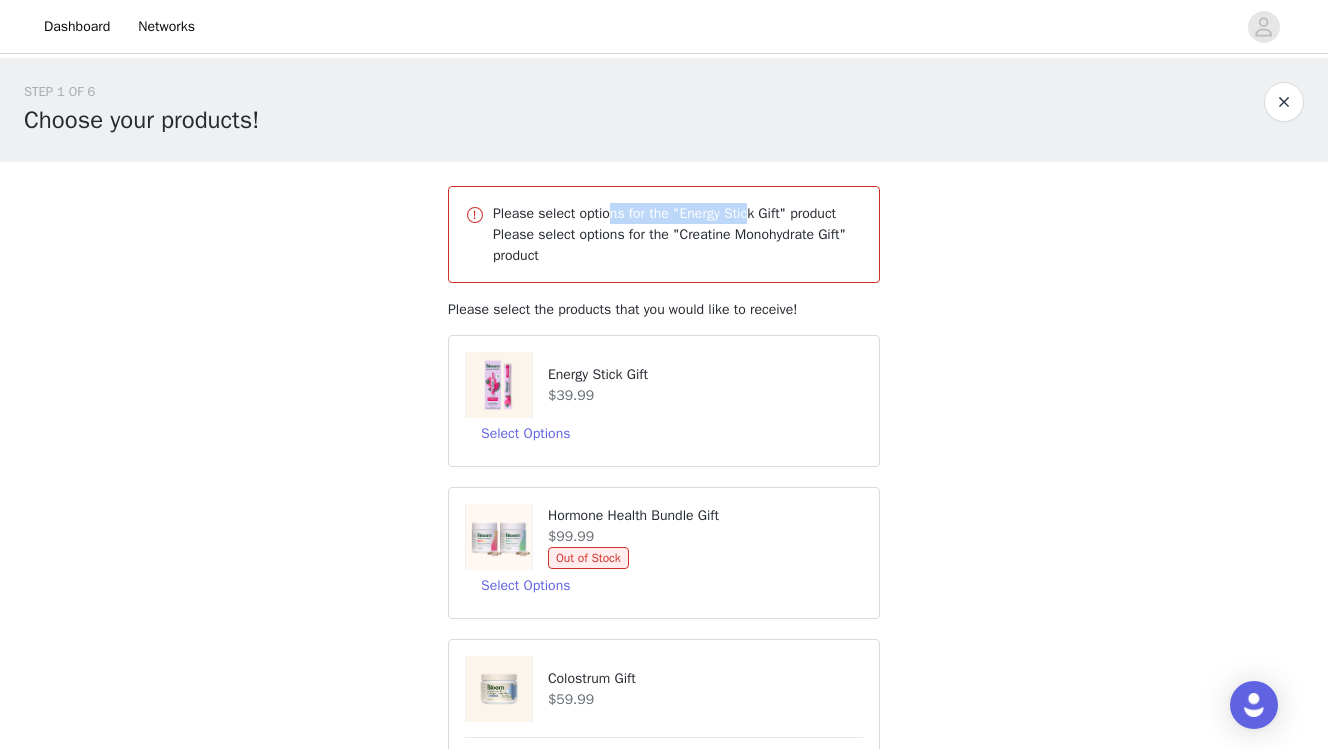 drag, startPoint x: 611, startPoint y: 213, endPoint x: 762, endPoint y: 213, distance: 151 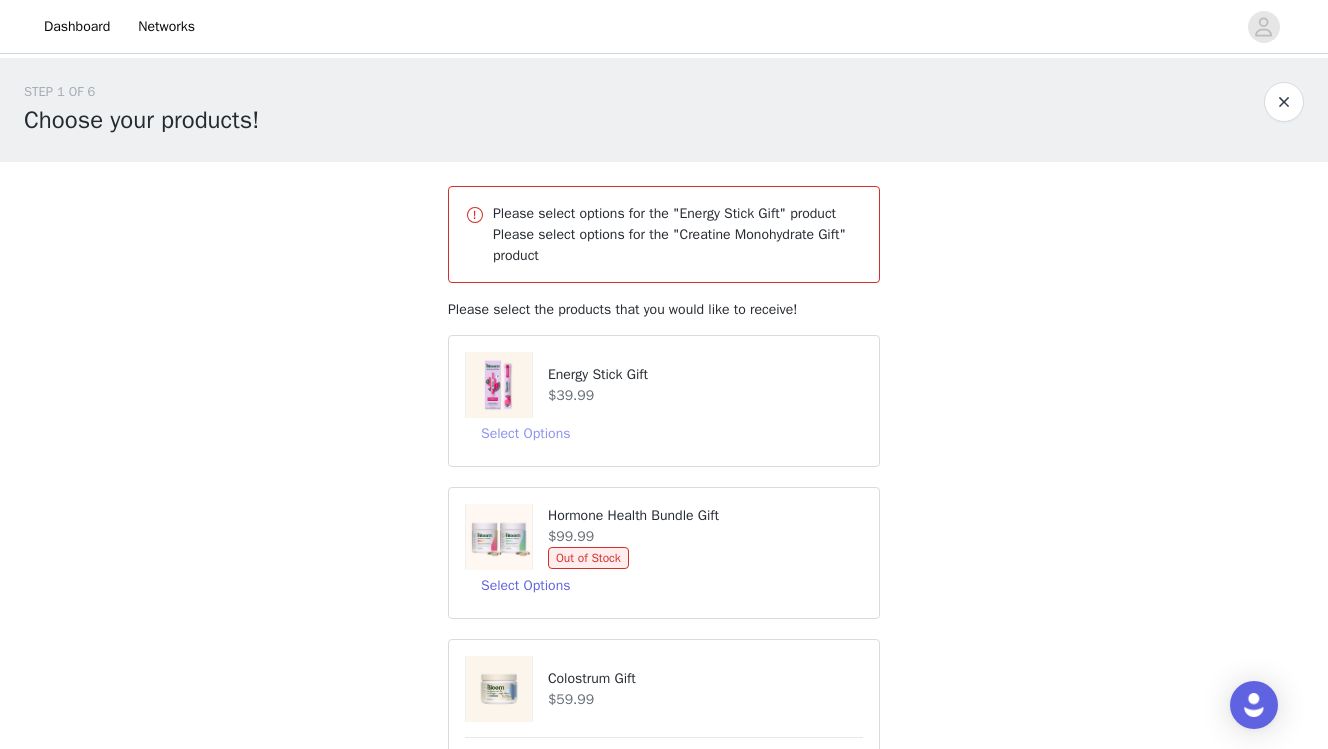 click on "Select Options" at bounding box center (525, 434) 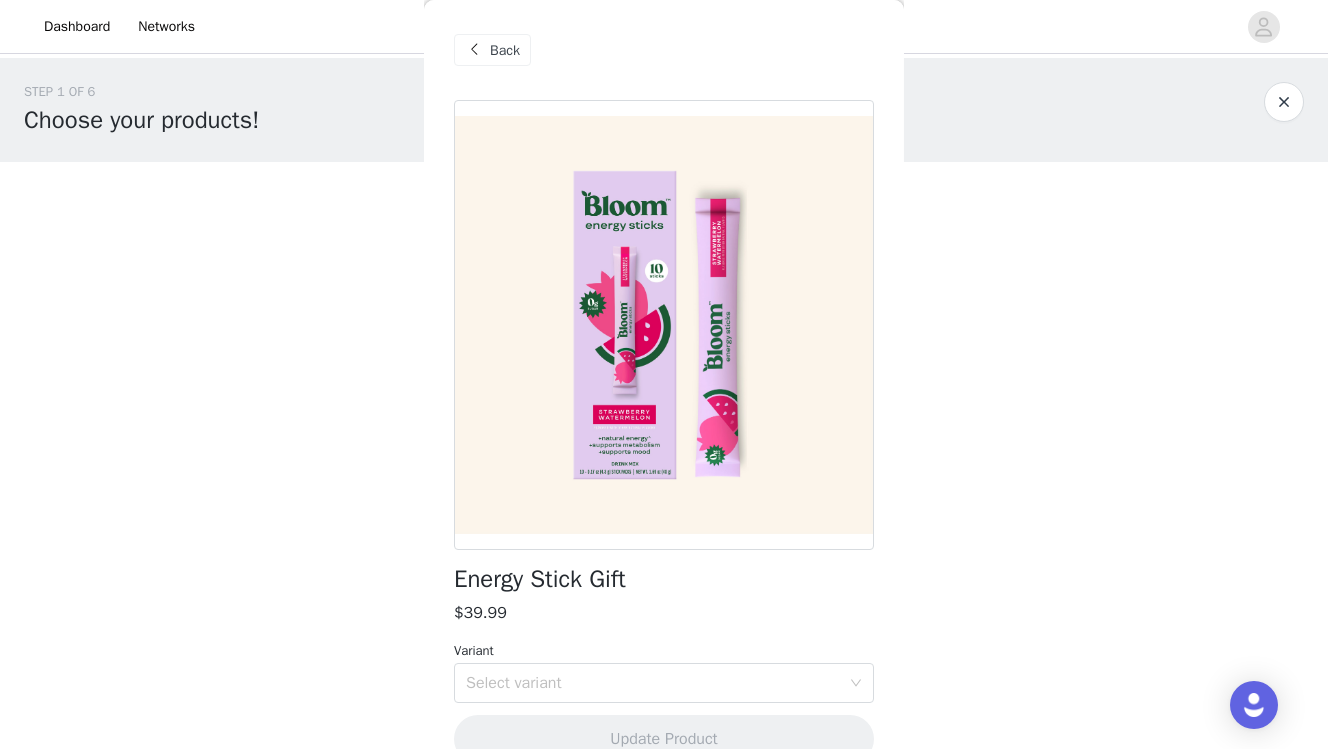 scroll, scrollTop: 37, scrollLeft: 0, axis: vertical 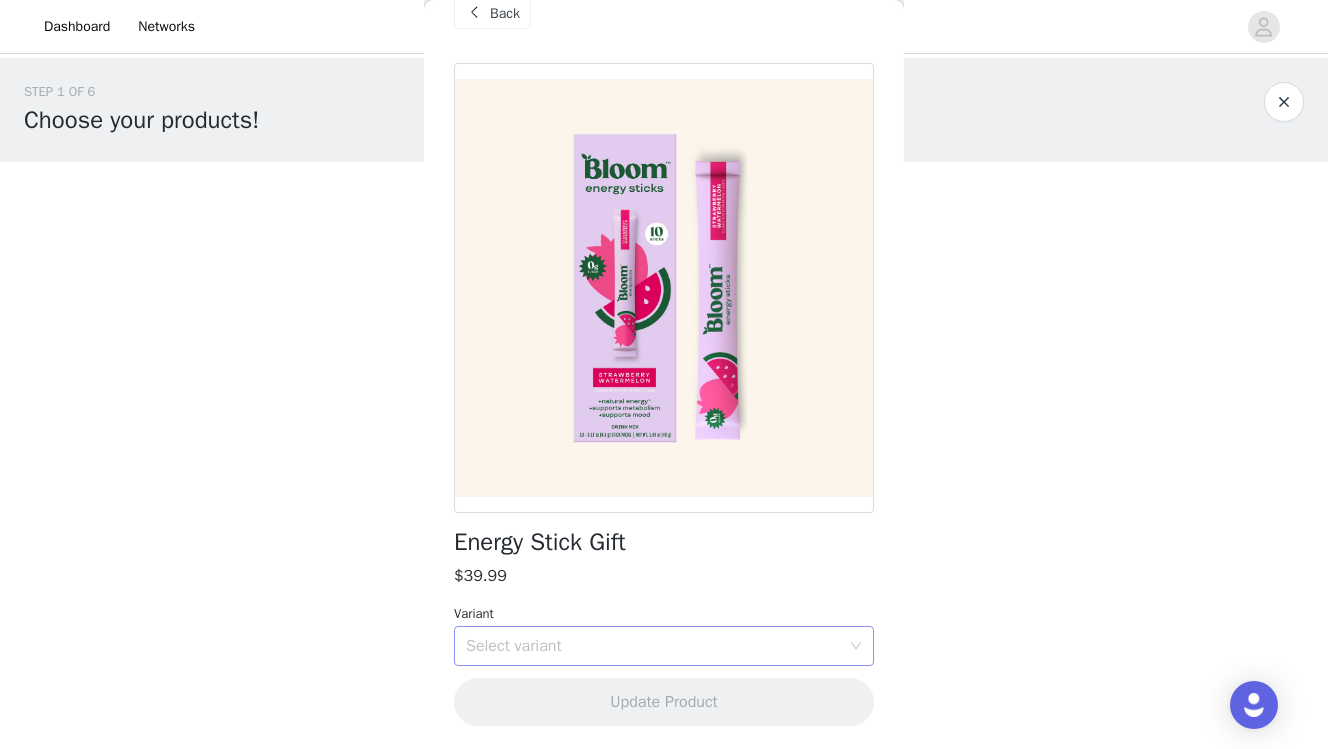 click on "Select variant" at bounding box center [653, 646] 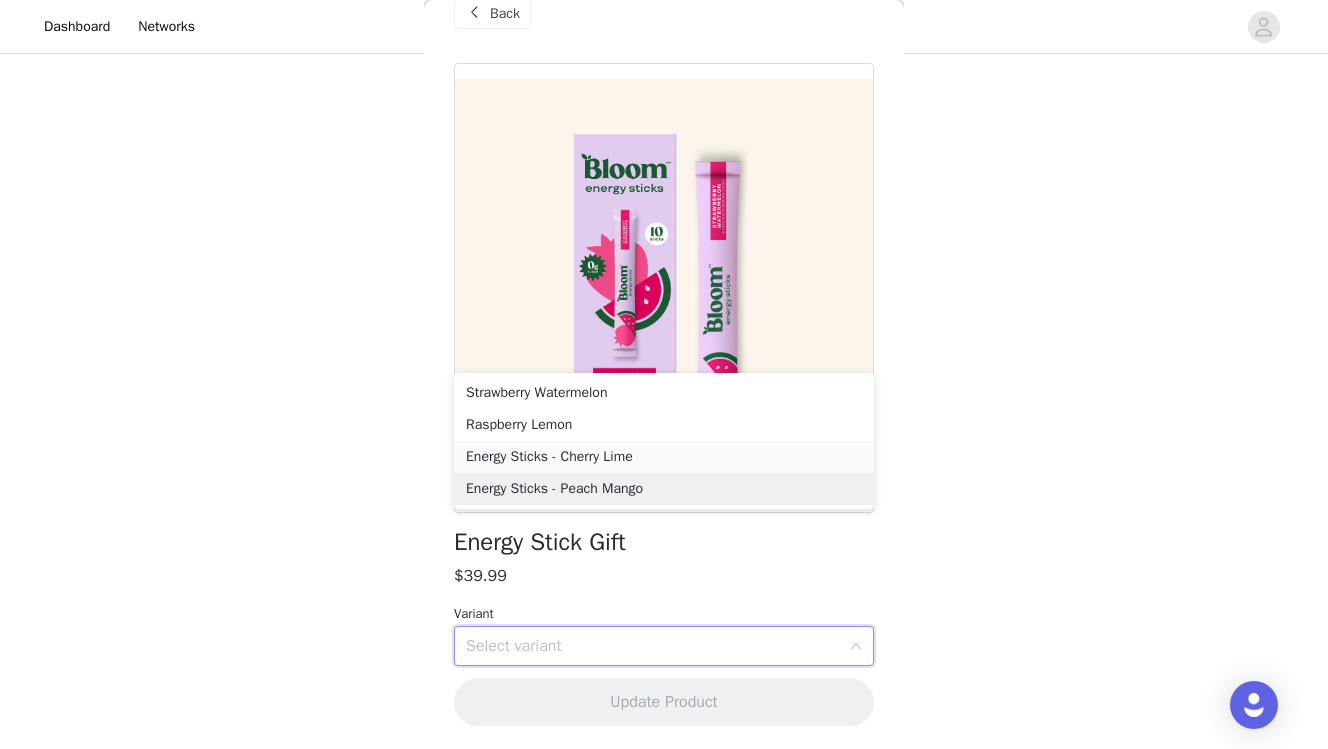 scroll, scrollTop: 428, scrollLeft: 0, axis: vertical 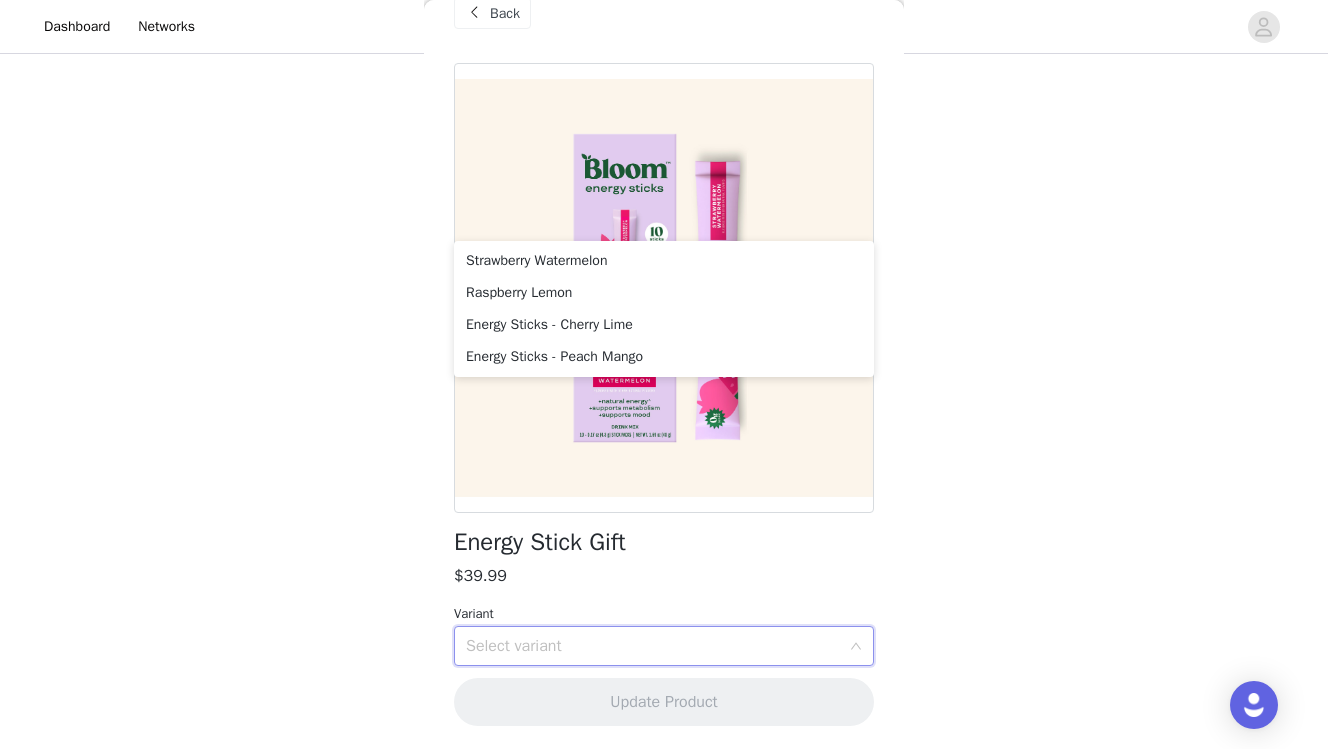 click on "Select variant" at bounding box center (657, 646) 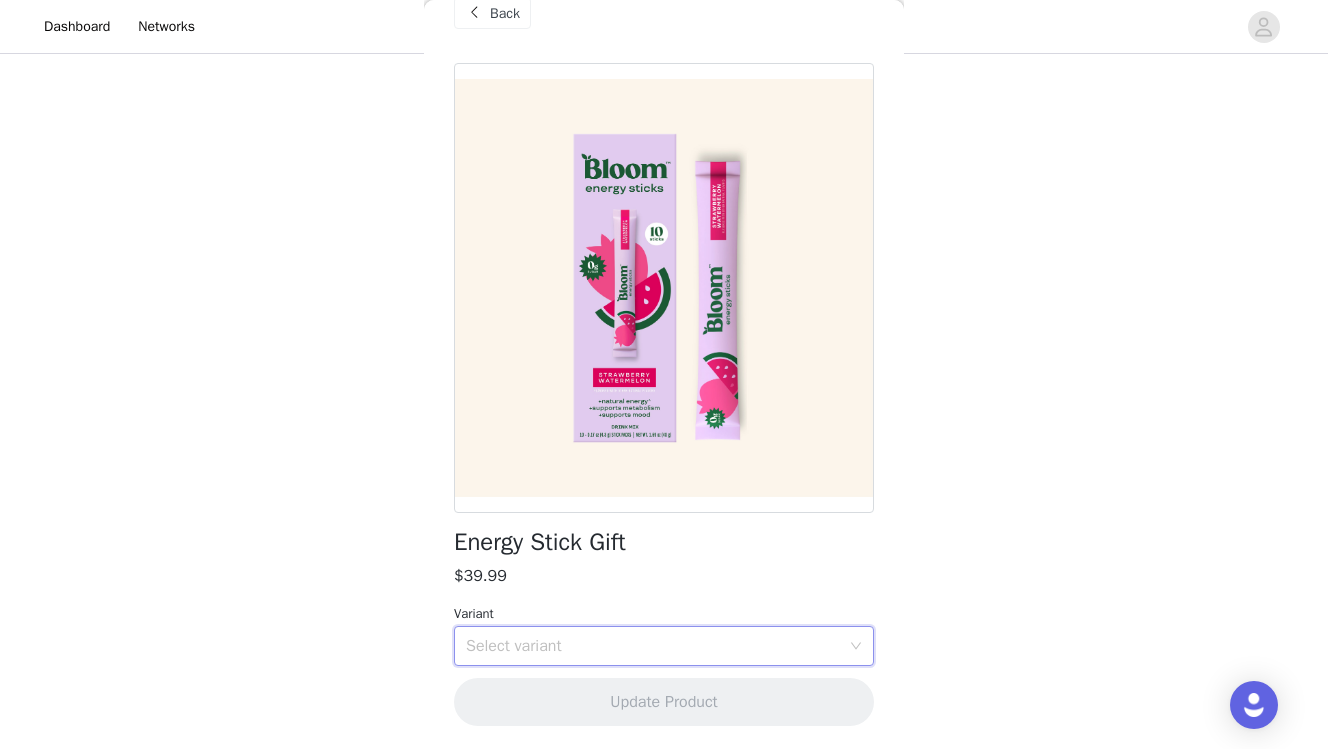 click on "Select variant" at bounding box center [657, 646] 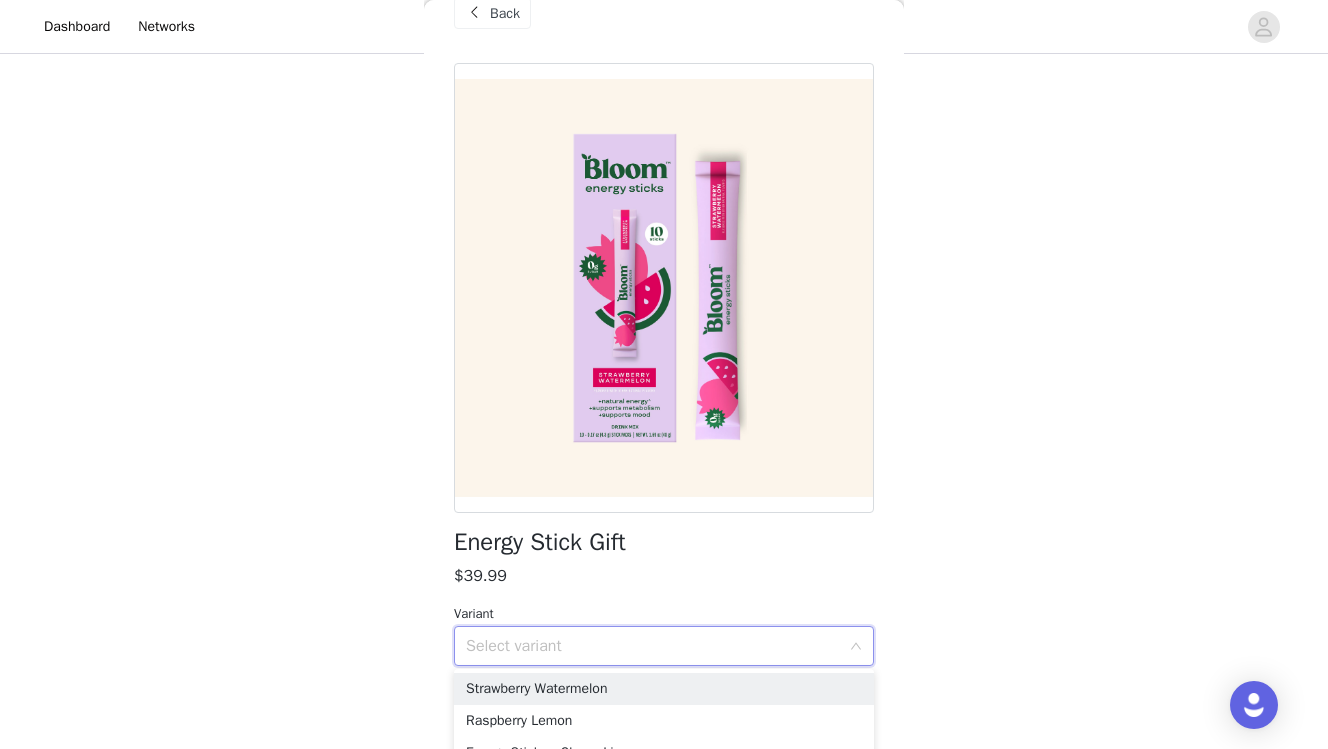 scroll, scrollTop: 563, scrollLeft: 0, axis: vertical 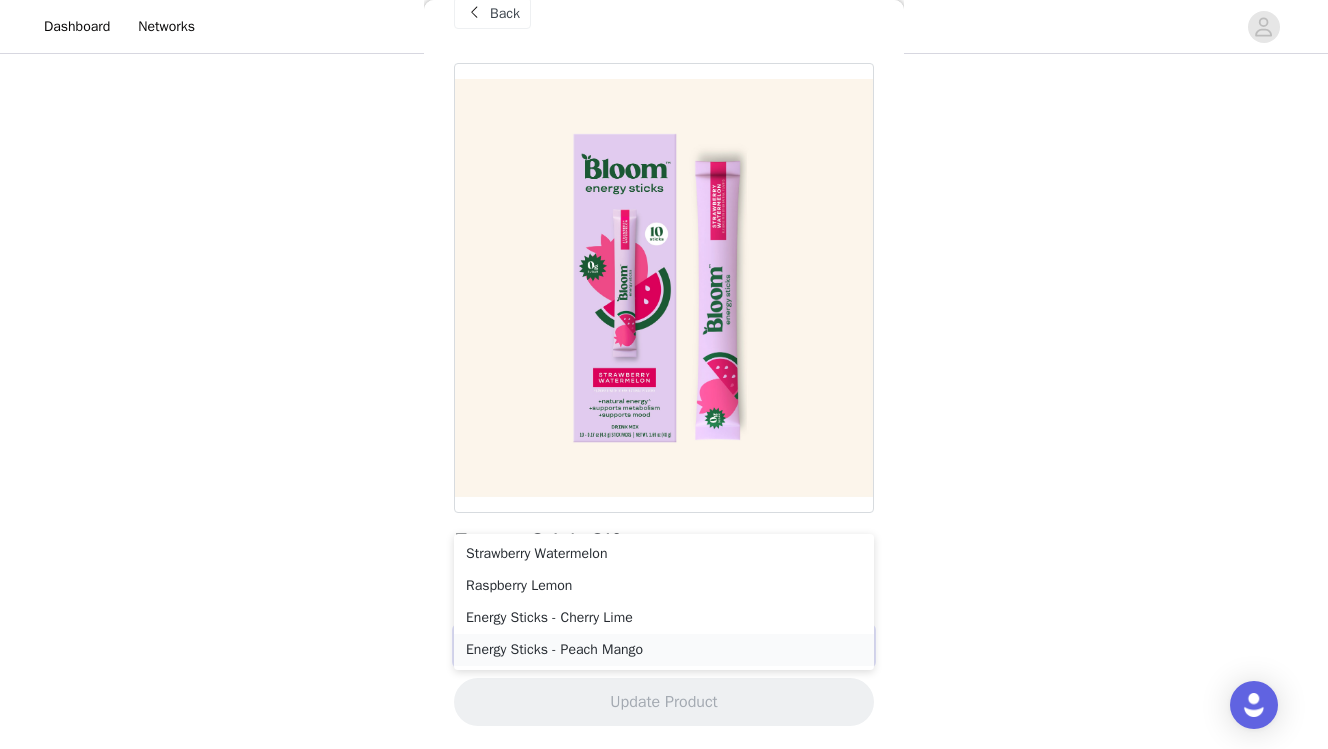 click on "Energy Sticks - Peach Mango" at bounding box center (664, 650) 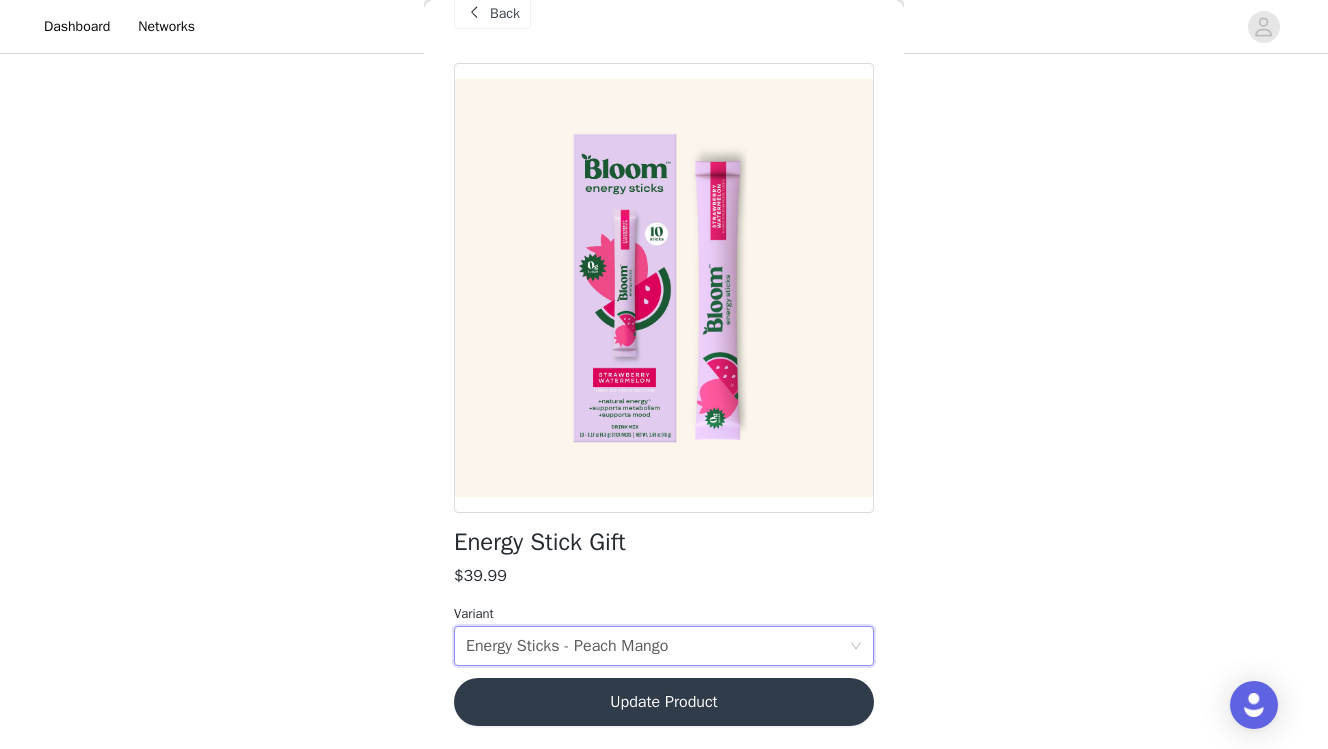 click on "Update Product" at bounding box center (664, 702) 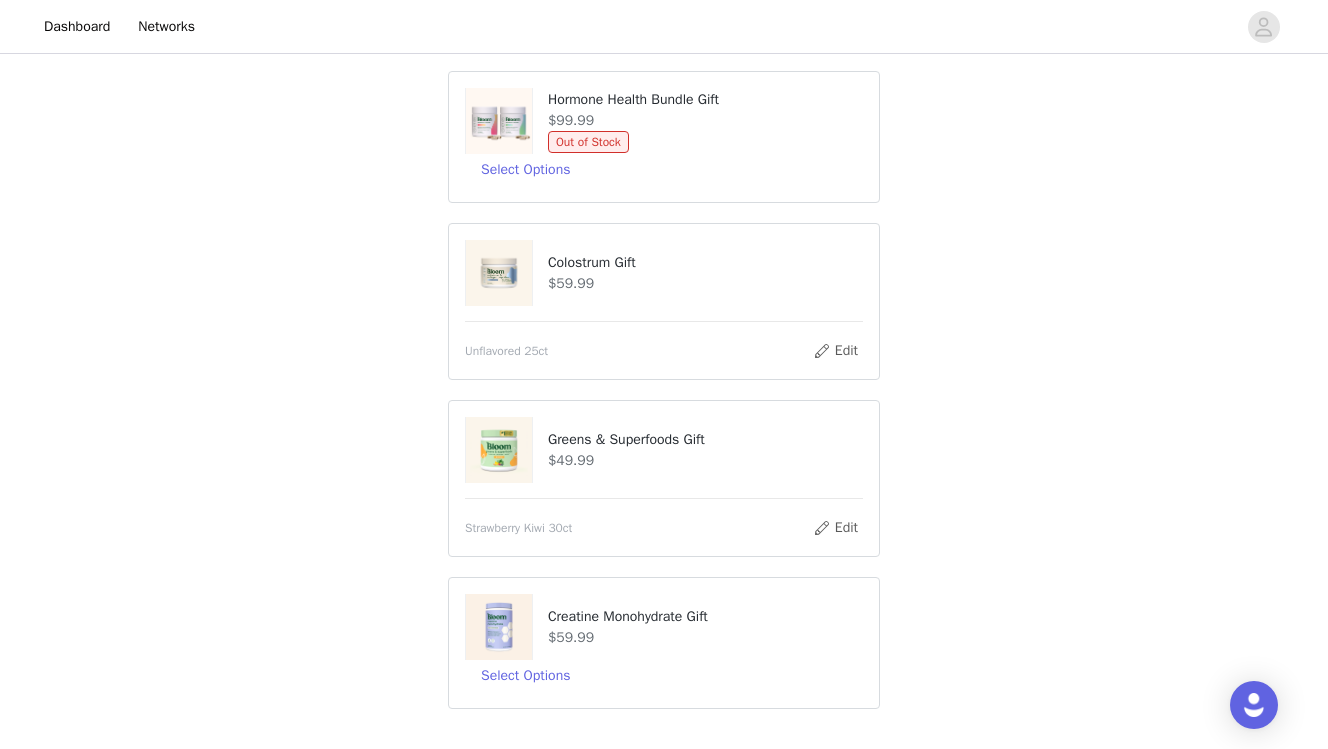 scroll, scrollTop: 442, scrollLeft: 0, axis: vertical 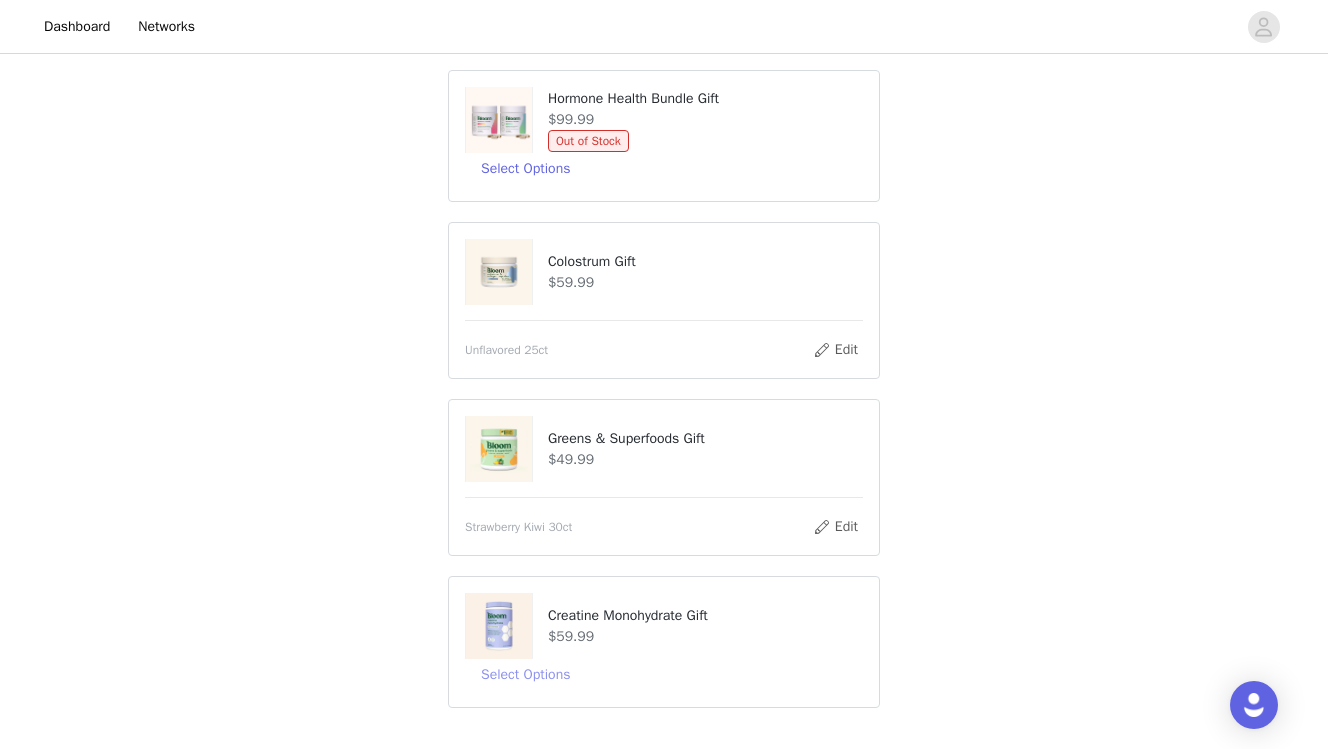 click on "Select Options" at bounding box center (525, 675) 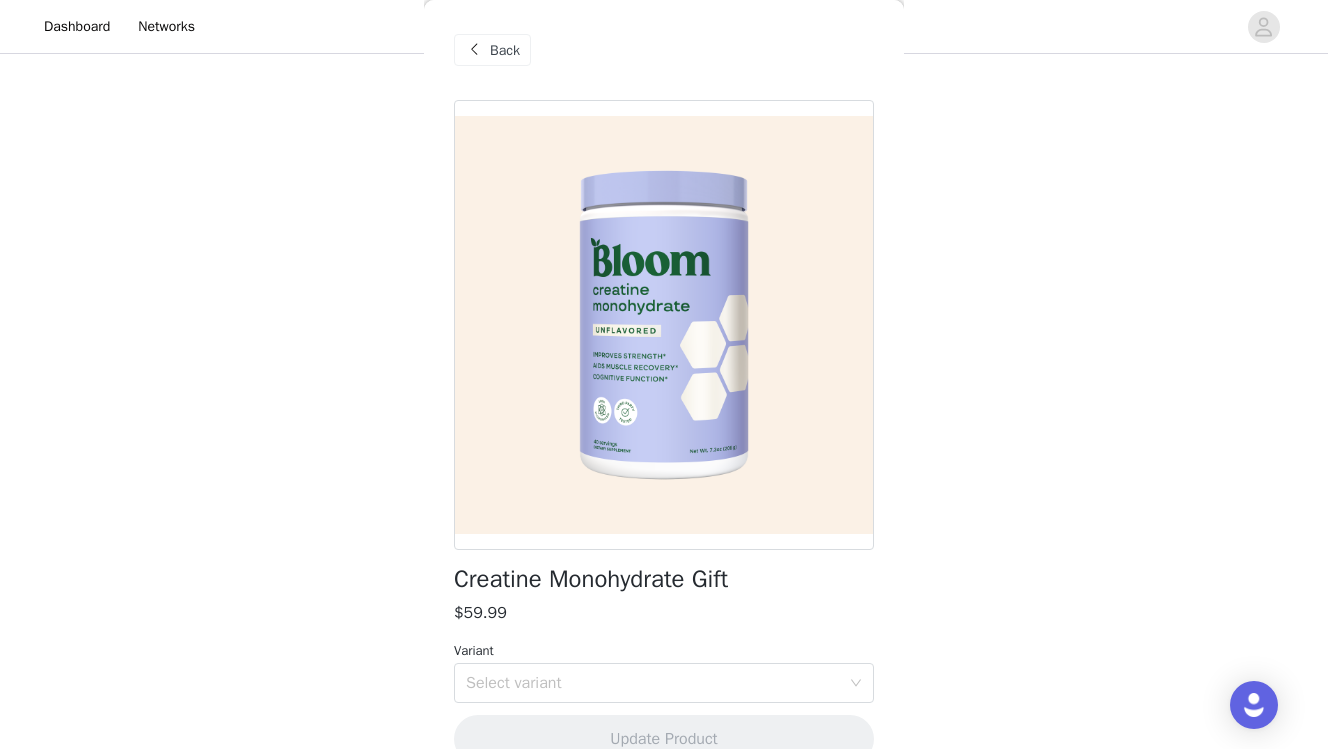 scroll, scrollTop: 37, scrollLeft: 0, axis: vertical 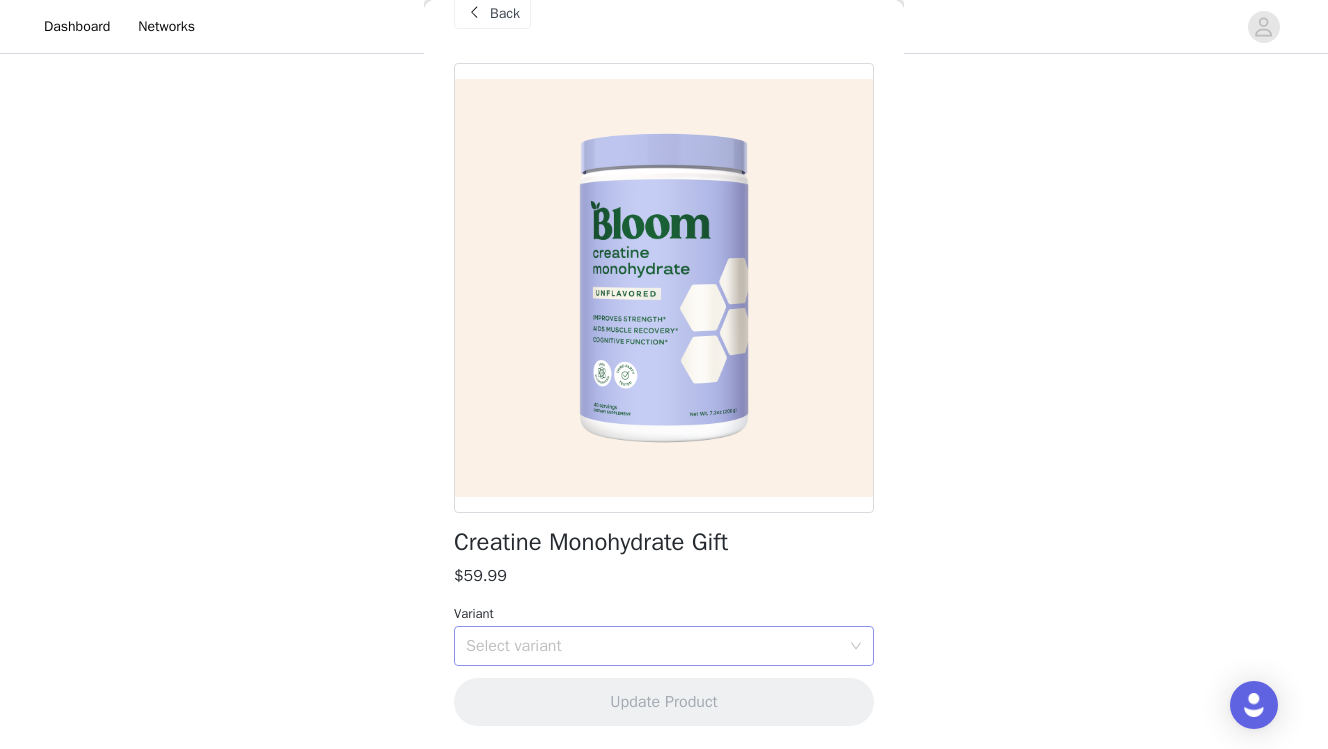 click on "Select variant" at bounding box center (653, 646) 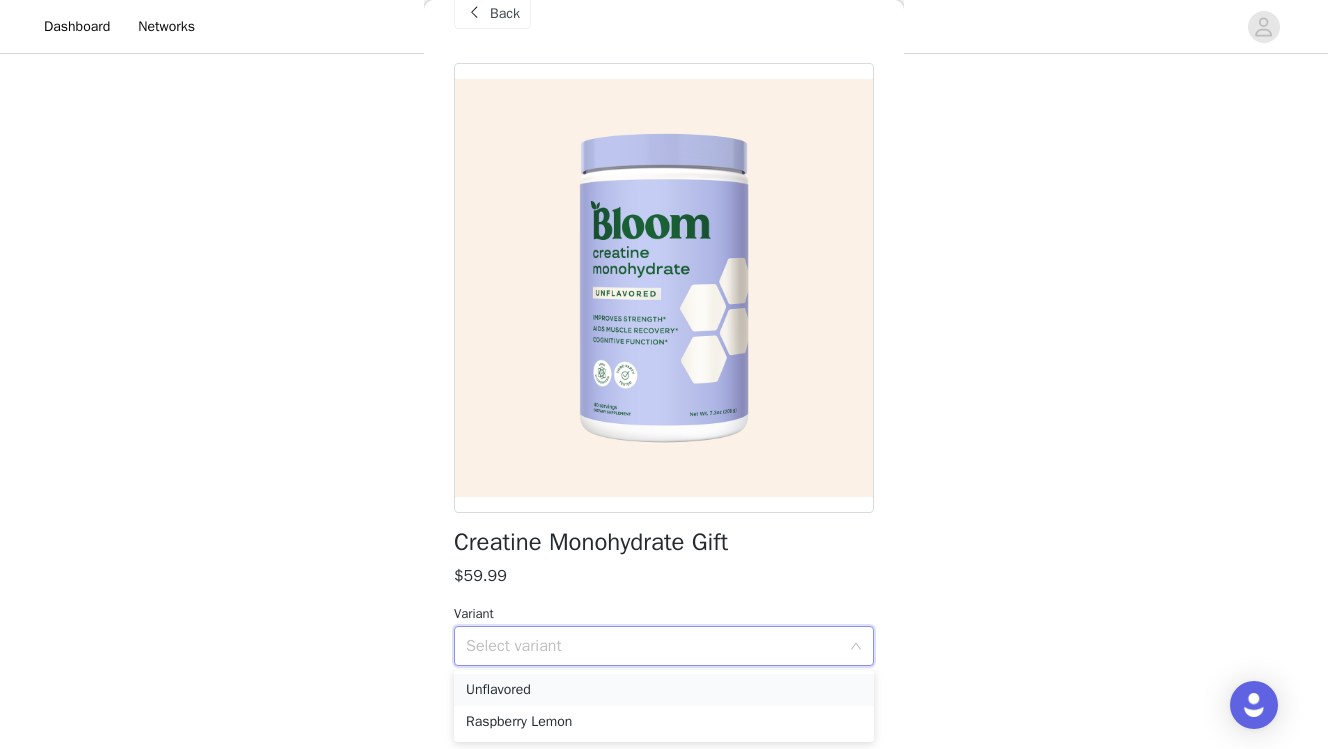 click on "Unflavored" at bounding box center (664, 690) 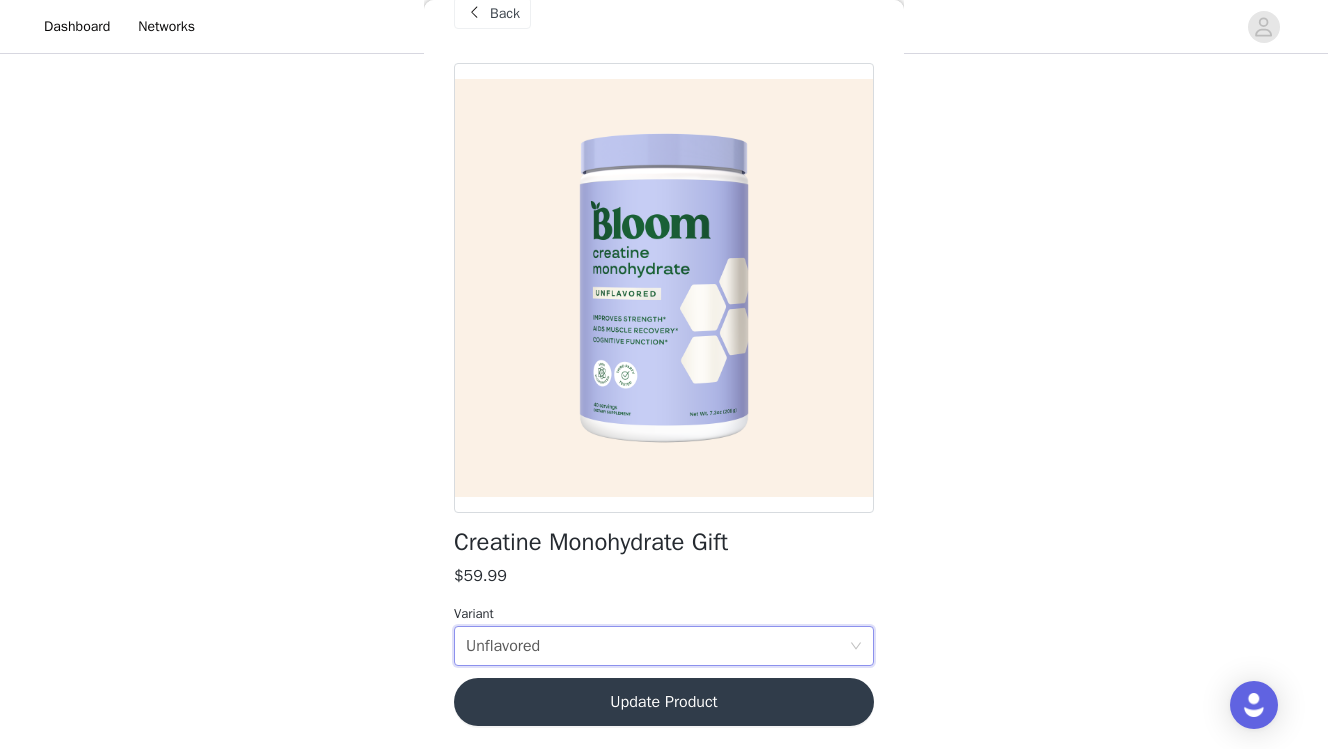 click on "Update Product" at bounding box center (664, 702) 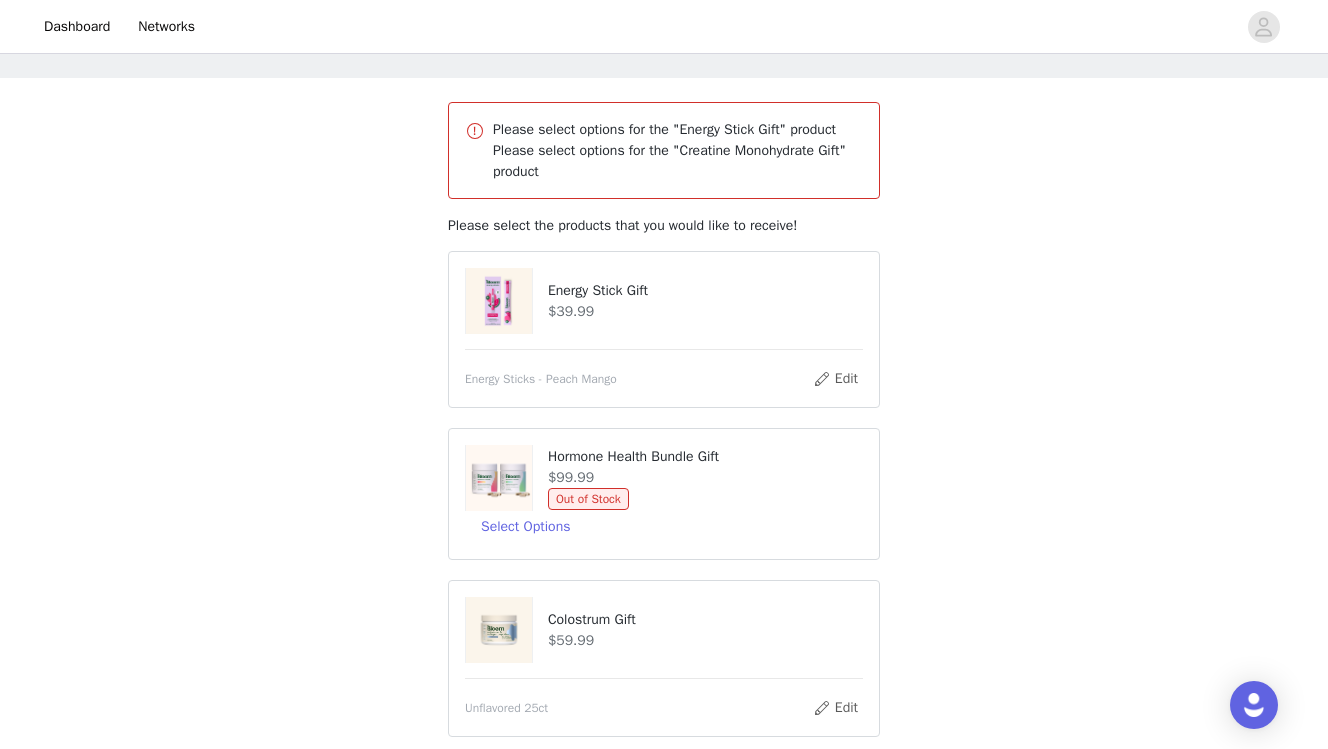 scroll, scrollTop: 78, scrollLeft: 0, axis: vertical 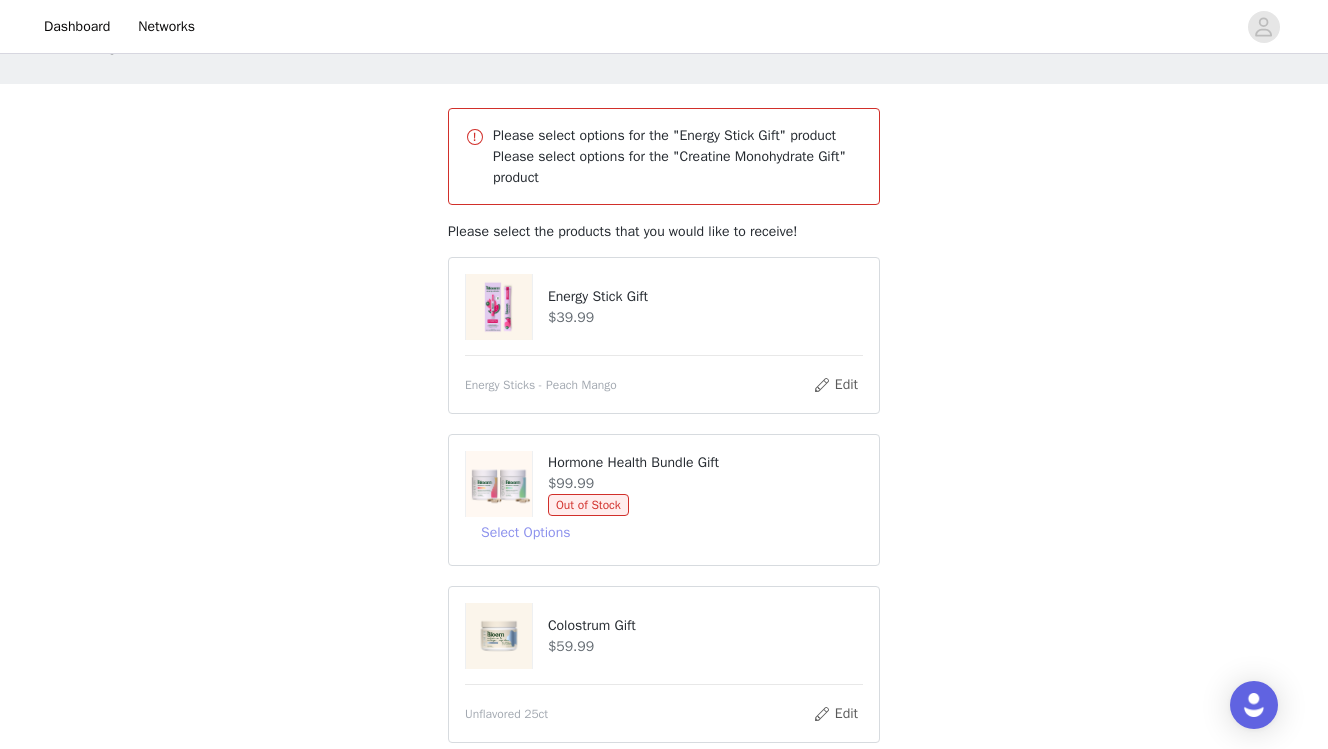 click on "Select Options" at bounding box center (525, 533) 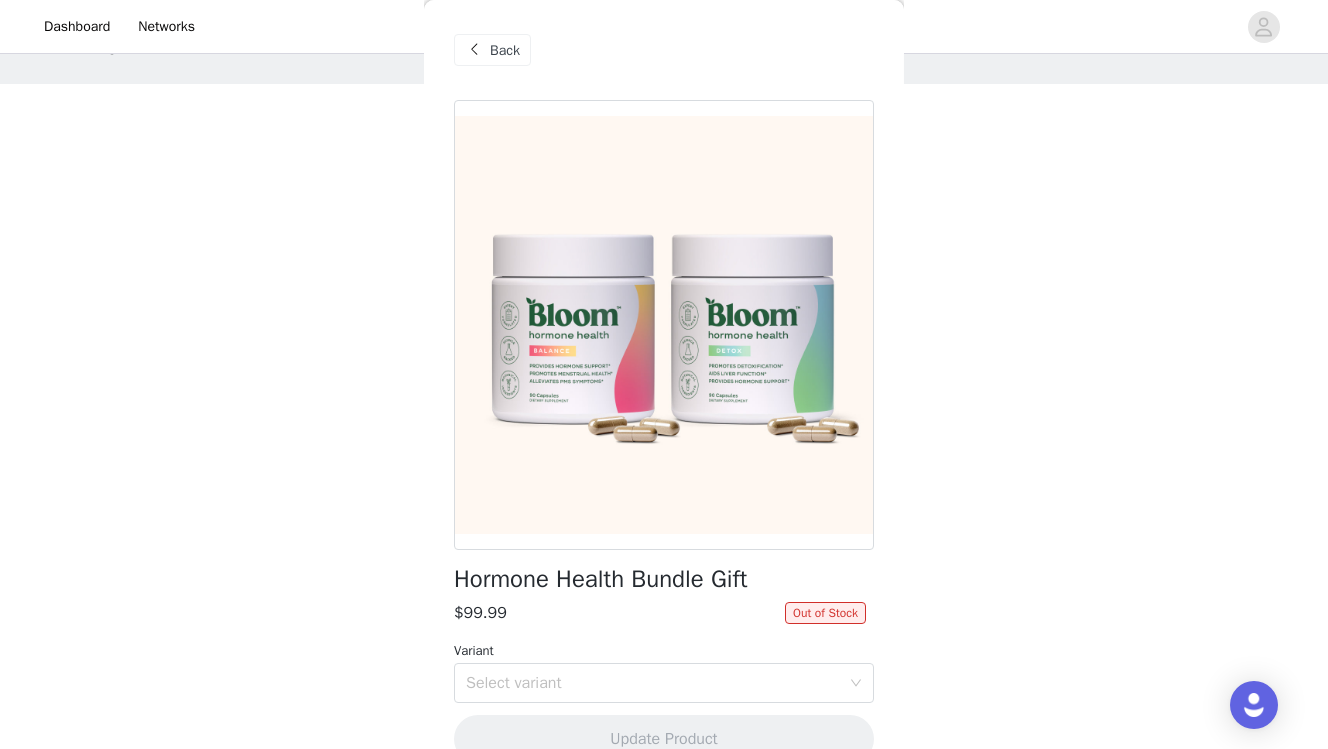 scroll, scrollTop: 37, scrollLeft: 0, axis: vertical 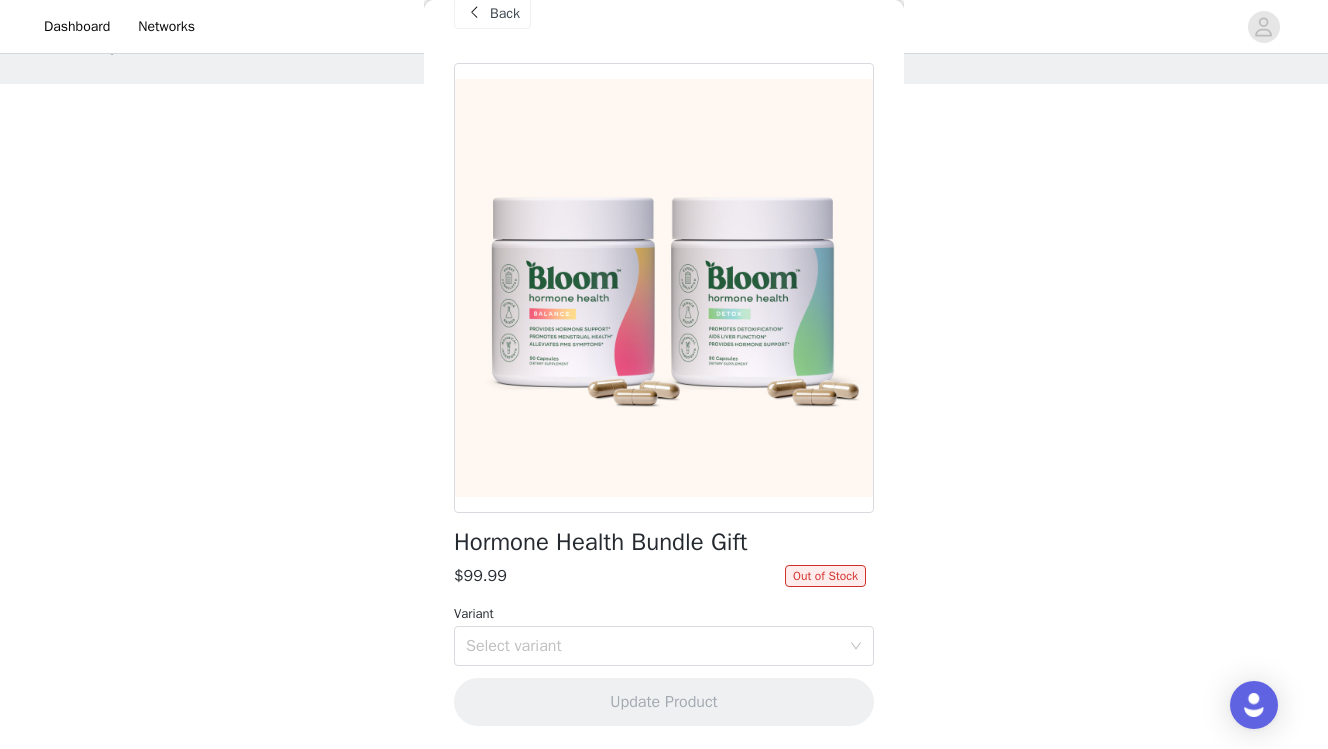 click on "Hormone Health Bundle Gift       $99.99        Out of Stock   Variant   Select variant     Update Product" at bounding box center [664, 406] 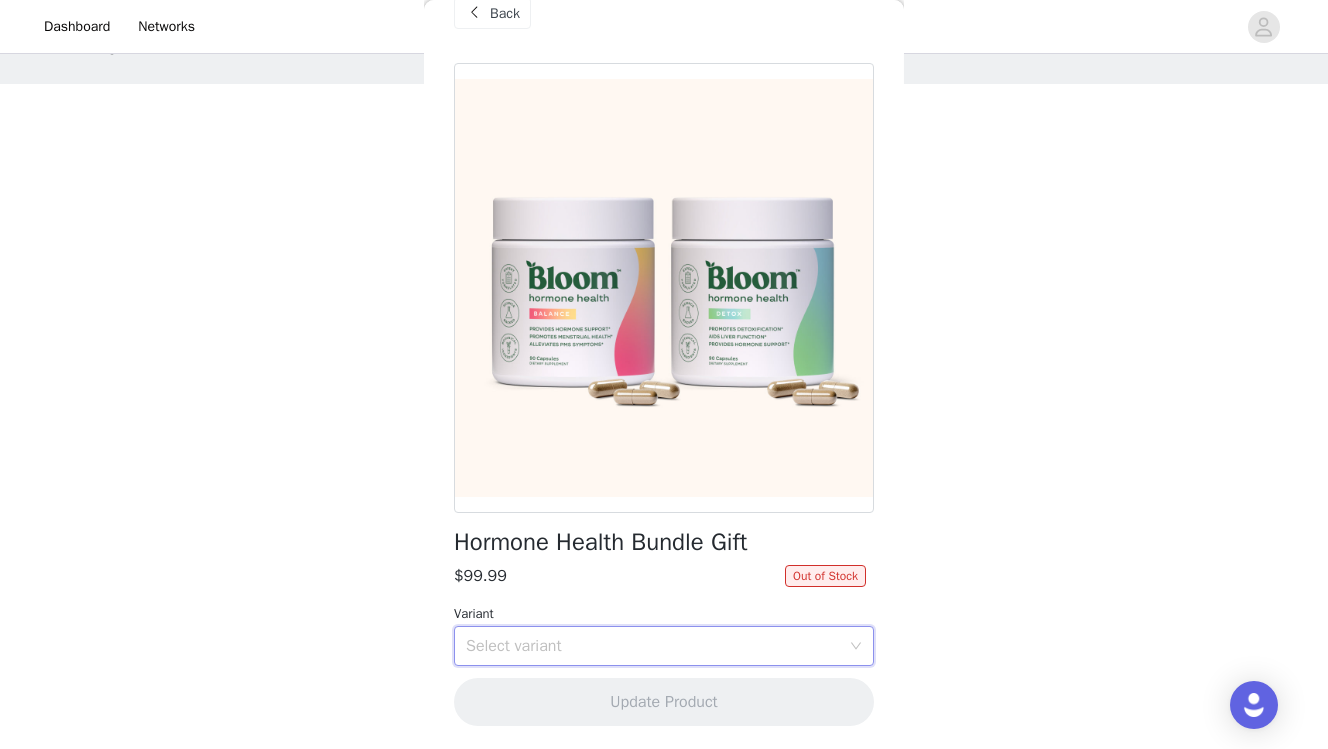 click on "Select variant" at bounding box center (657, 646) 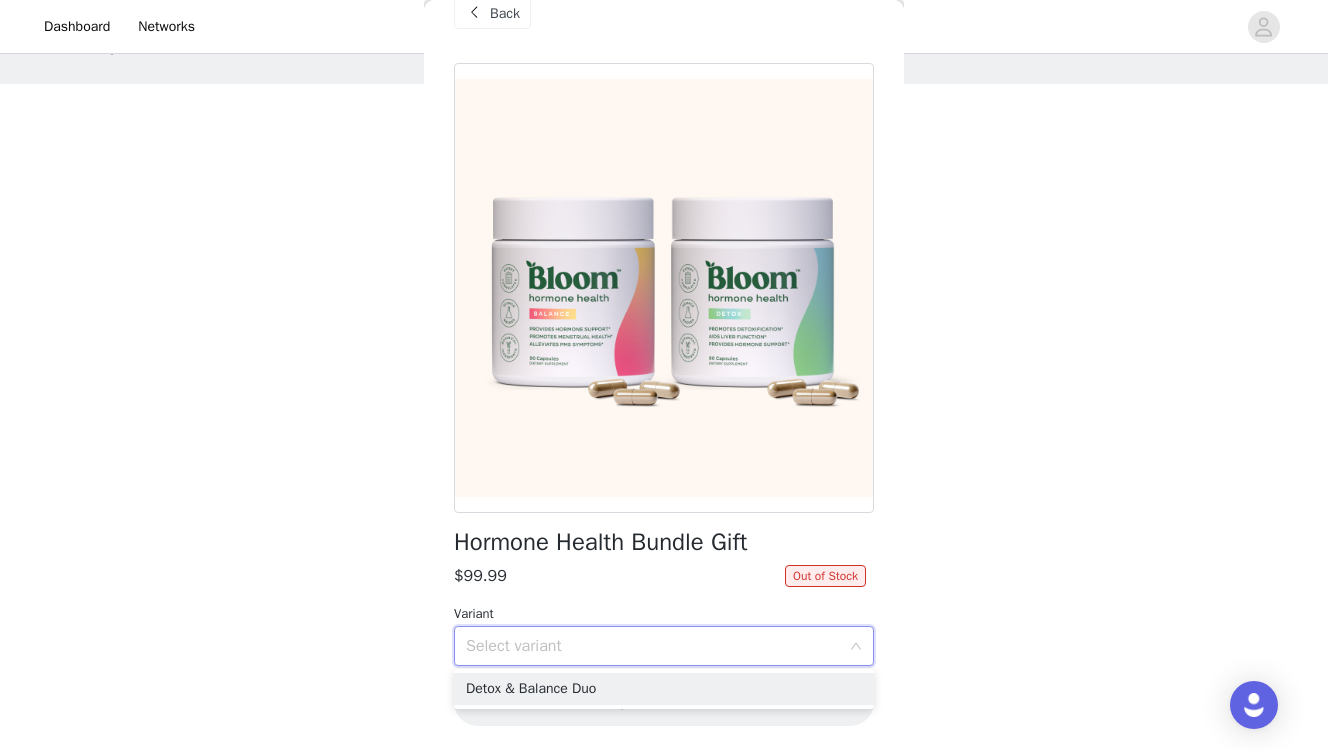 click on "Select variant" at bounding box center (653, 646) 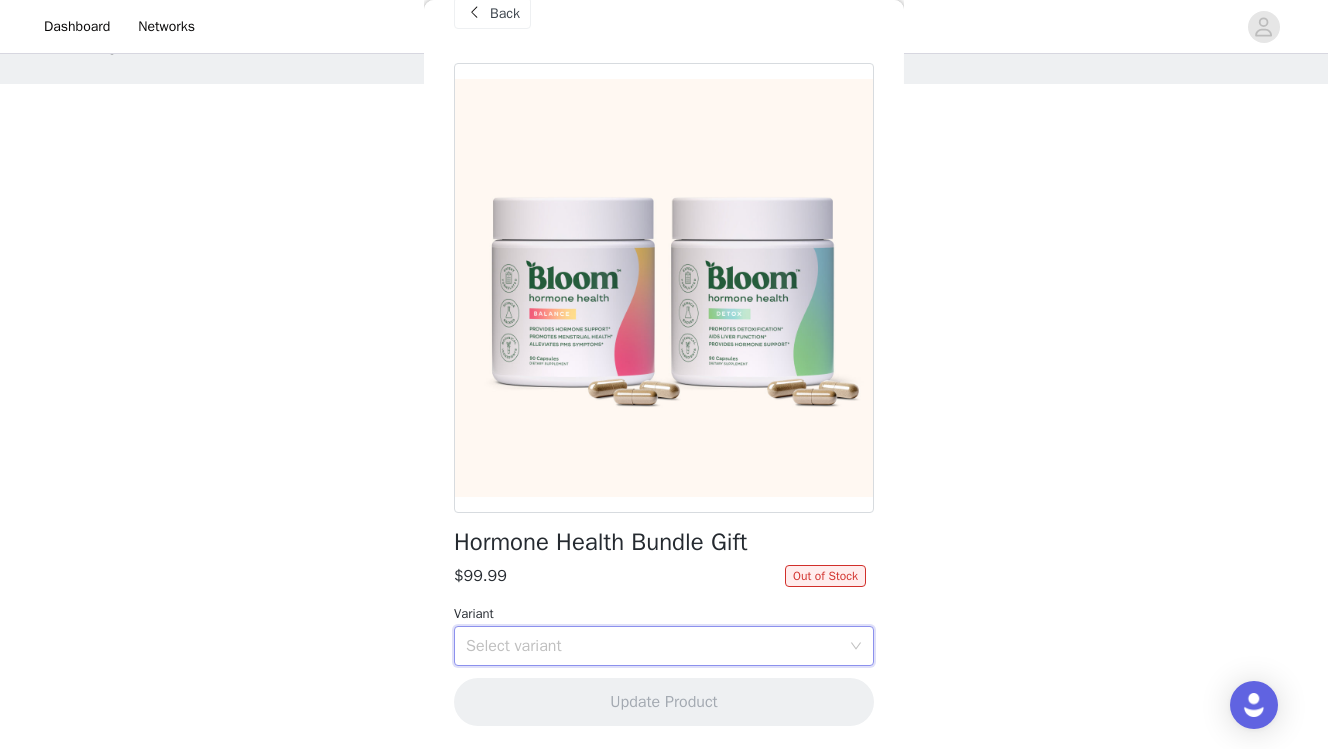 click on "Select variant" at bounding box center [653, 646] 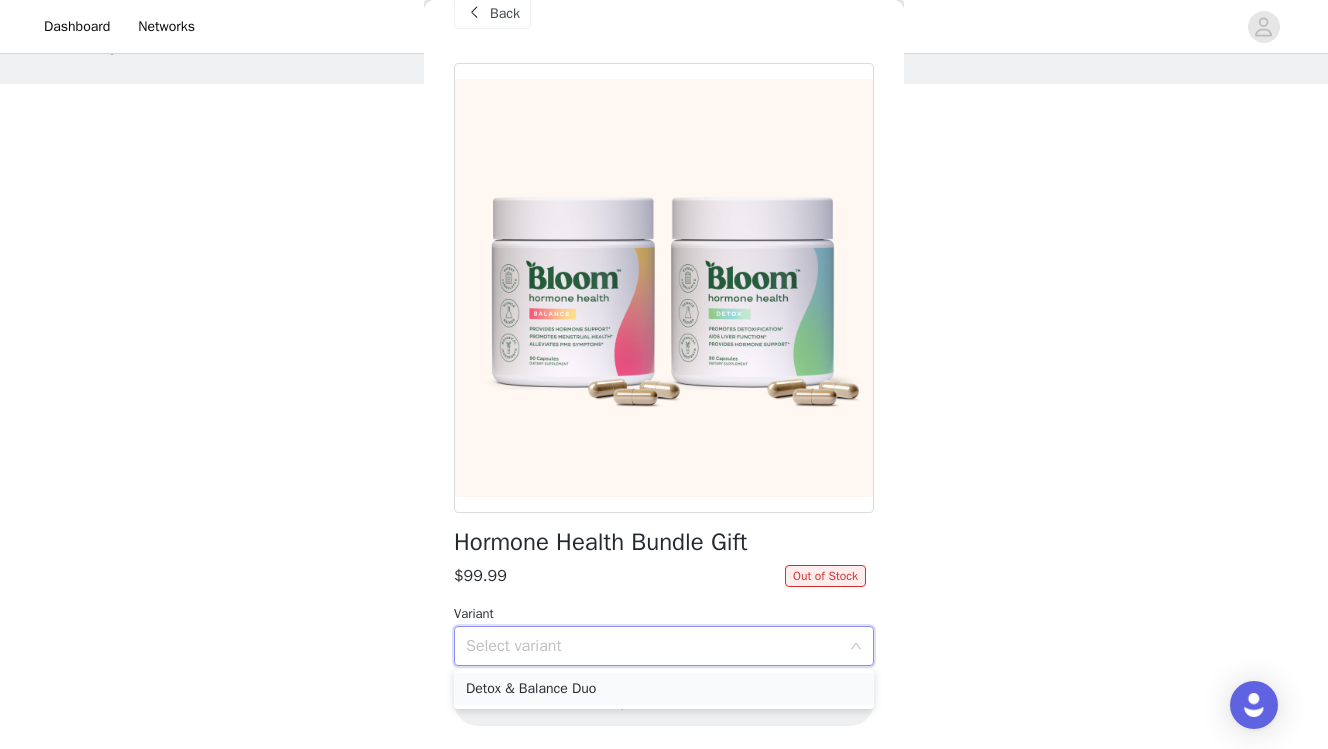 click on "Detox & Balance Duo" at bounding box center [664, 689] 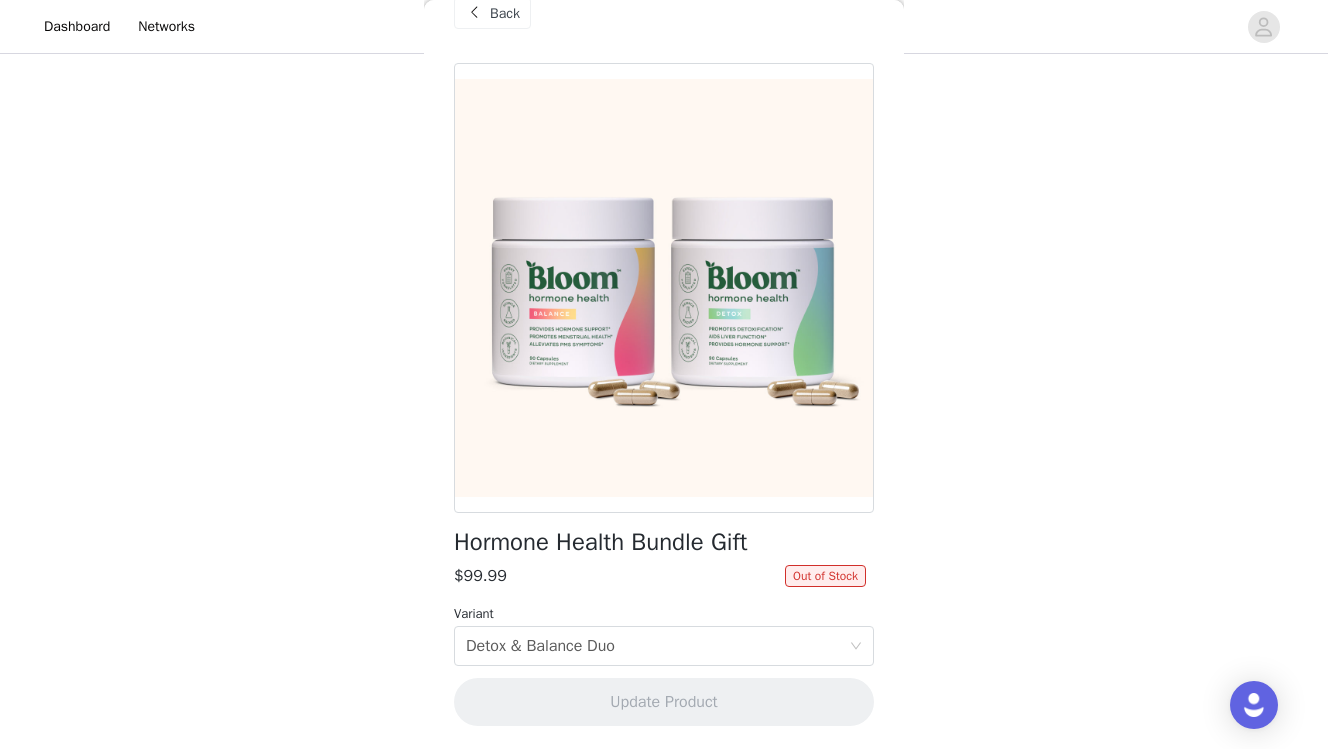 scroll, scrollTop: 353, scrollLeft: 0, axis: vertical 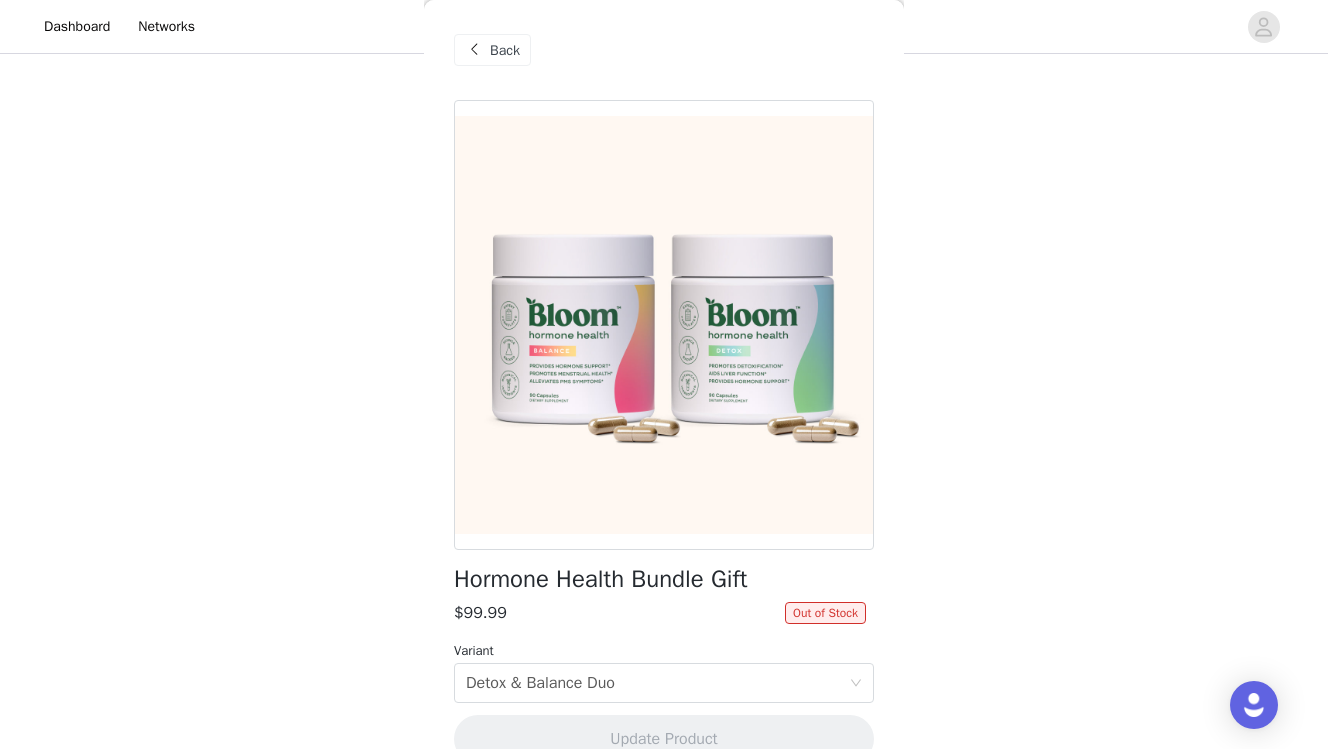 click on "Back" at bounding box center [664, 50] 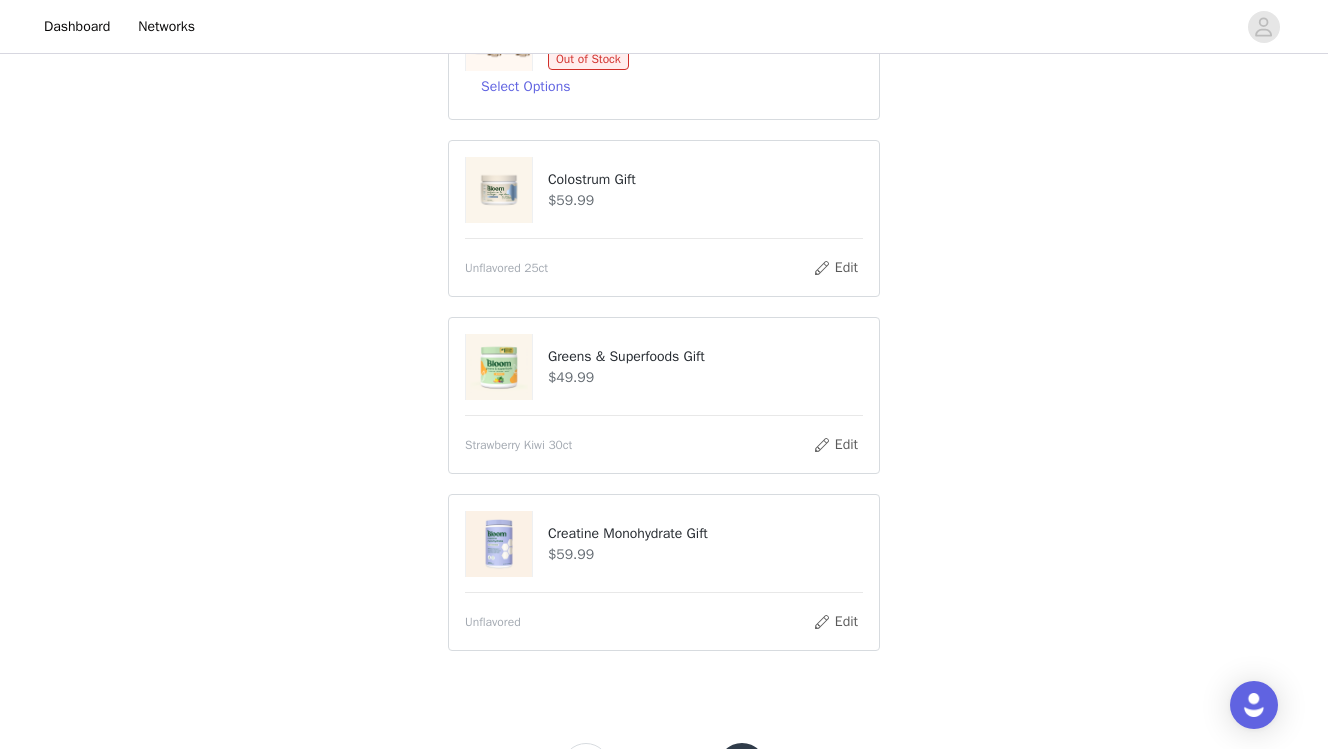 scroll, scrollTop: 613, scrollLeft: 0, axis: vertical 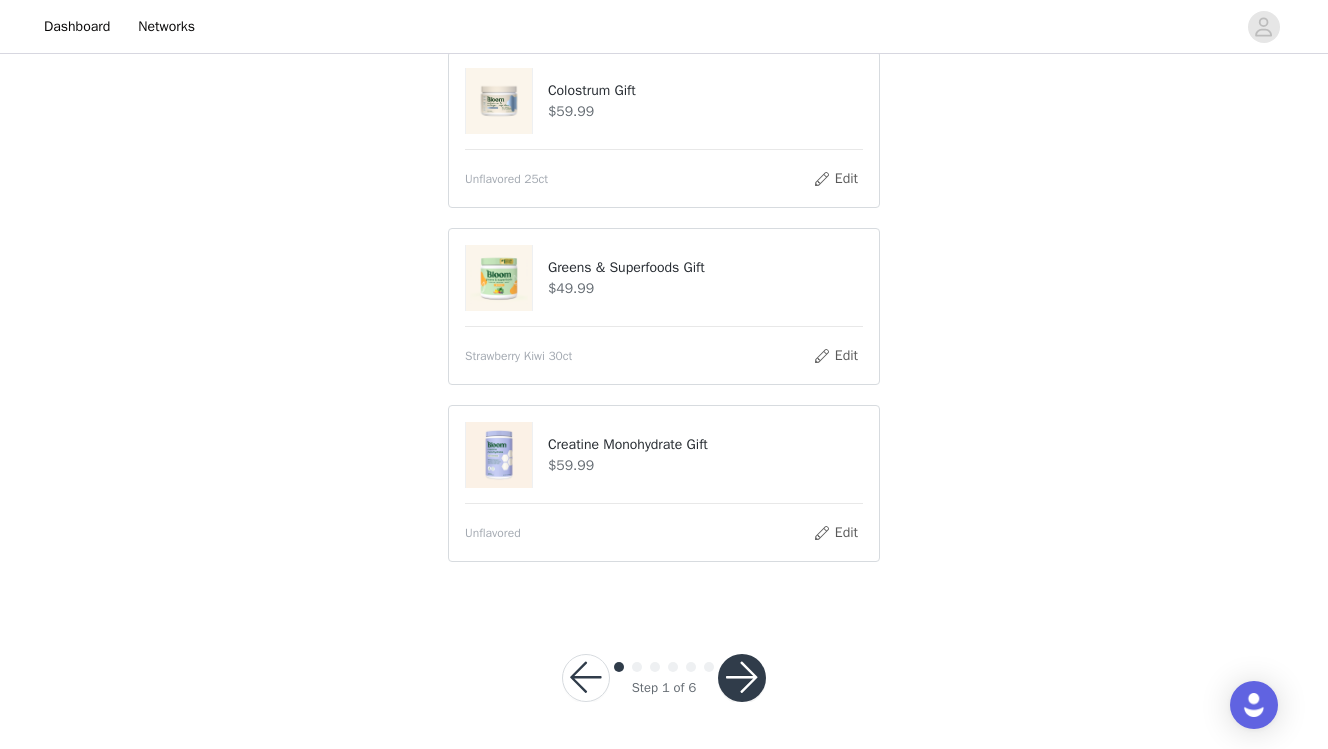 click at bounding box center [742, 678] 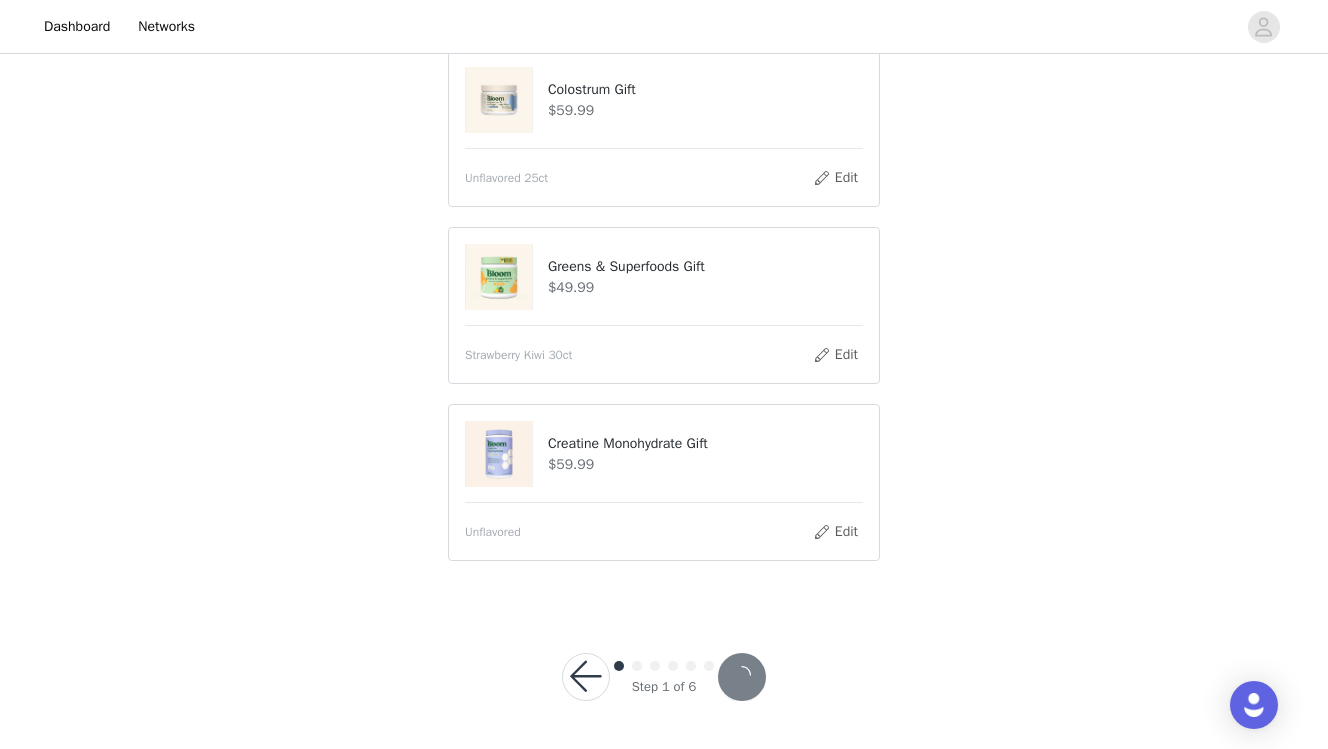 scroll, scrollTop: 500, scrollLeft: 0, axis: vertical 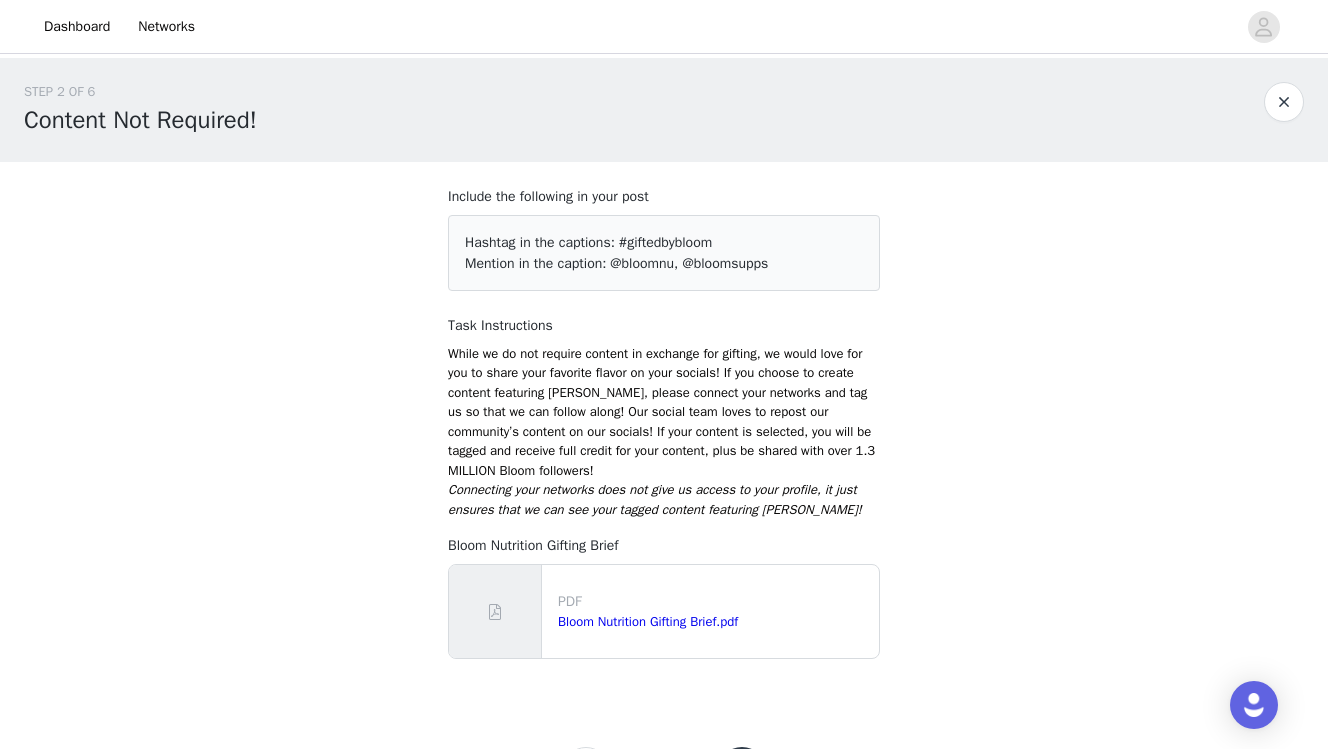 drag, startPoint x: 454, startPoint y: 208, endPoint x: 744, endPoint y: 198, distance: 290.17236 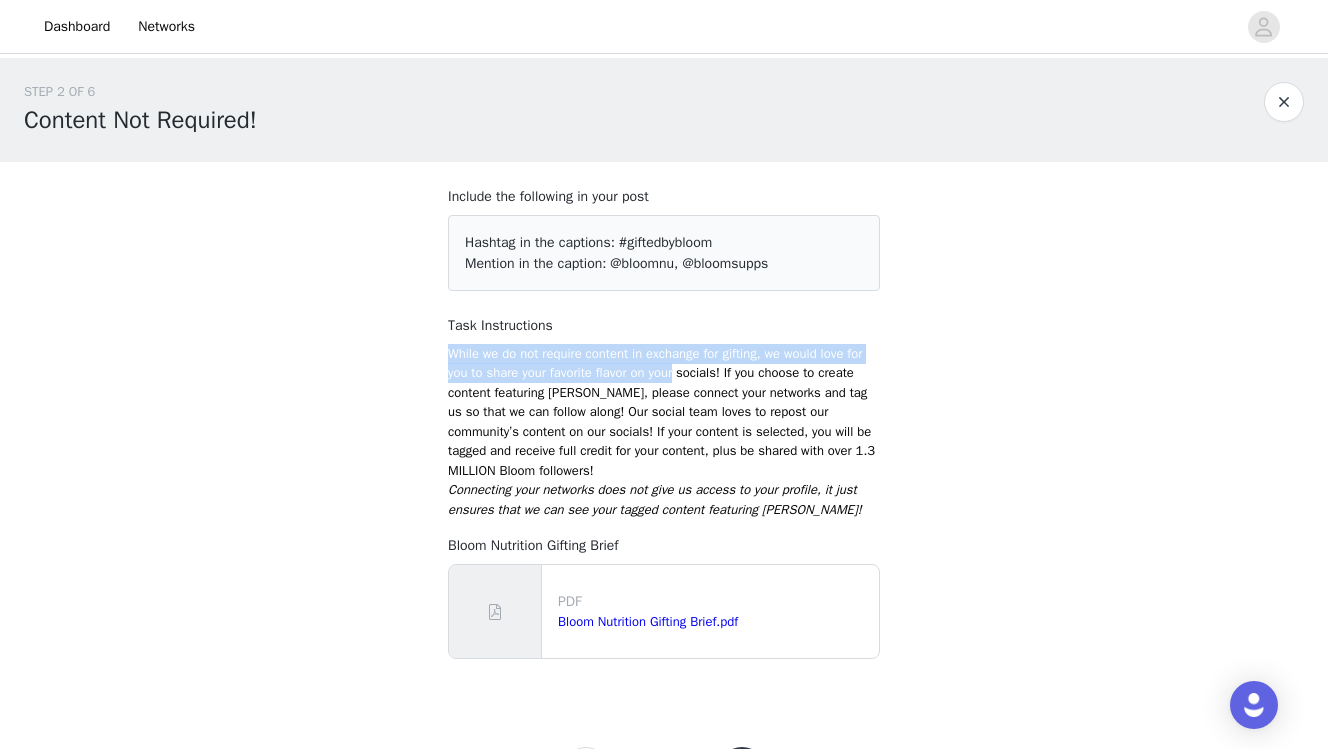 drag, startPoint x: 447, startPoint y: 350, endPoint x: 707, endPoint y: 370, distance: 260.7681 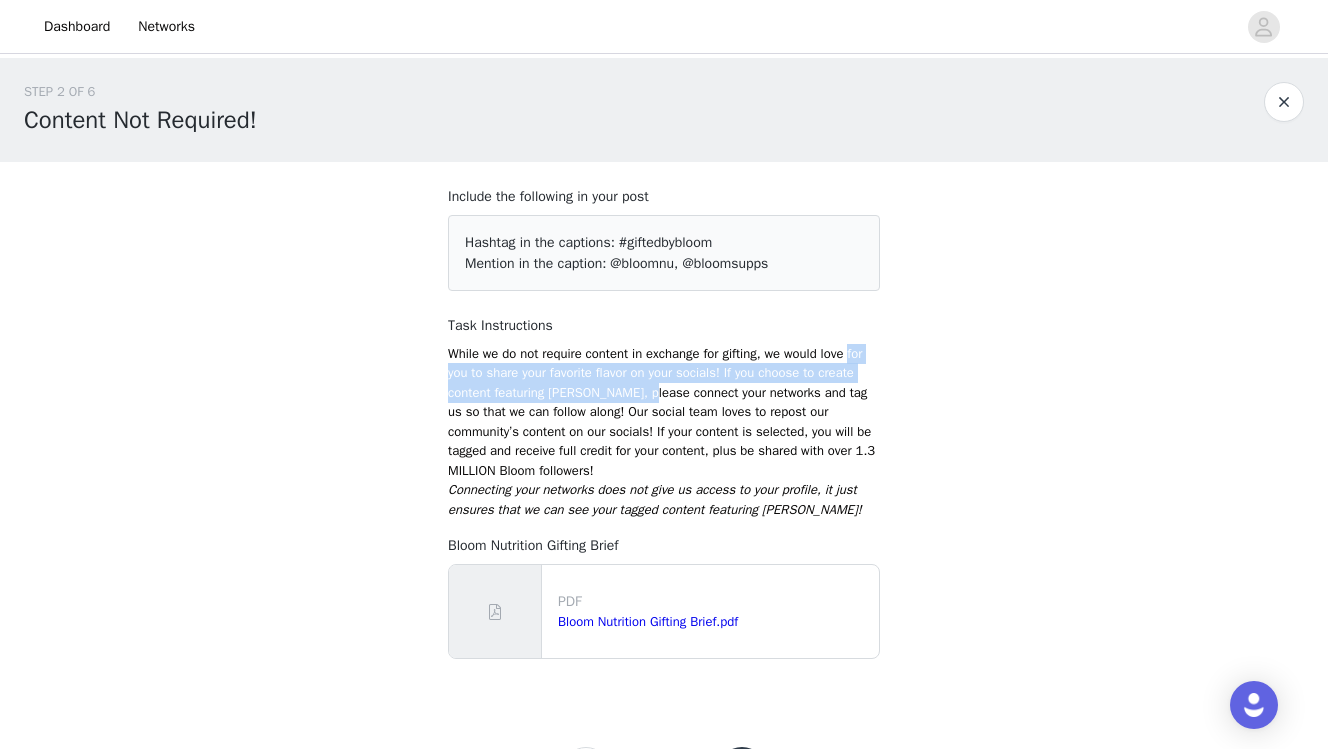 drag, startPoint x: 447, startPoint y: 381, endPoint x: 699, endPoint y: 388, distance: 252.0972 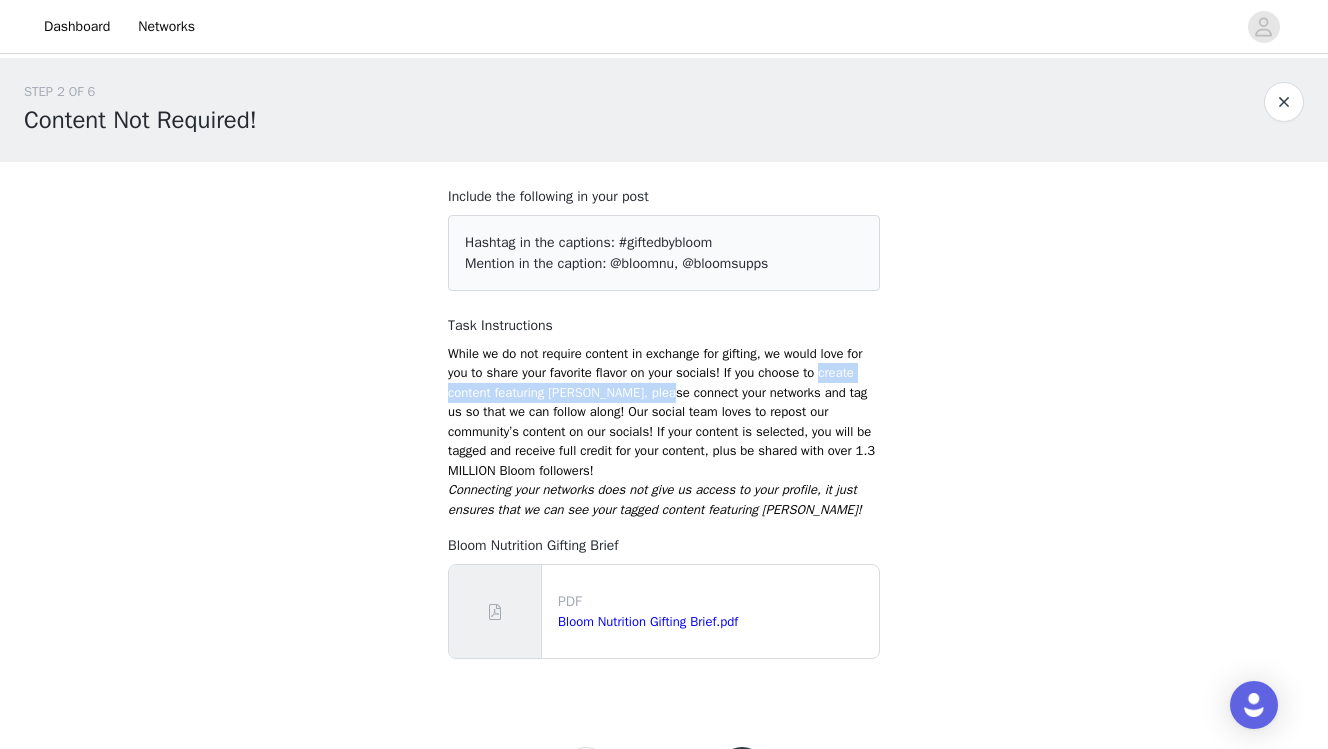 drag, startPoint x: 447, startPoint y: 395, endPoint x: 720, endPoint y: 396, distance: 273.00183 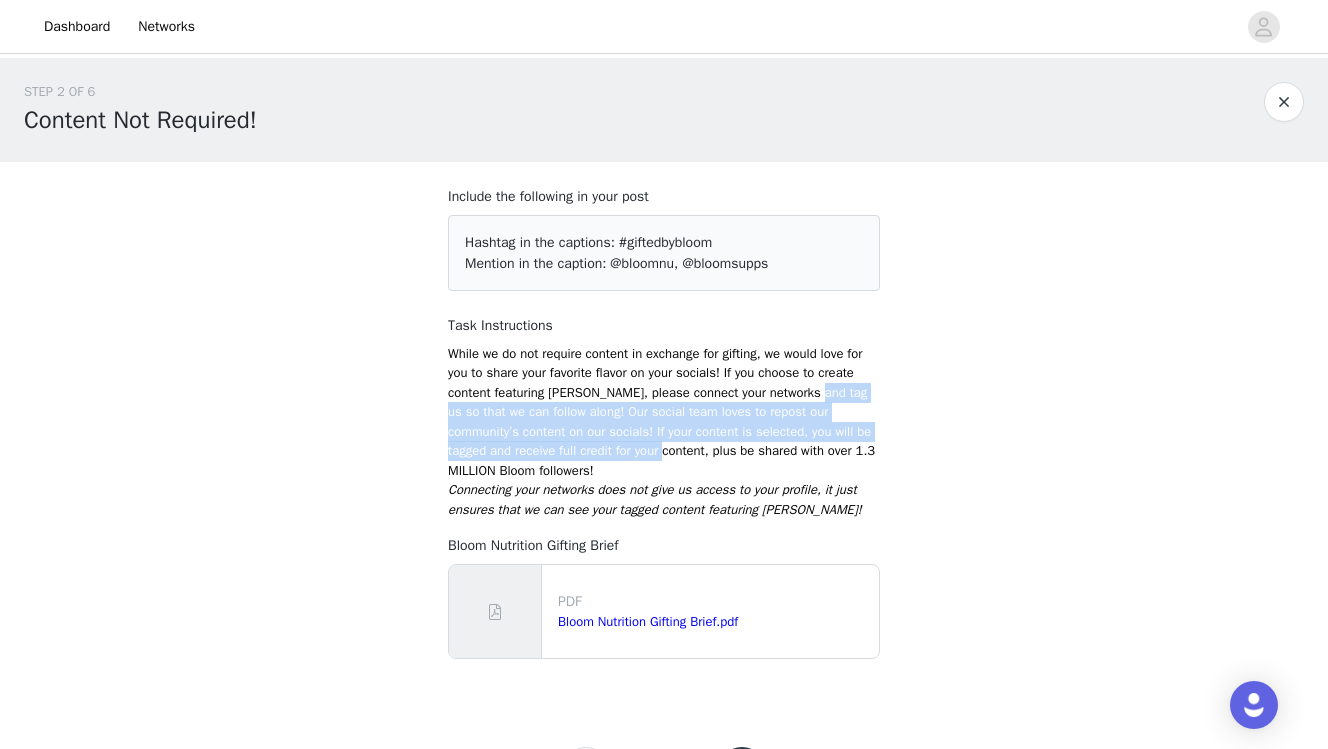 drag, startPoint x: 446, startPoint y: 418, endPoint x: 747, endPoint y: 442, distance: 301.9553 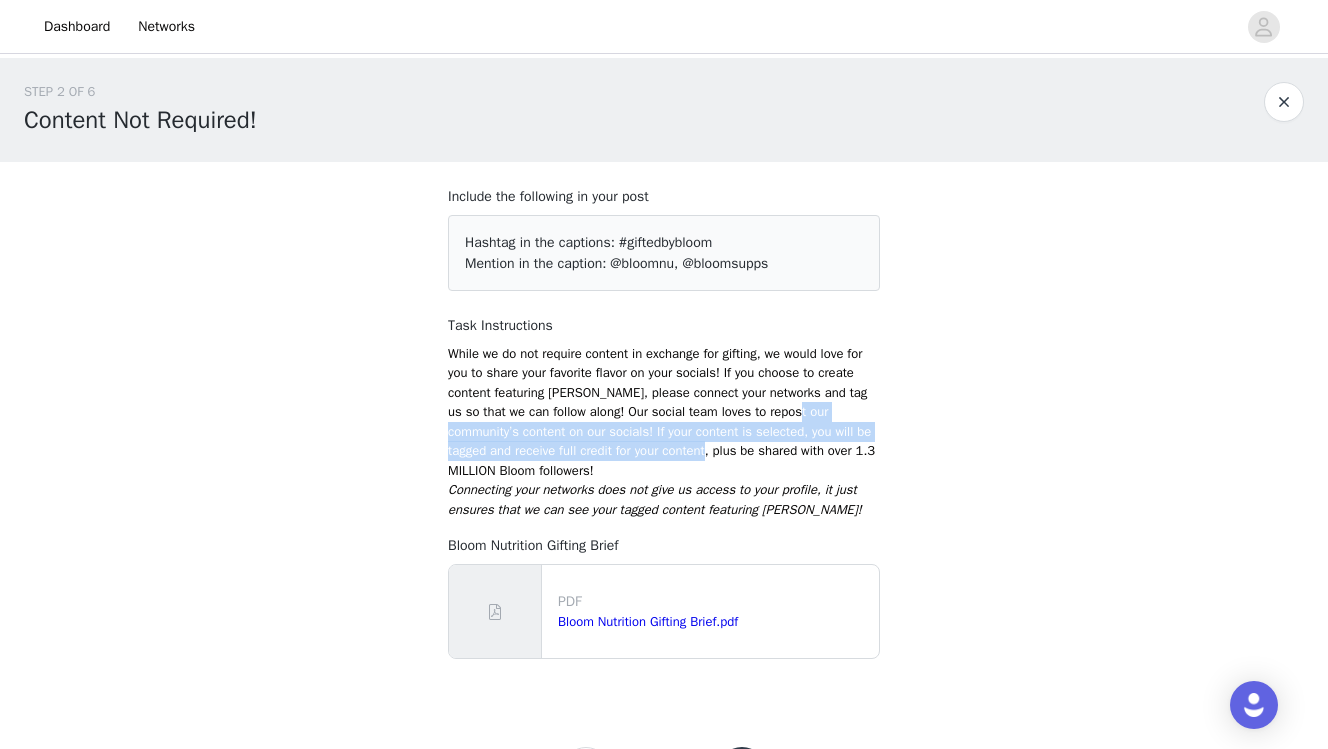 drag, startPoint x: 462, startPoint y: 440, endPoint x: 788, endPoint y: 443, distance: 326.0138 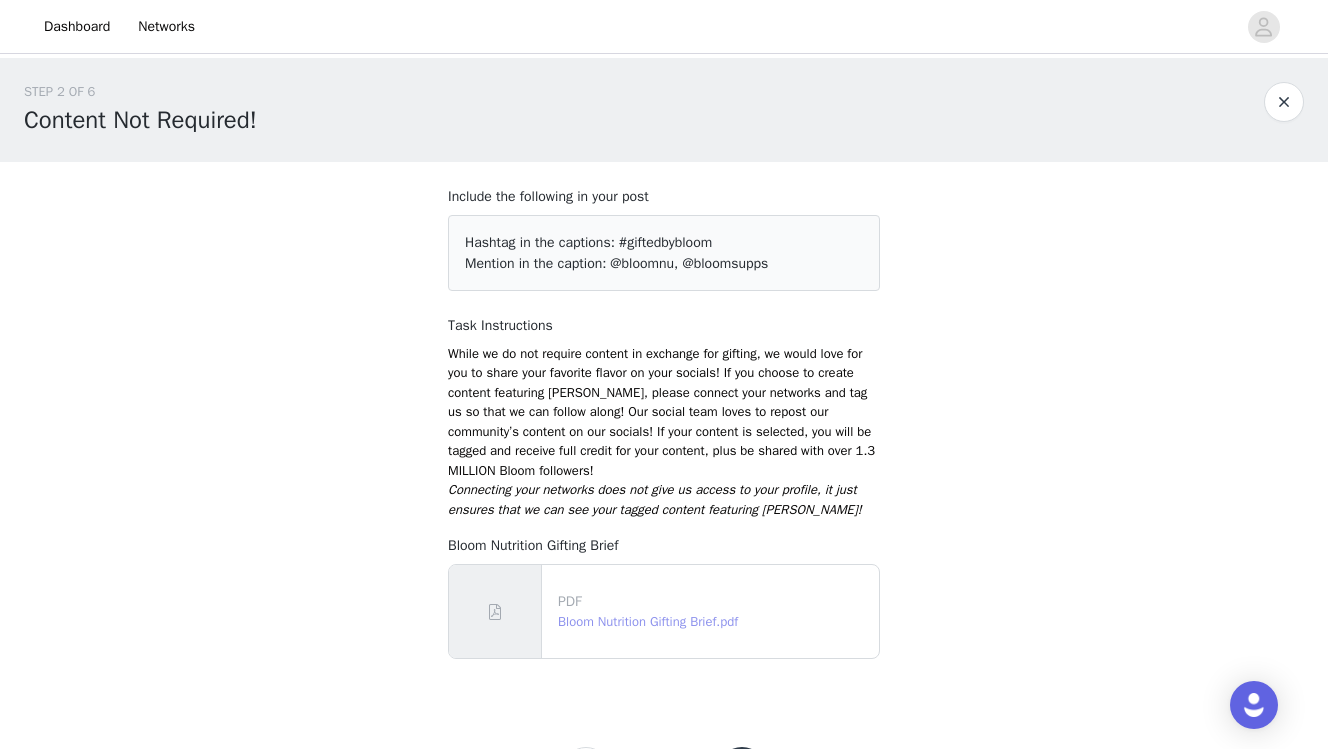 click on "Bloom Nutrition Gifting Brief.pdf" at bounding box center (648, 621) 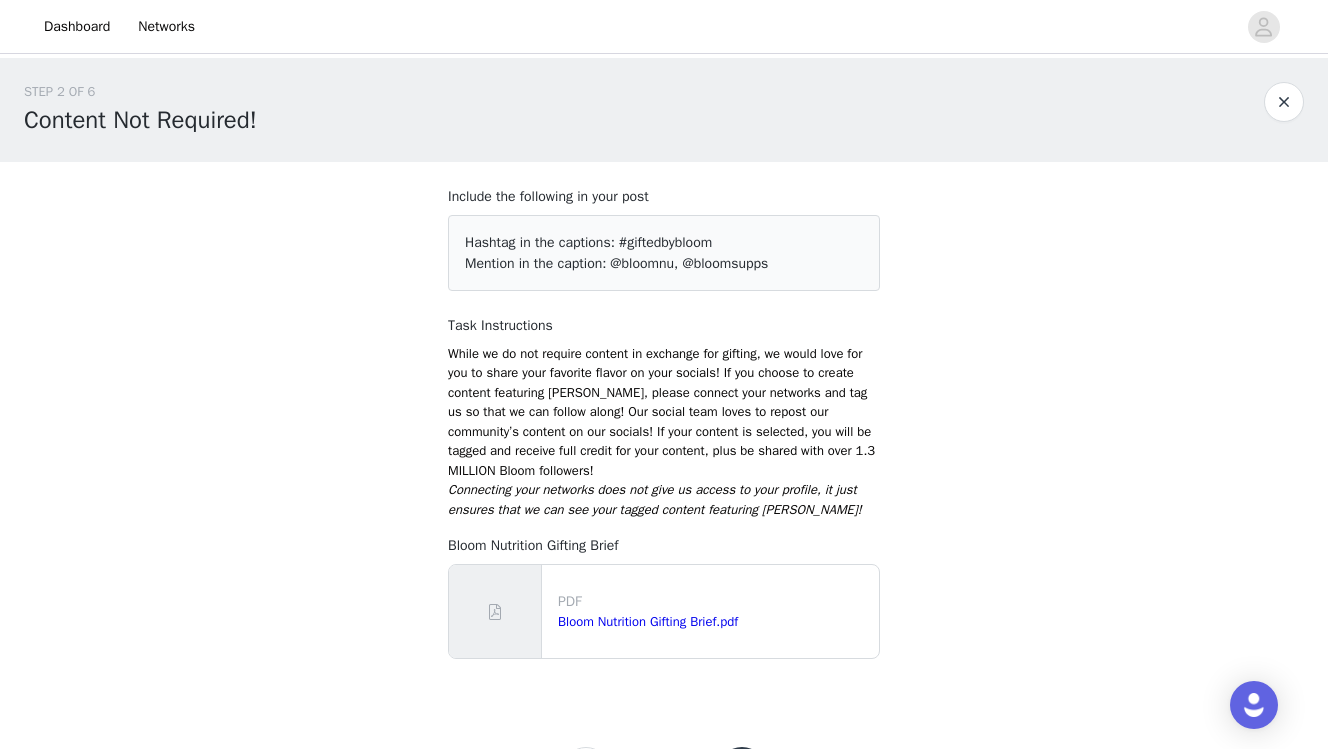 click on "While we do not require content in exchange for gifting, we would love for you to share your favorite flavor on your socials! If you choose to create content featuring Bloom, please connect your networks and tag us so that we can follow along! Our social team loves to repost our community’s content on our socials! If your content is selected, you will be tagged and receive full credit for your content, plus be shared with over 1.3 MILLION Bloom followers!" at bounding box center [664, 412] 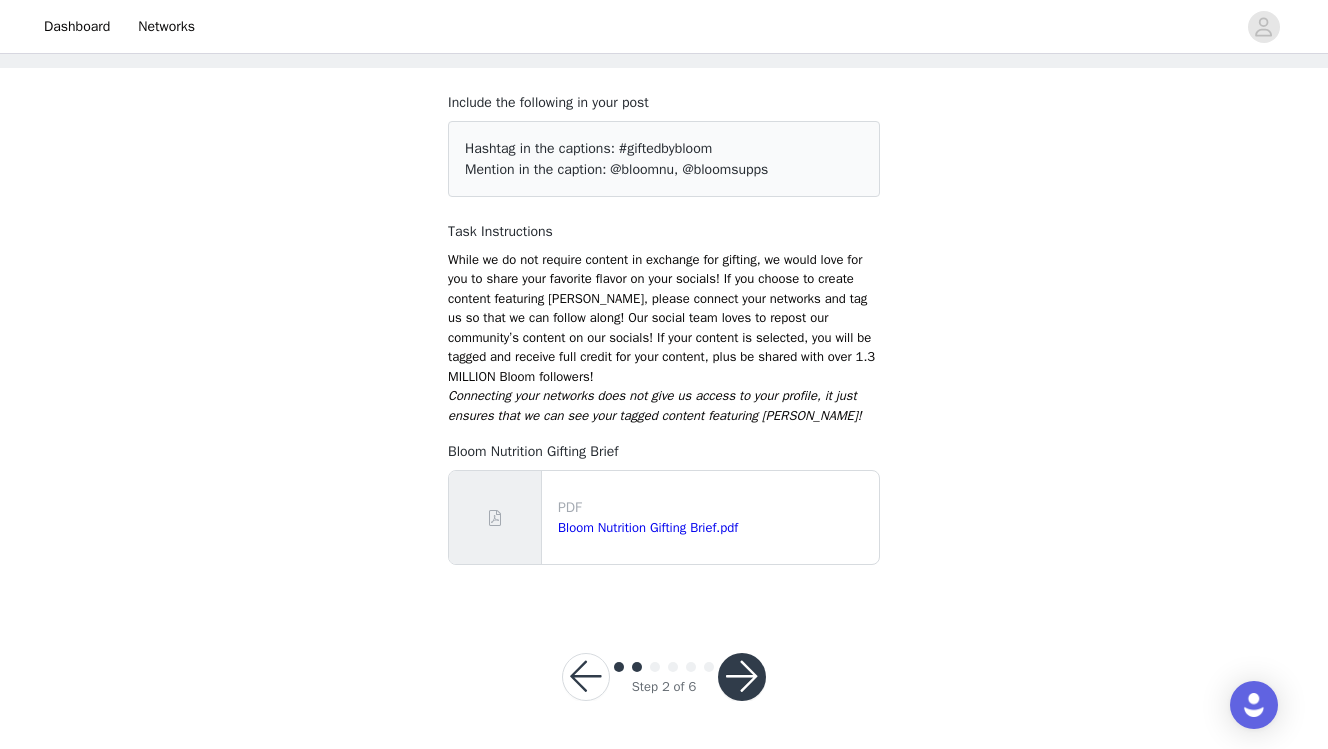 click at bounding box center (742, 677) 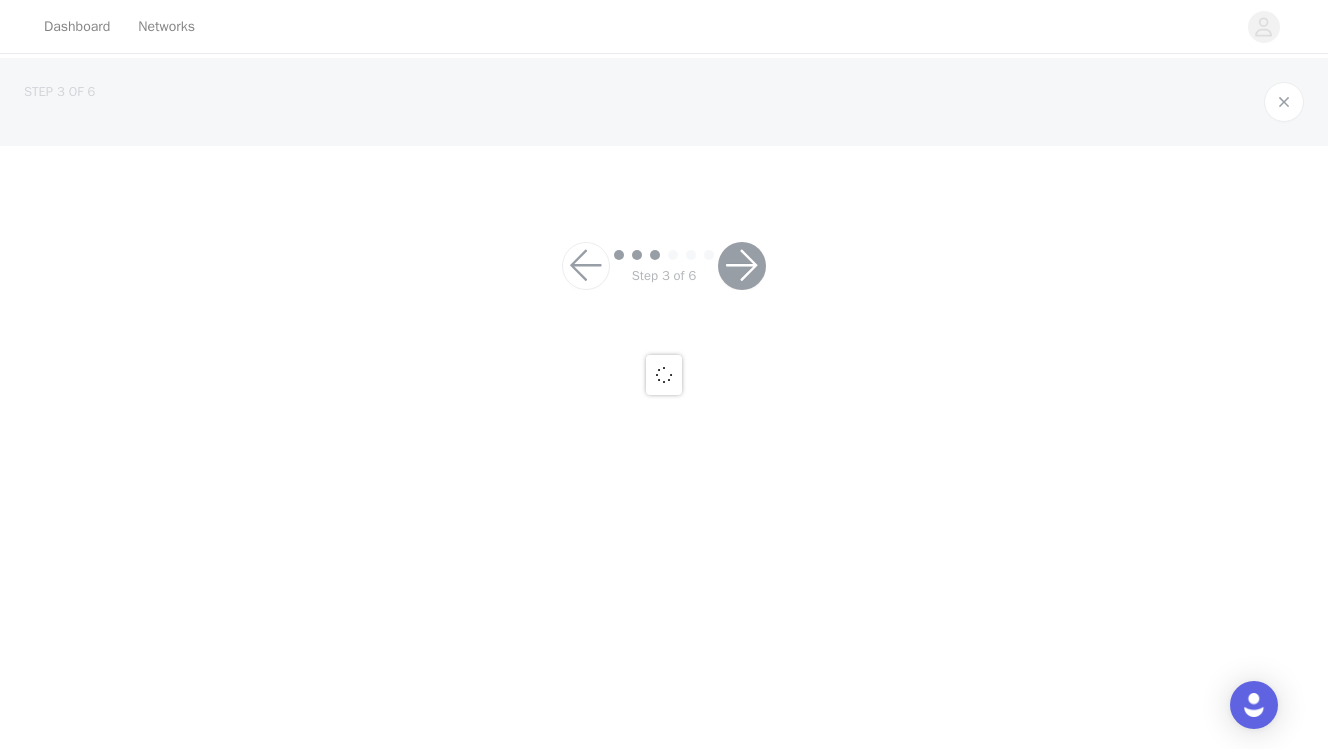 scroll, scrollTop: 0, scrollLeft: 0, axis: both 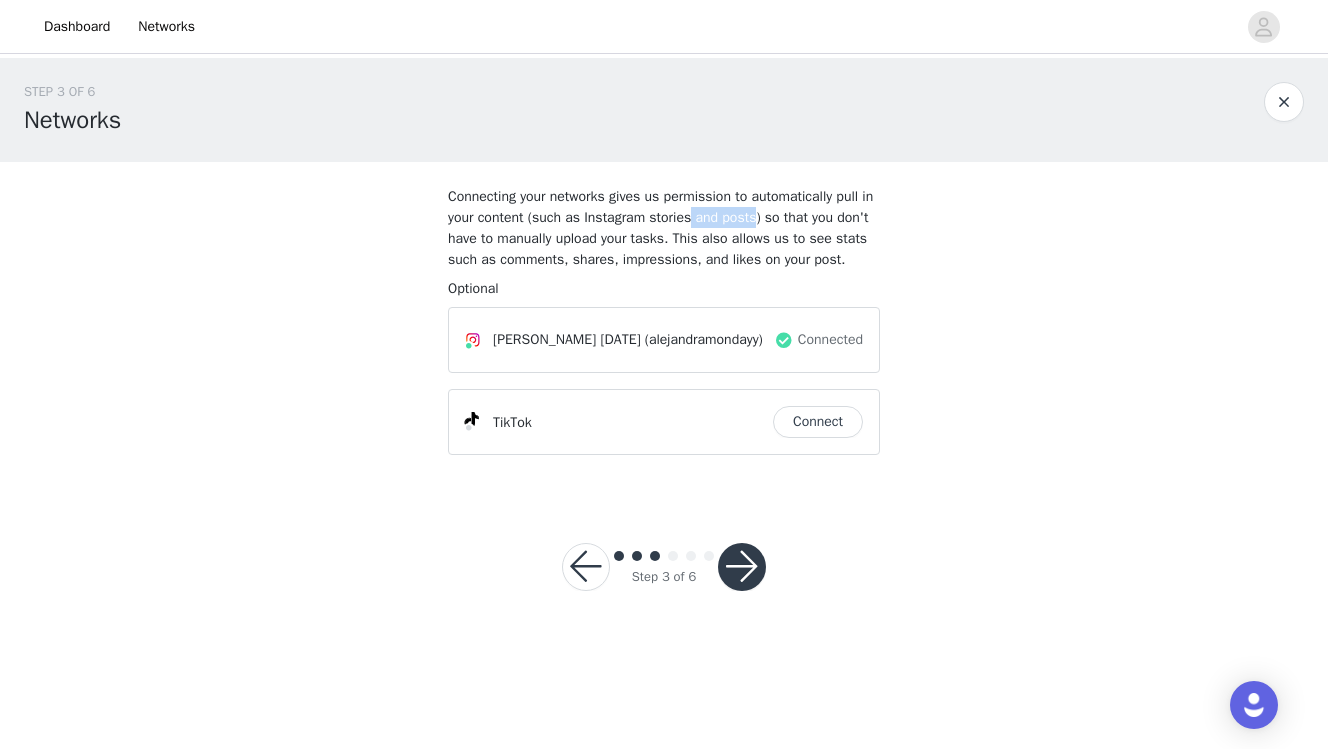 drag, startPoint x: 746, startPoint y: 213, endPoint x: 813, endPoint y: 221, distance: 67.47592 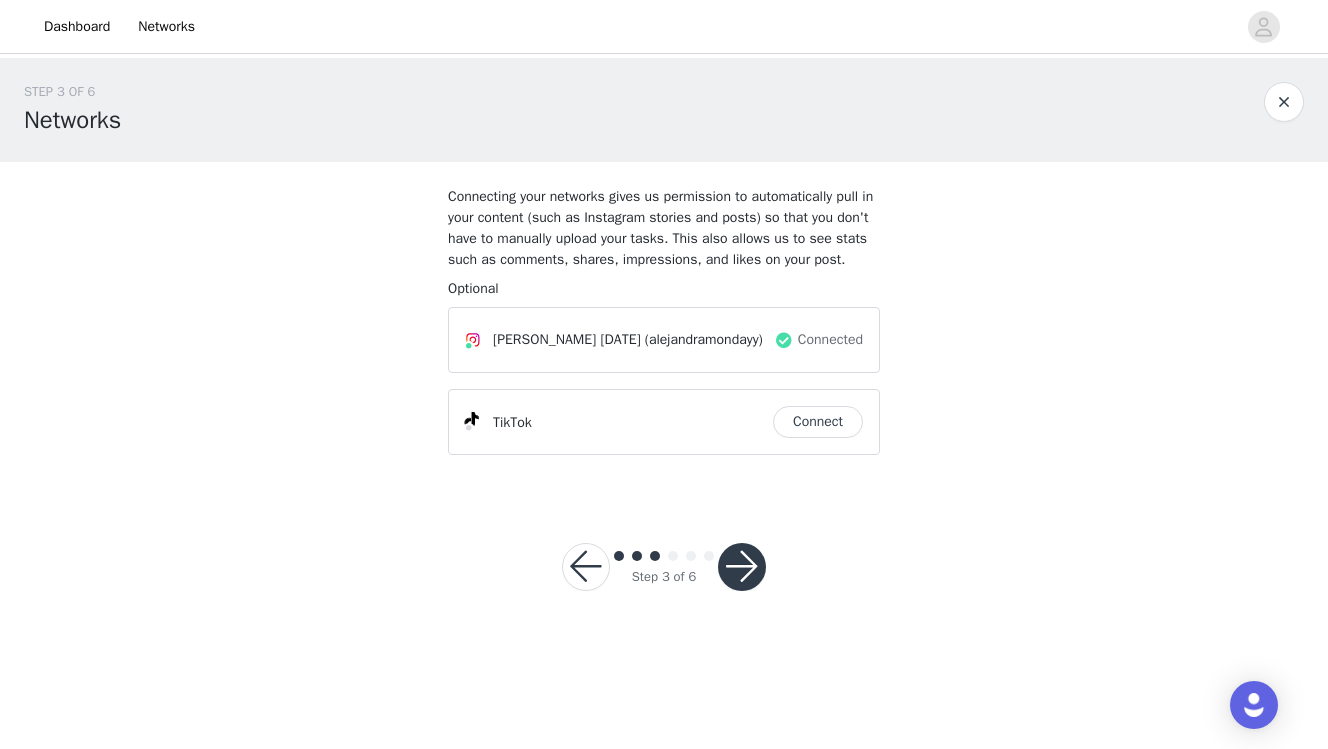 click on "Connected" at bounding box center (830, 339) 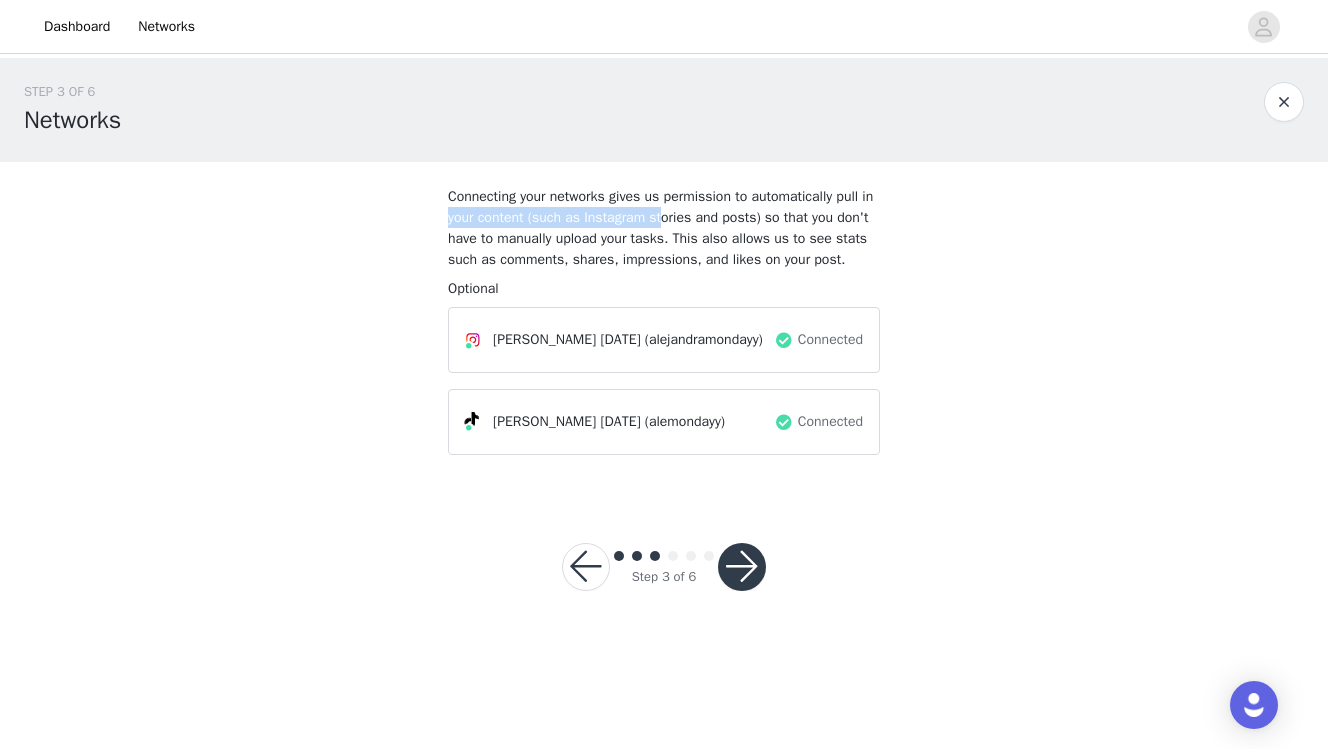 drag, startPoint x: 489, startPoint y: 225, endPoint x: 715, endPoint y: 226, distance: 226.00221 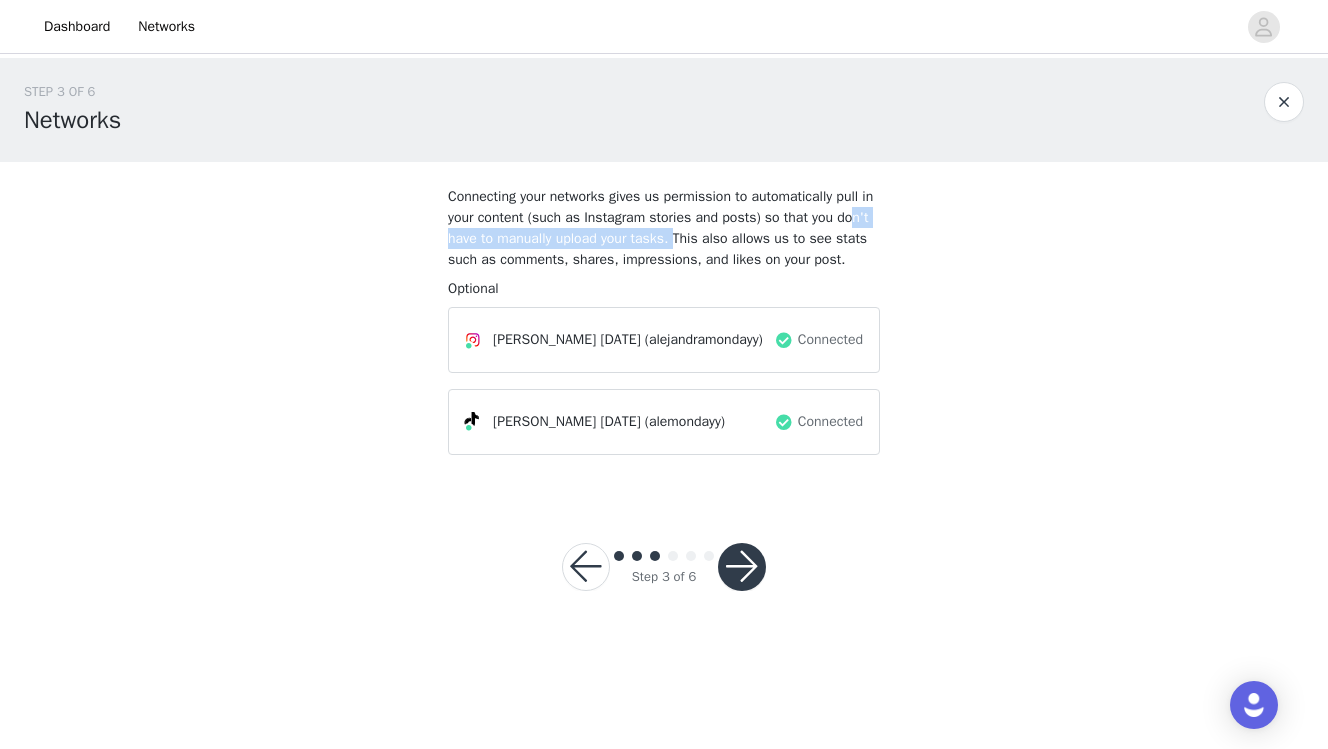 drag, startPoint x: 491, startPoint y: 243, endPoint x: 749, endPoint y: 245, distance: 258.00775 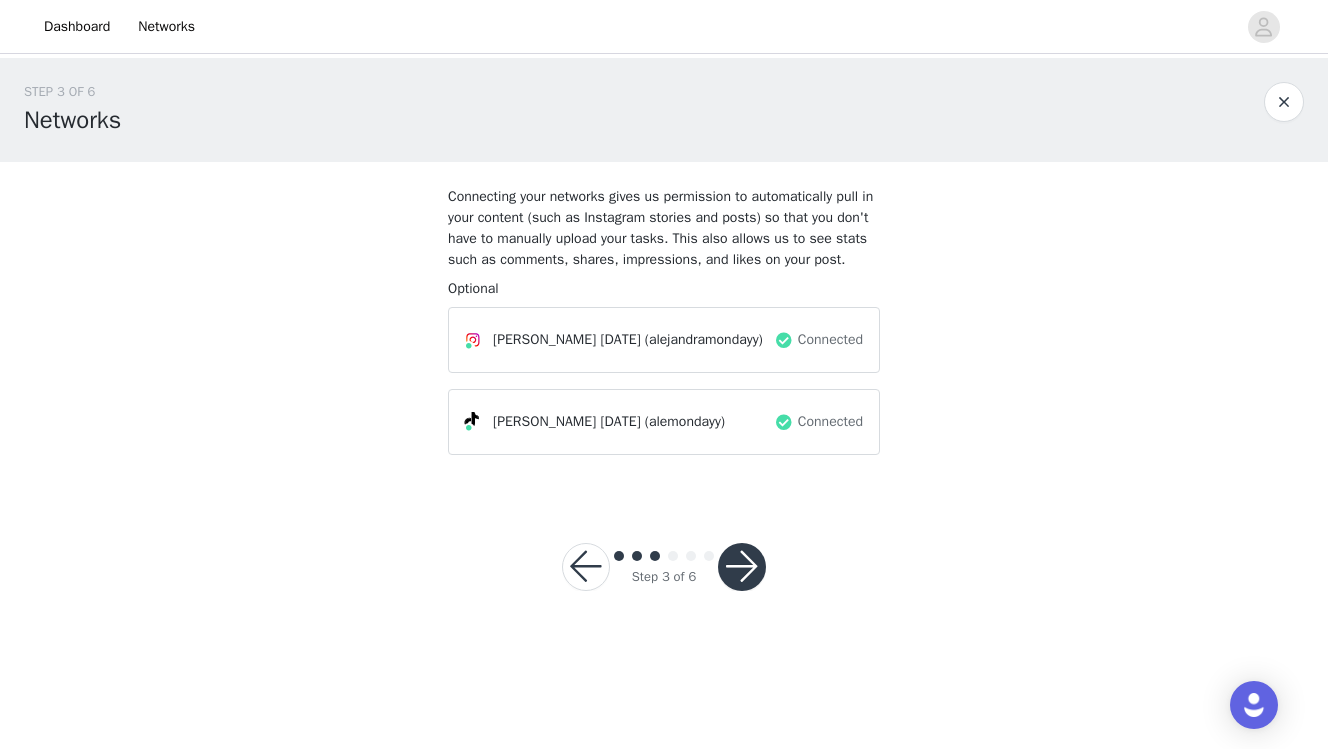 click at bounding box center (742, 567) 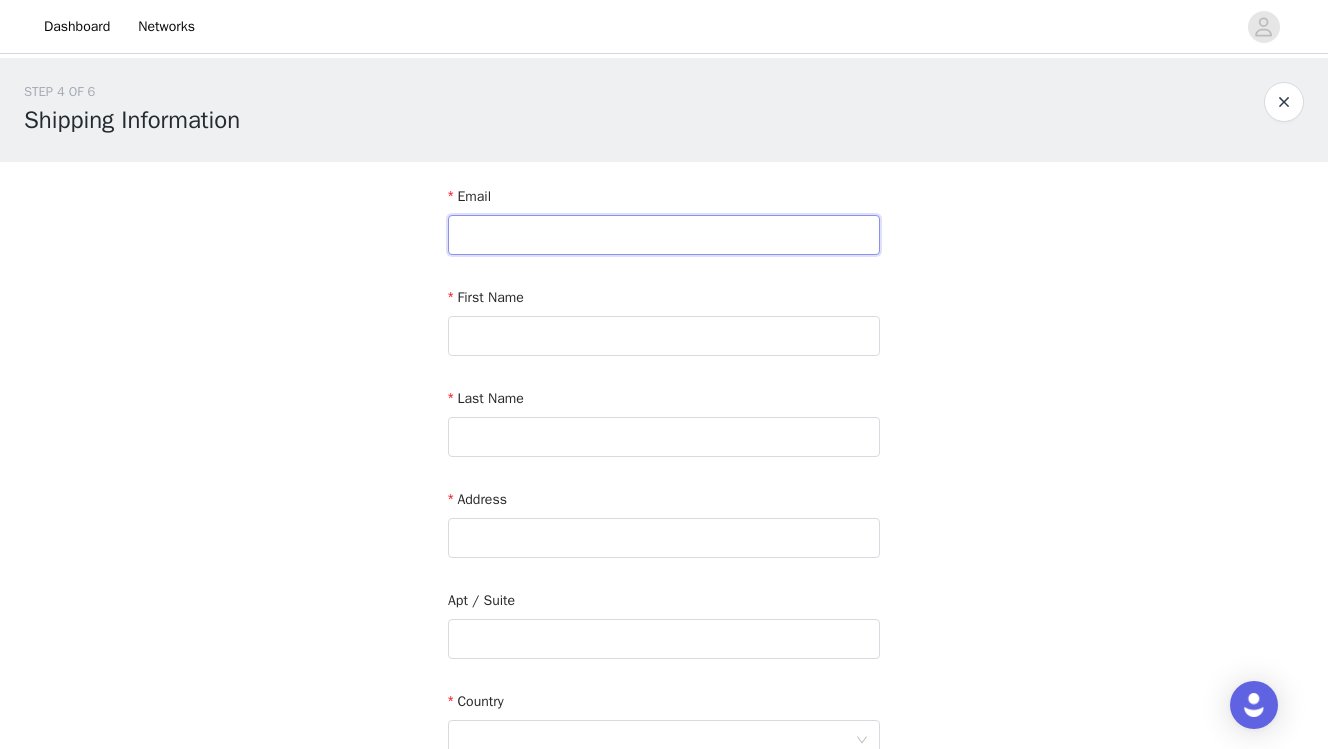 click at bounding box center [664, 235] 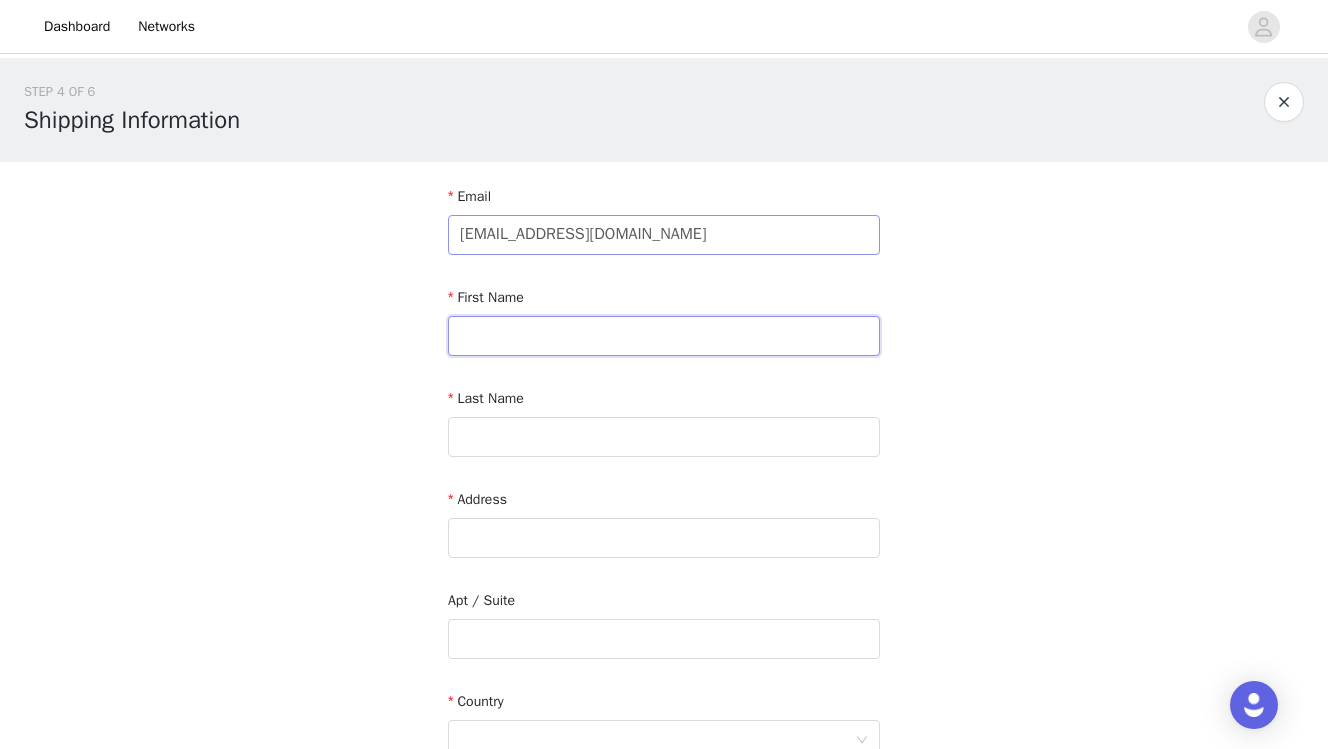type on "Margiori" 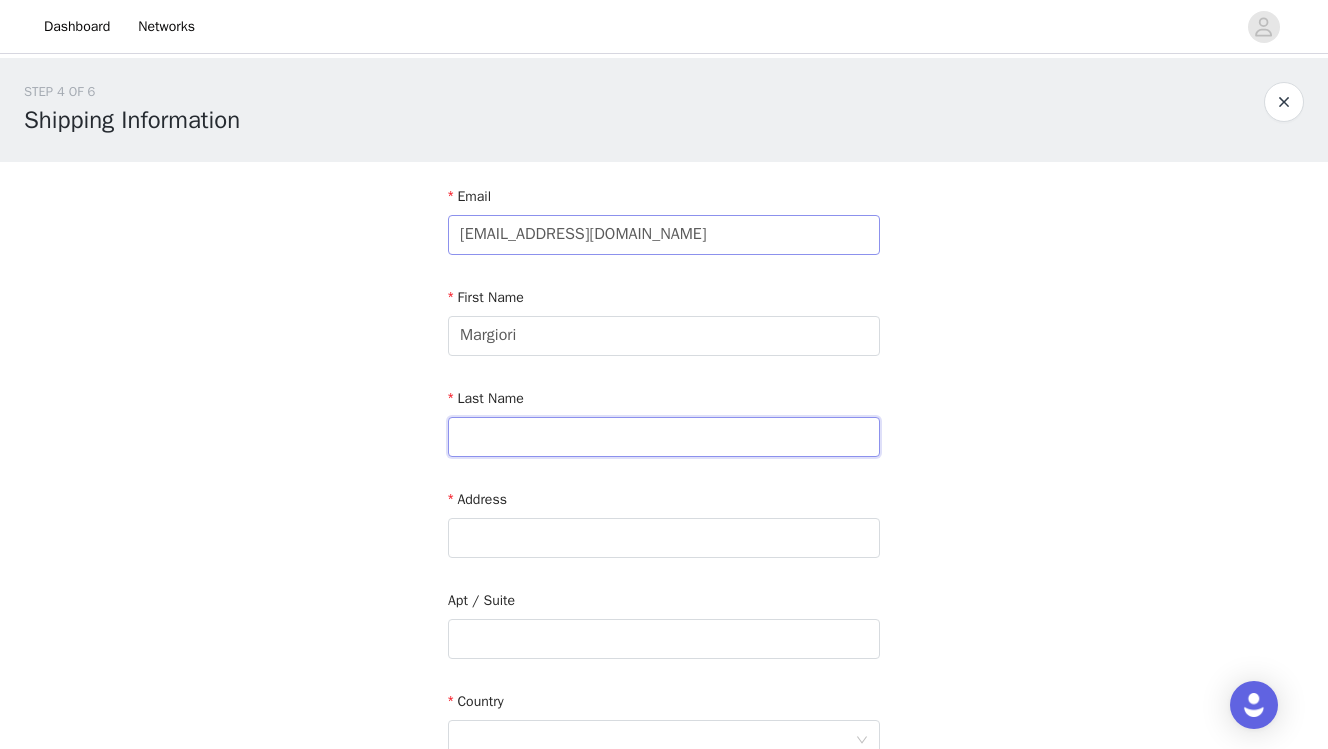 type on "Echevarria" 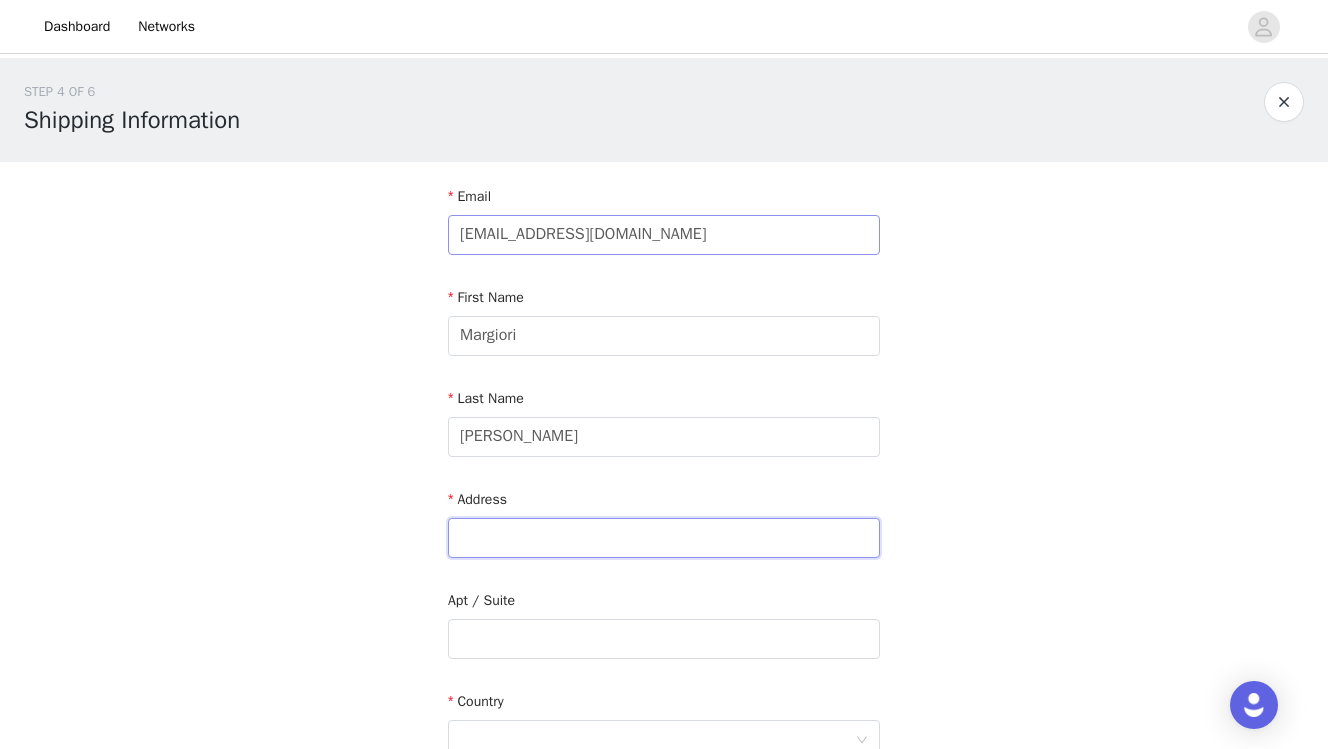 type on "10555 W Jewell Ave 6-204" 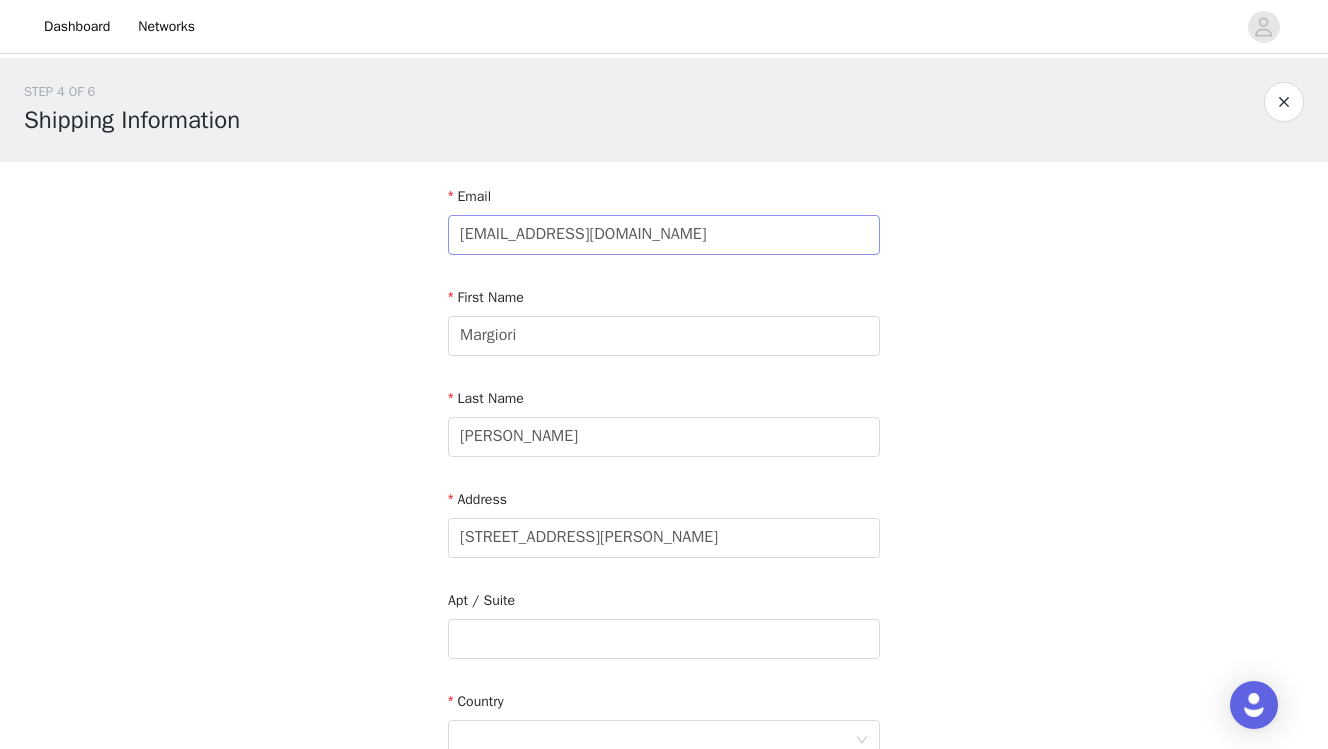 type on "Lakewood" 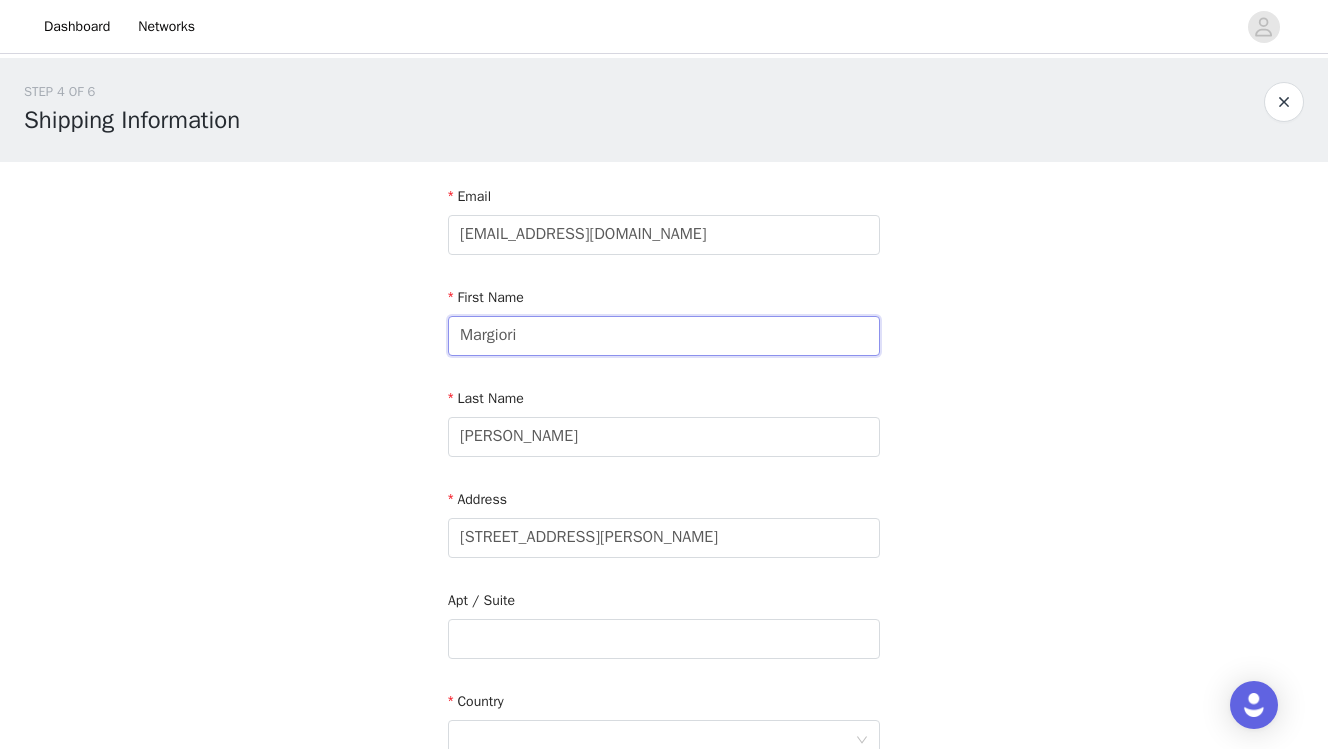 click on "Margiori" at bounding box center [664, 336] 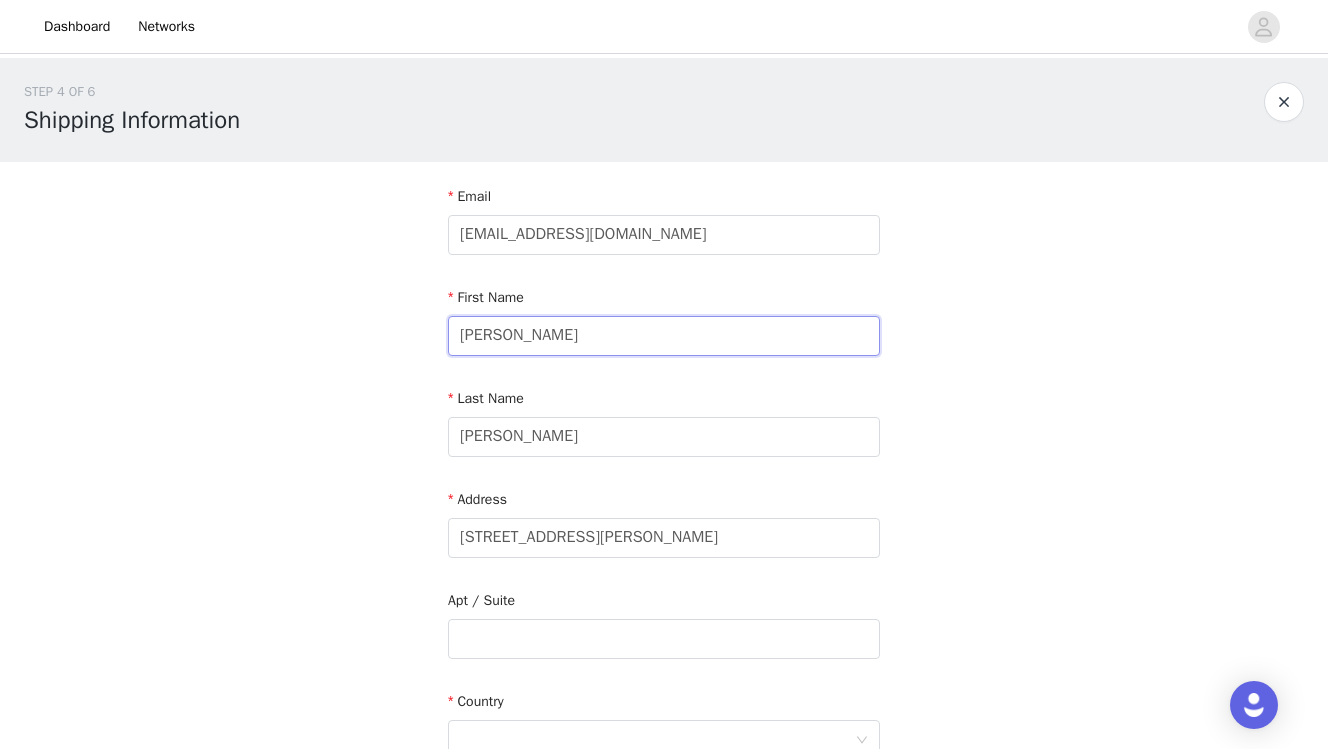 type on "Alejandra" 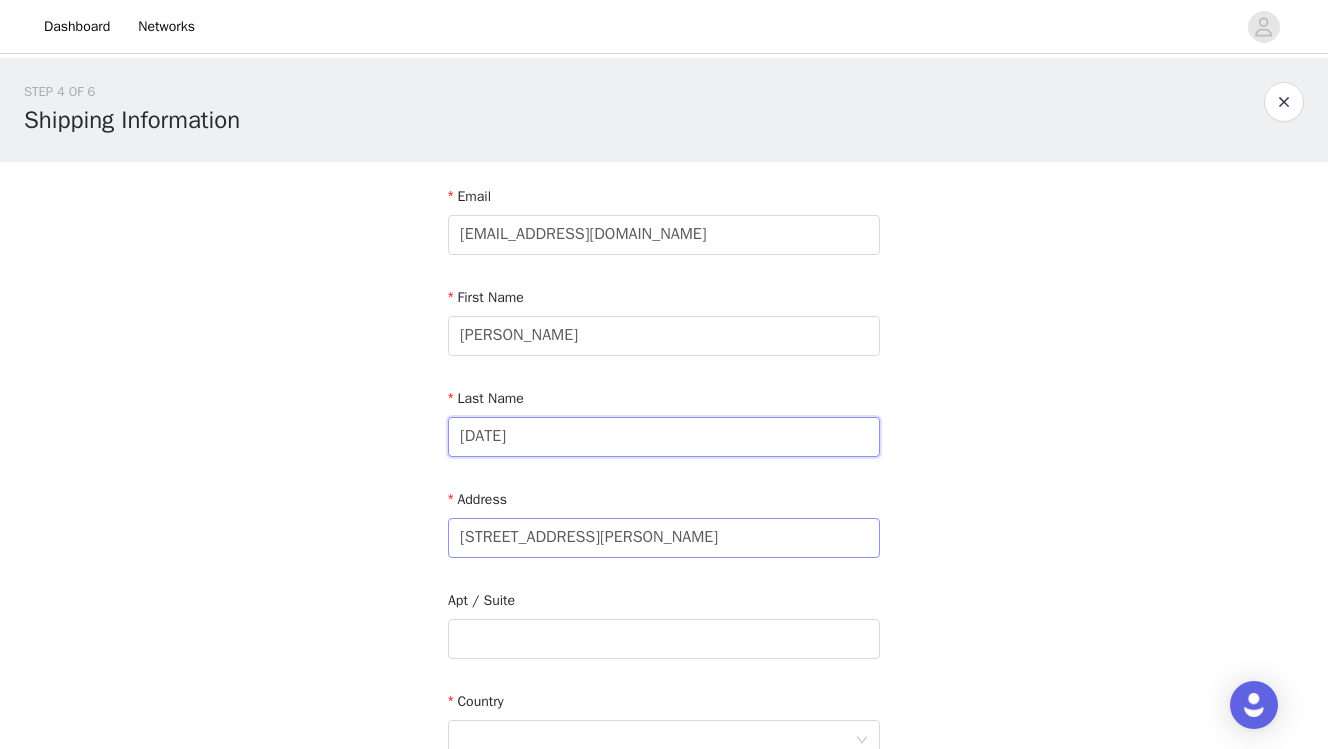 type on "Monday" 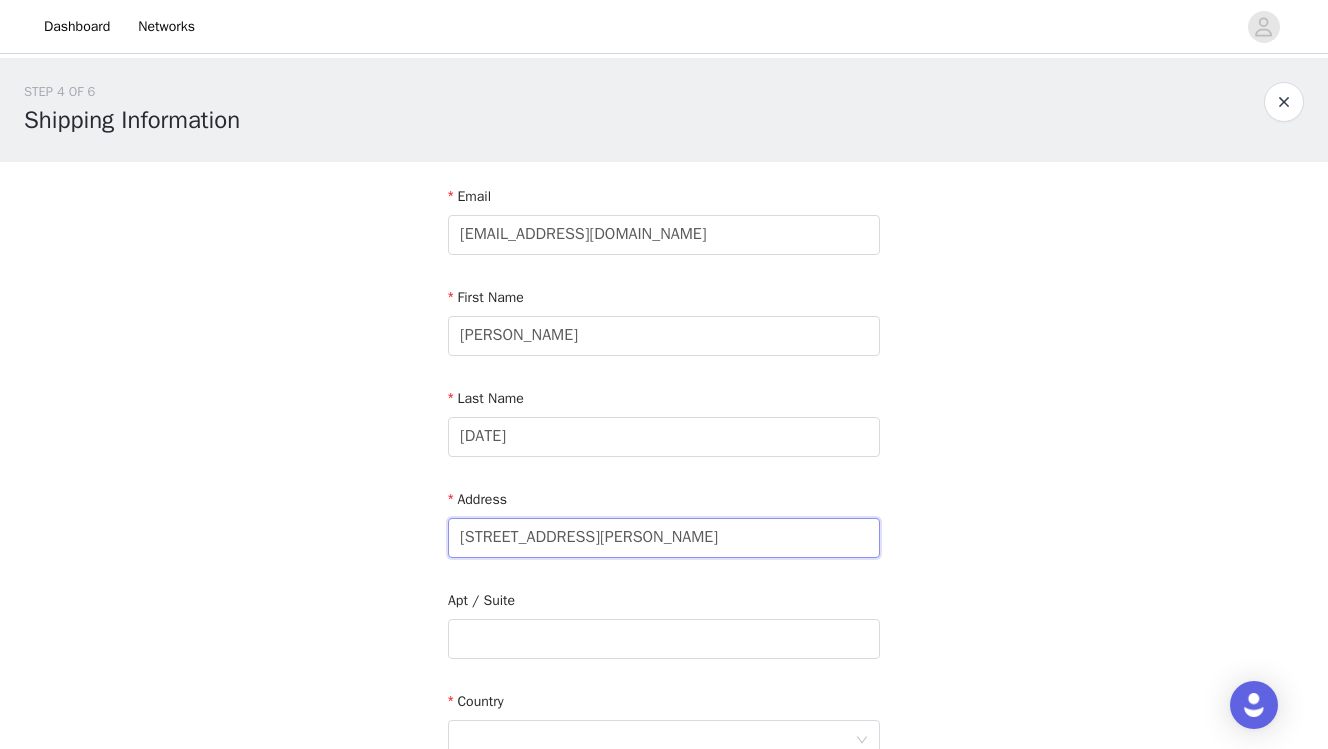click on "10555 W Jewell Ave 6-204" at bounding box center (664, 538) 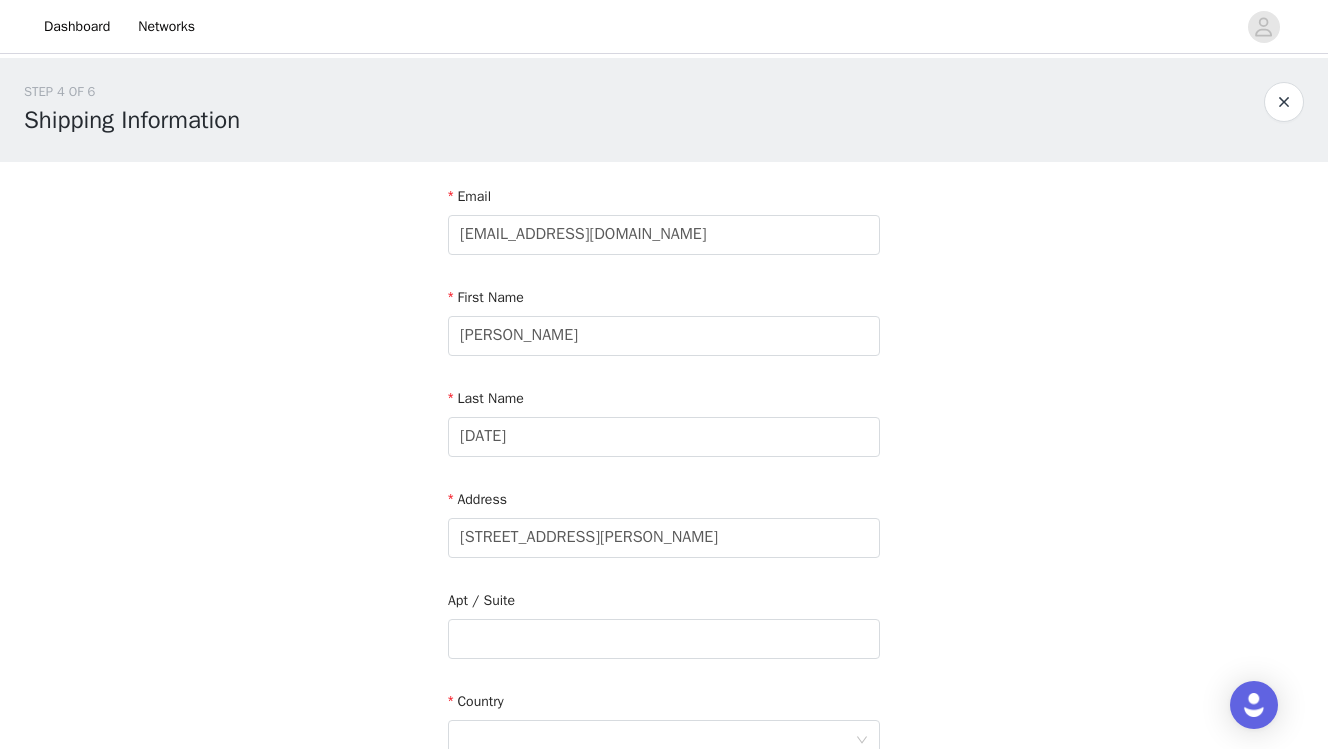 click on "Apt / Suite" at bounding box center [664, 604] 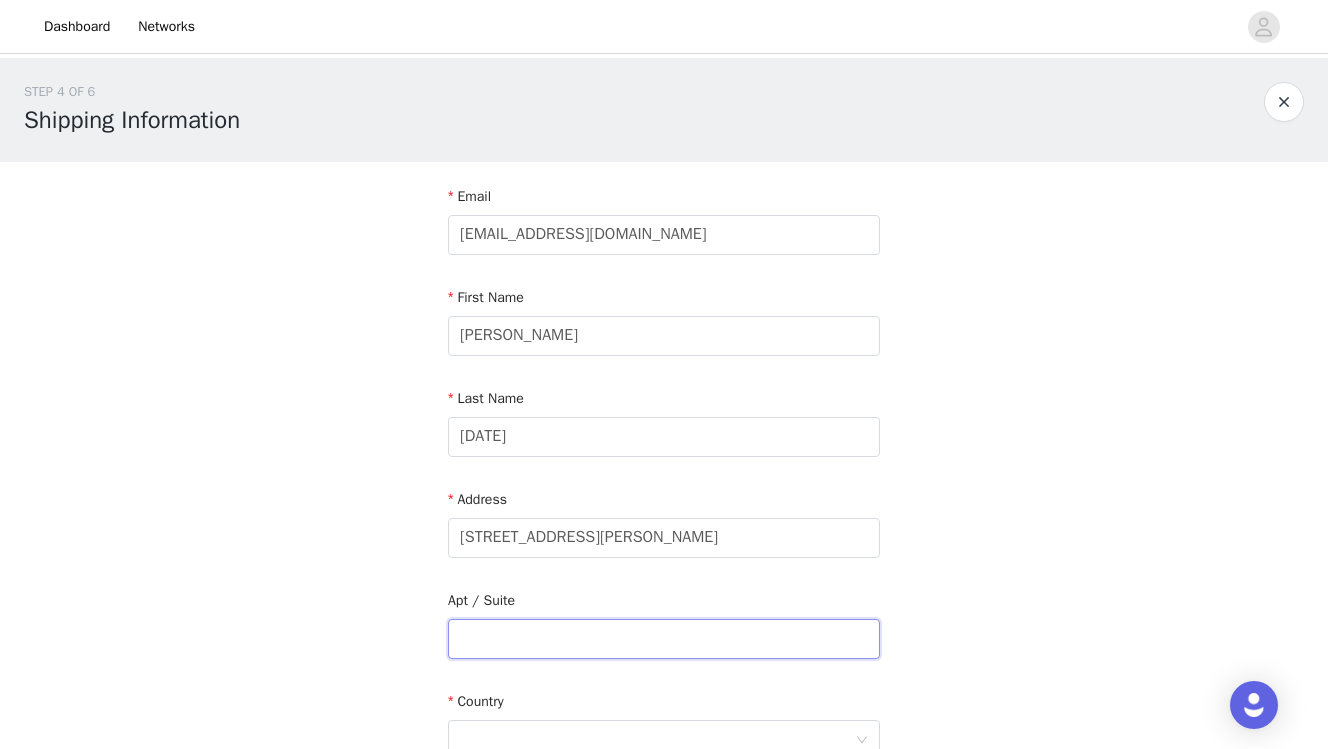 click at bounding box center [664, 639] 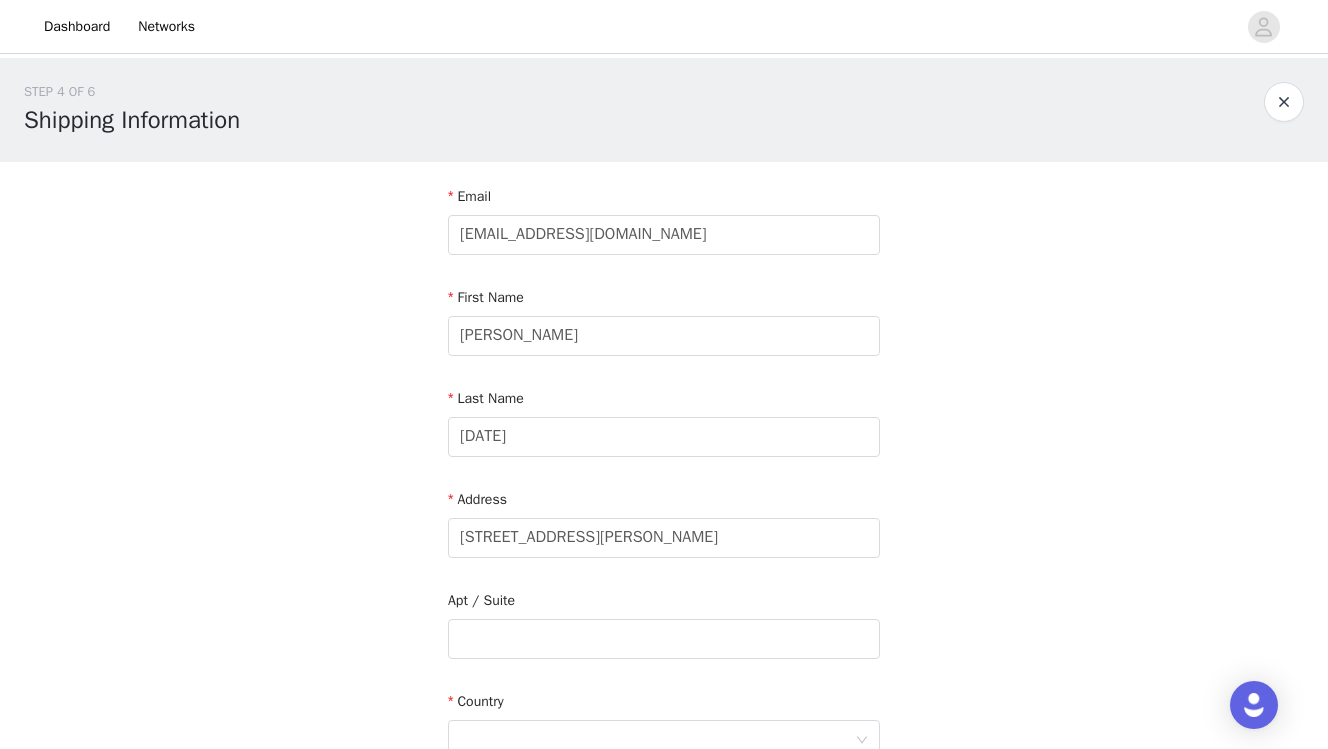 click on "STEP 4 OF 6
Shipping Information
Email alemondayy@gmail.com   First Name Alejandra   Last Name Monday   Address 10555 W Jewell Ave 6-204   Apt / Suite   Country     City Lakewood     Postcode 80232   Phone Number" at bounding box center [664, 588] 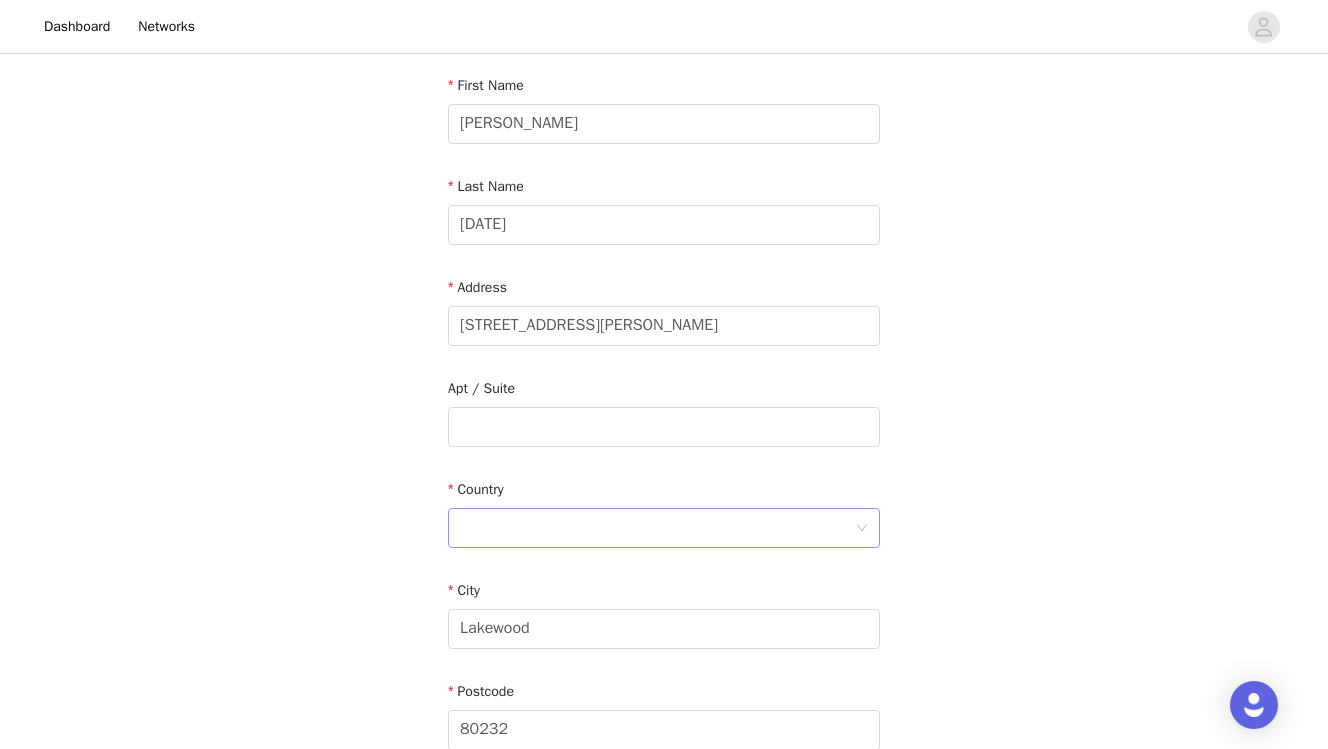 scroll, scrollTop: 215, scrollLeft: 0, axis: vertical 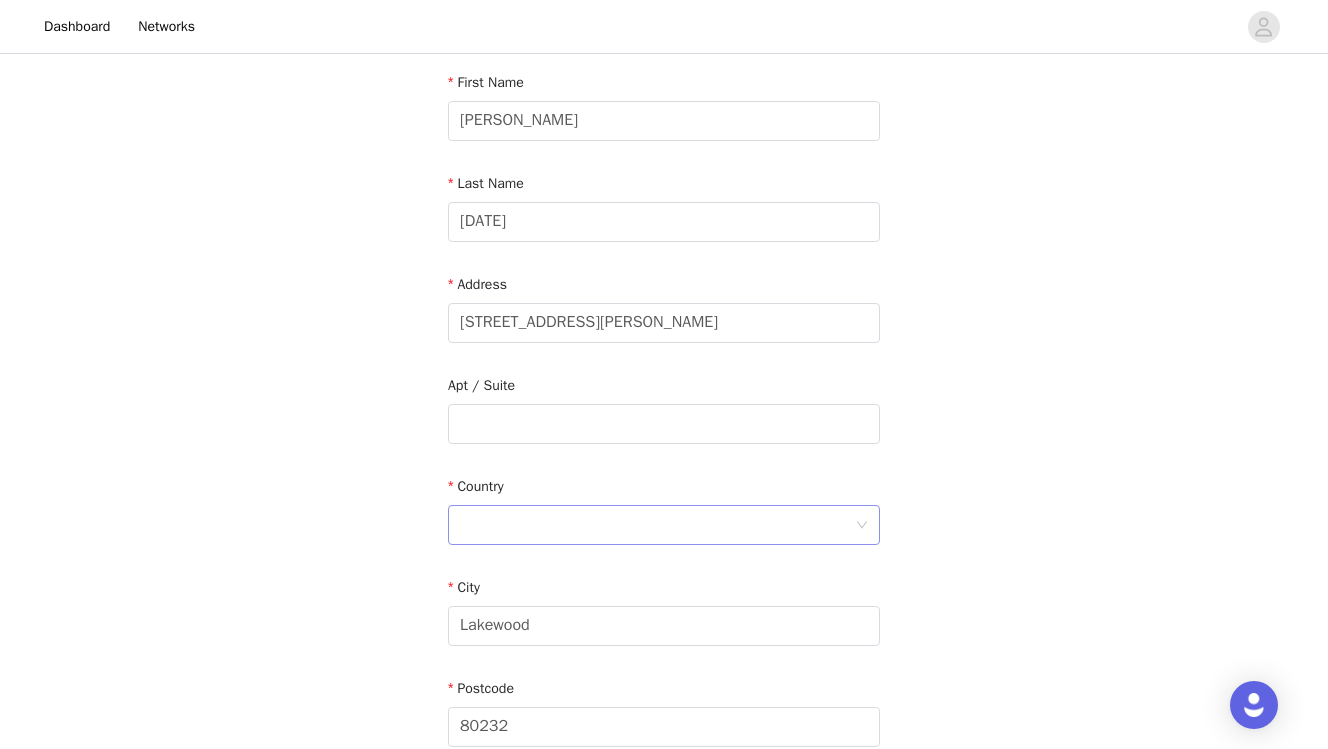 click at bounding box center (657, 525) 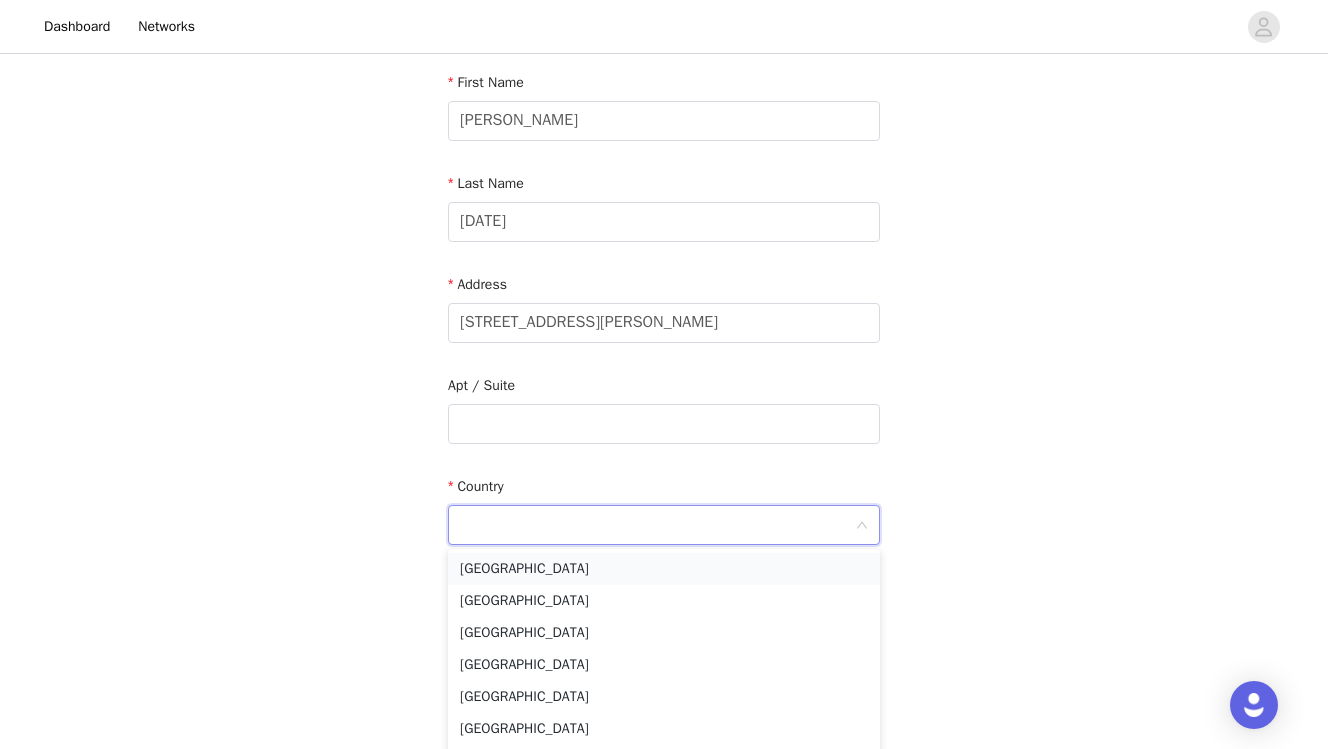 click on "United States" at bounding box center [664, 569] 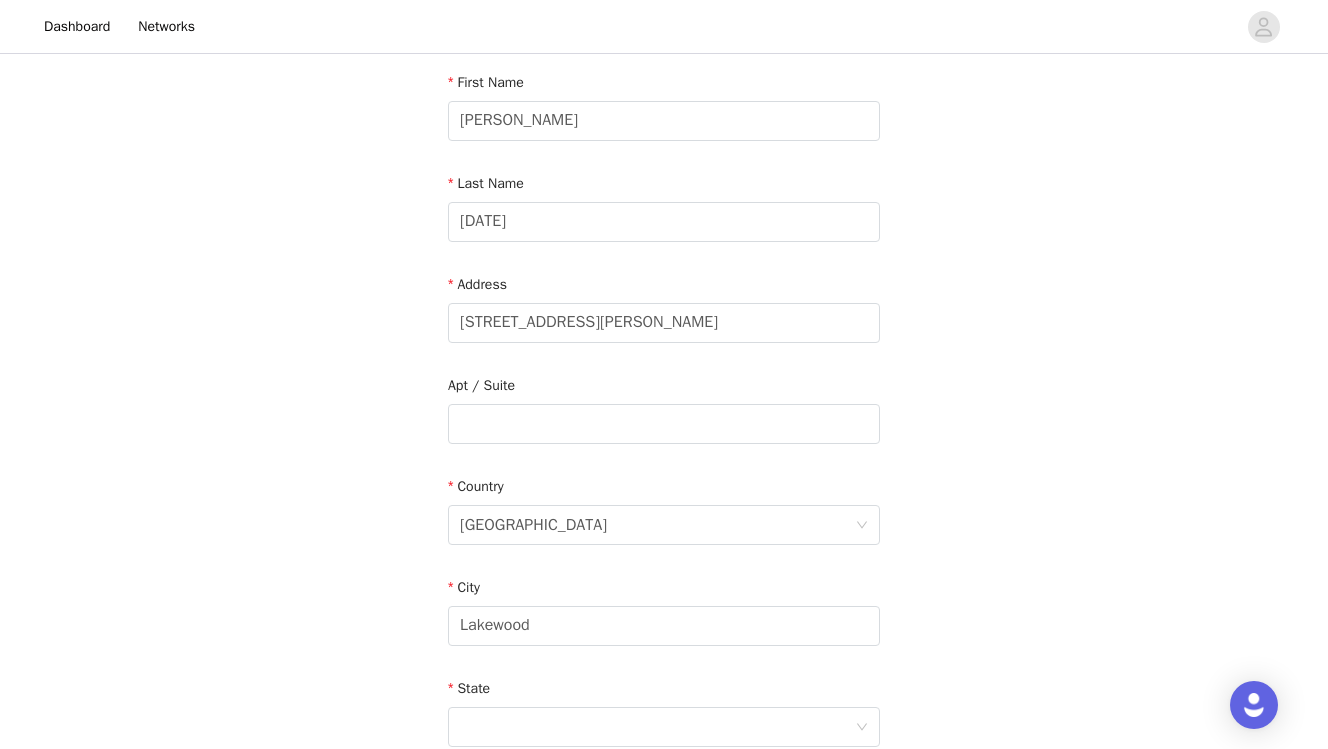 click on "STEP 4 OF 6
Shipping Information
Email alemondayy@gmail.com   First Name Alejandra   Last Name Monday   Address 10555 W Jewell Ave 6-204   Apt / Suite   Country
United States
City Lakewood   State     Zipcode 80232   Phone Number" at bounding box center (664, 424) 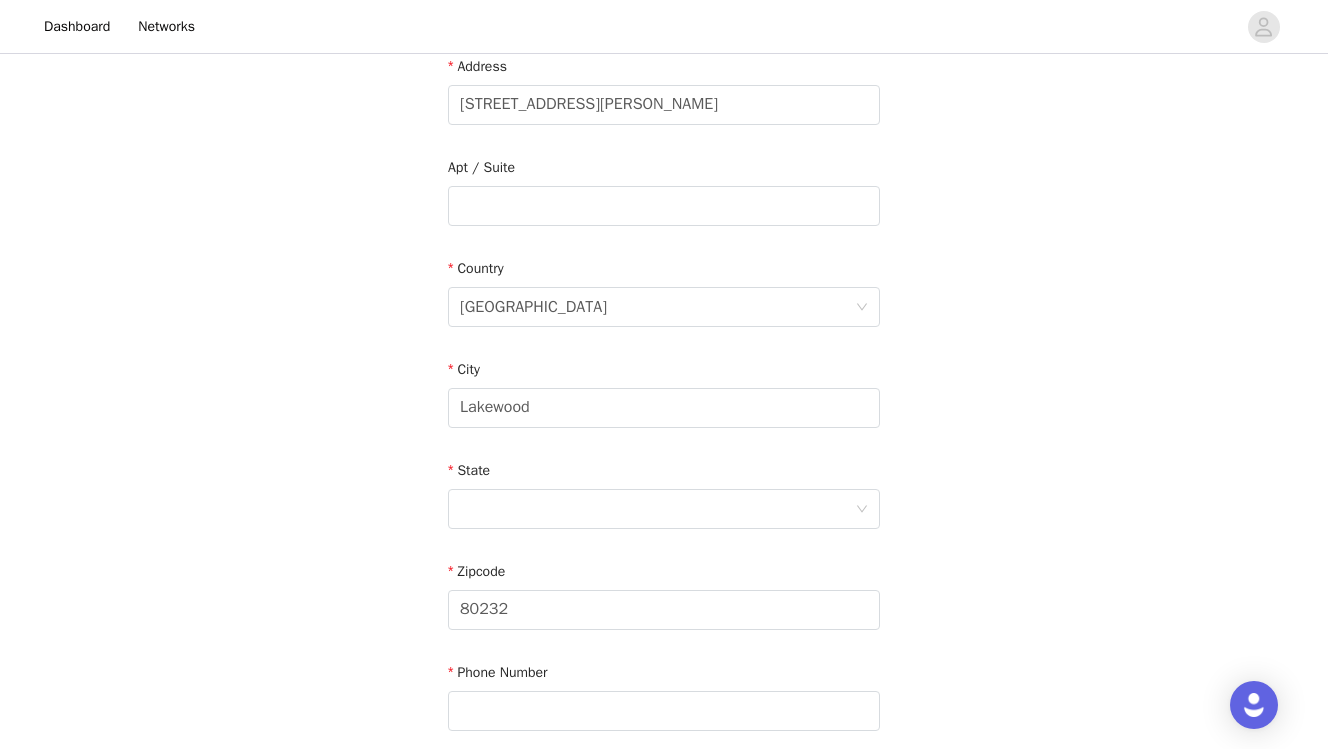 scroll, scrollTop: 434, scrollLeft: 0, axis: vertical 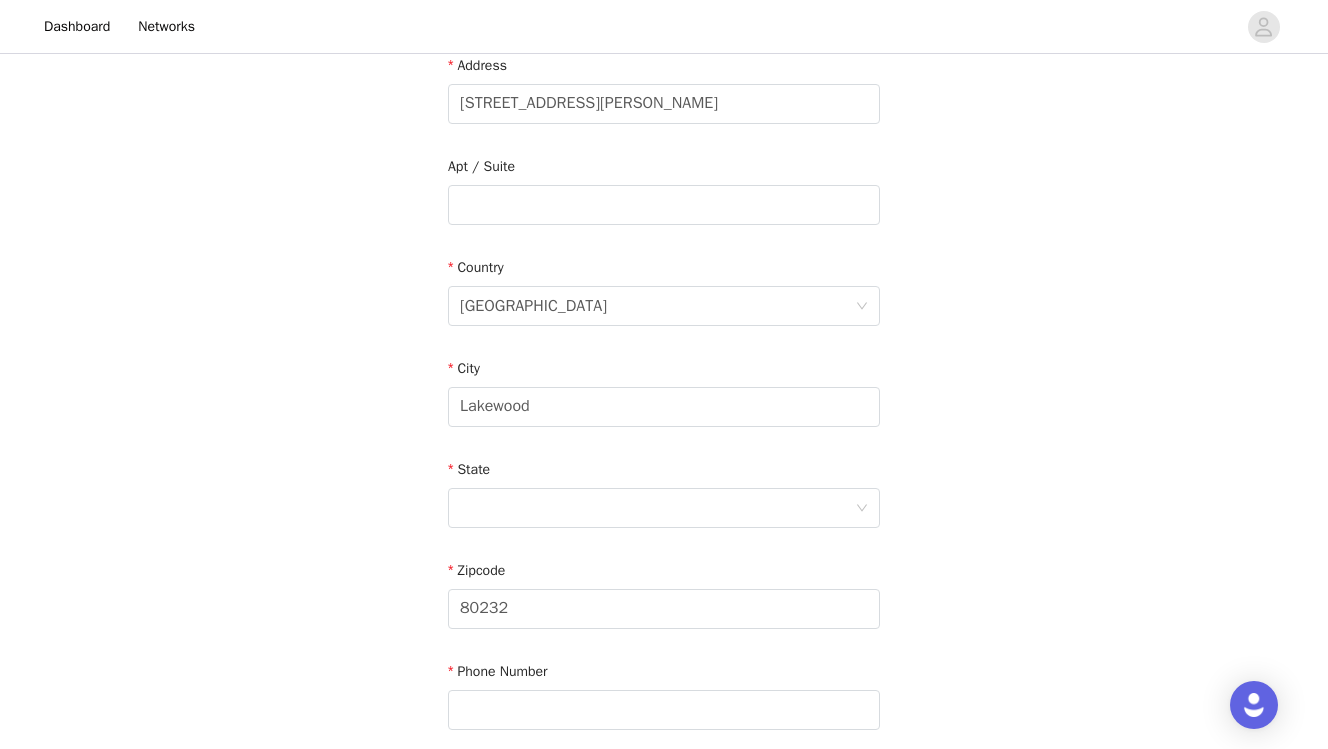 click on "State" at bounding box center (664, 497) 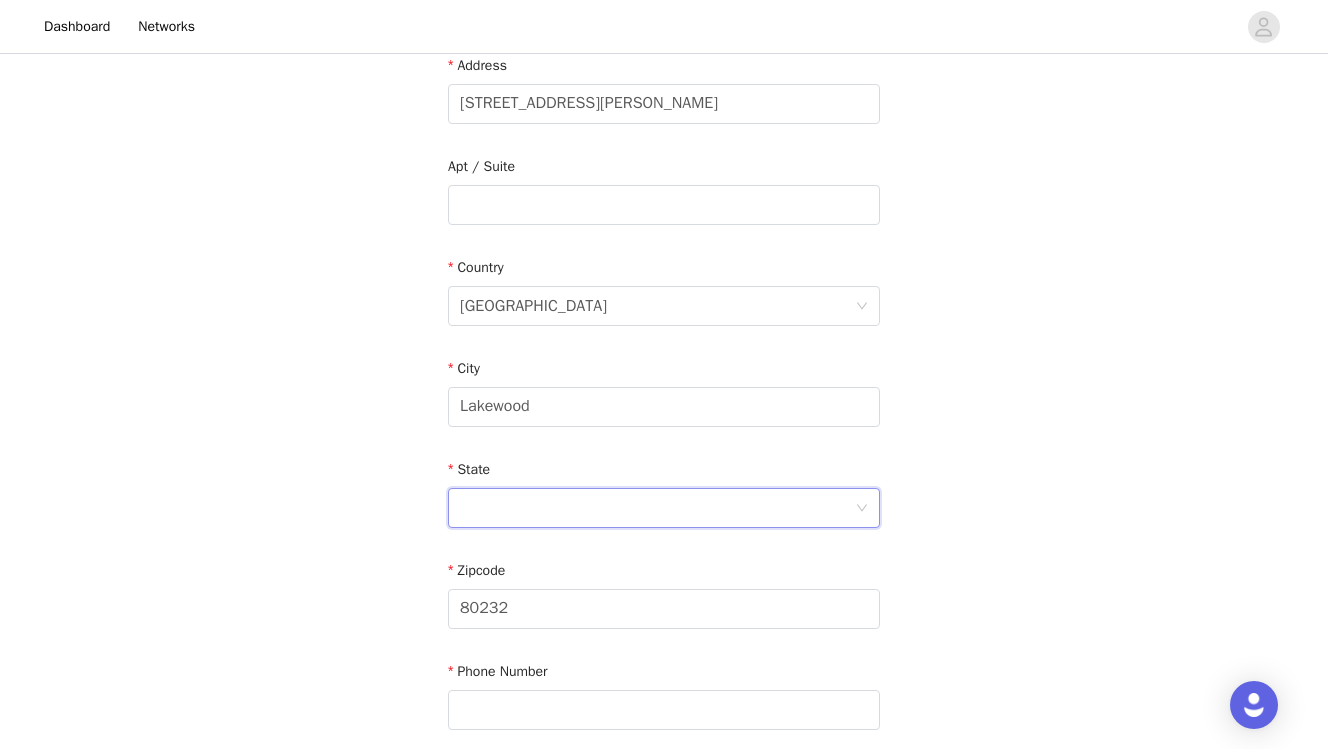 click at bounding box center (657, 508) 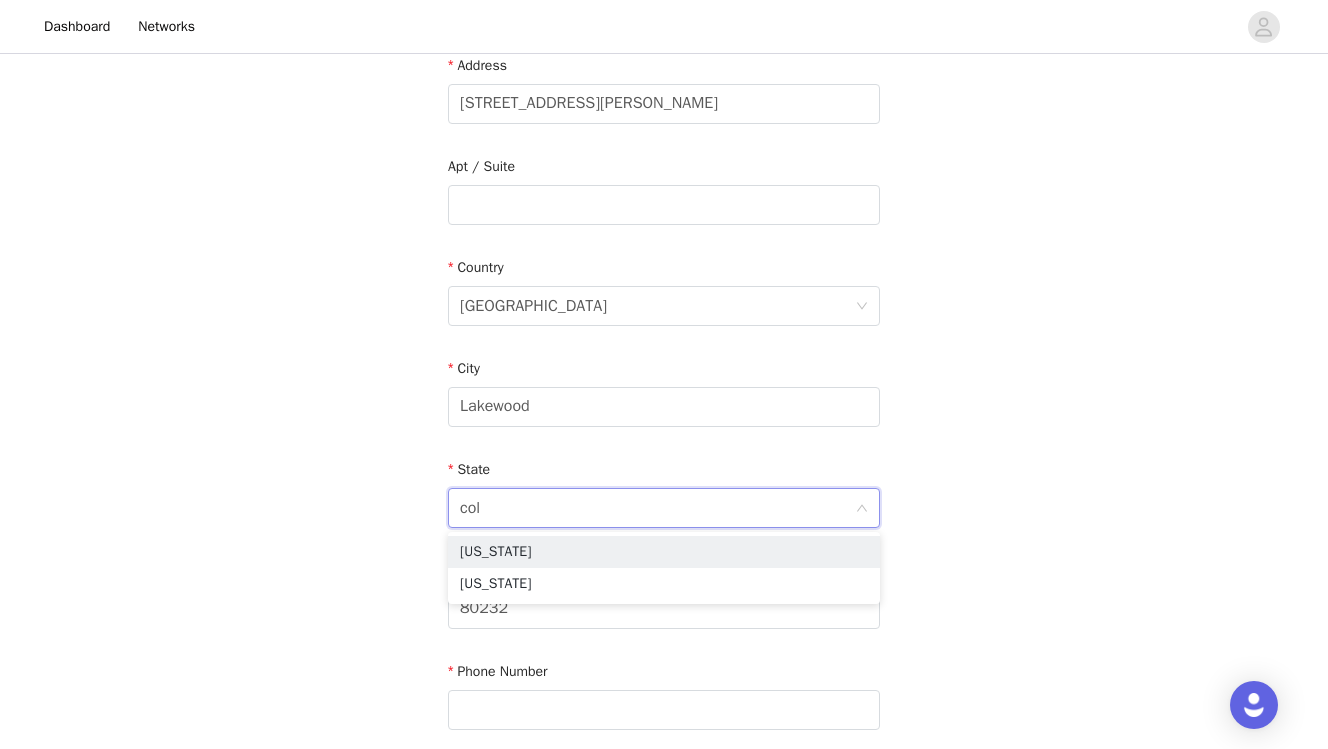 type on "colo" 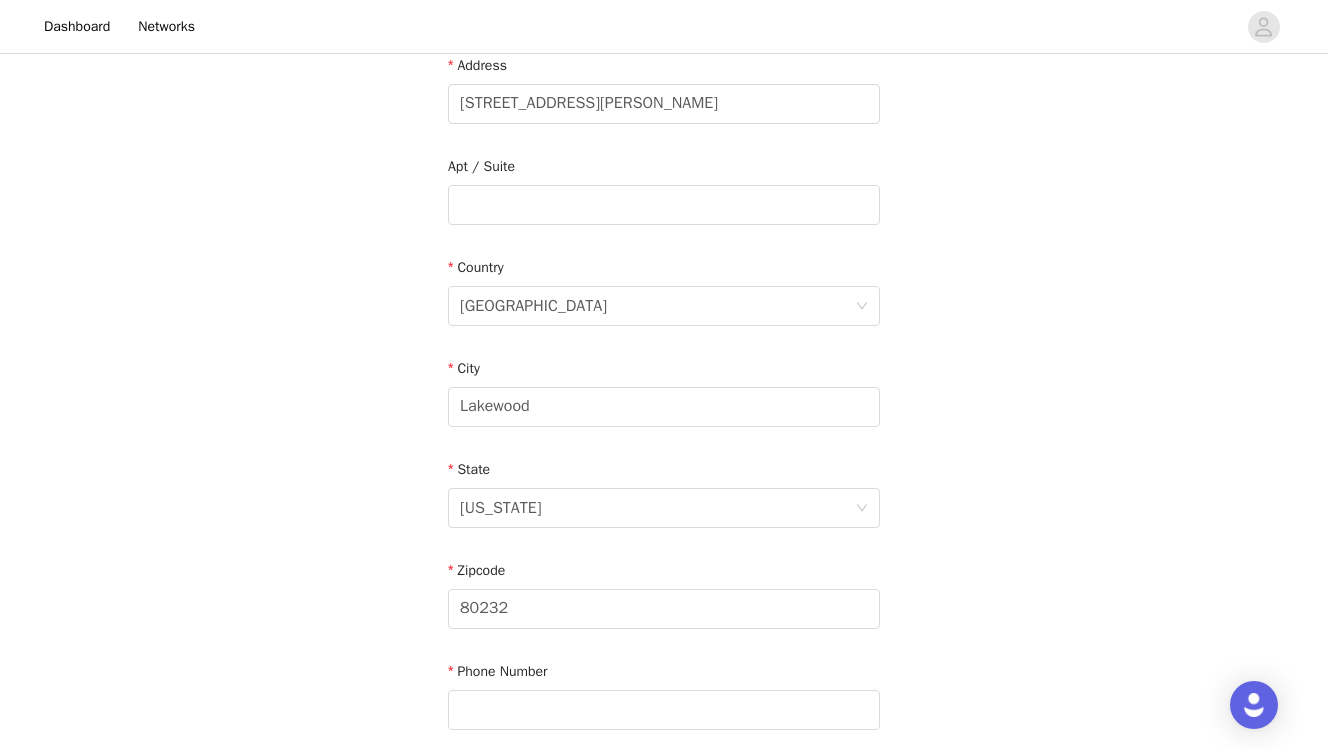 click on "STEP 4 OF 6
Shipping Information
Email alemondayy@gmail.com   First Name Alejandra   Last Name Monday   Address 10555 W Jewell Ave 6-204   Apt / Suite   Country
United States
City Lakewood   State
Colorado
Zipcode 80232   Phone Number" at bounding box center [664, 205] 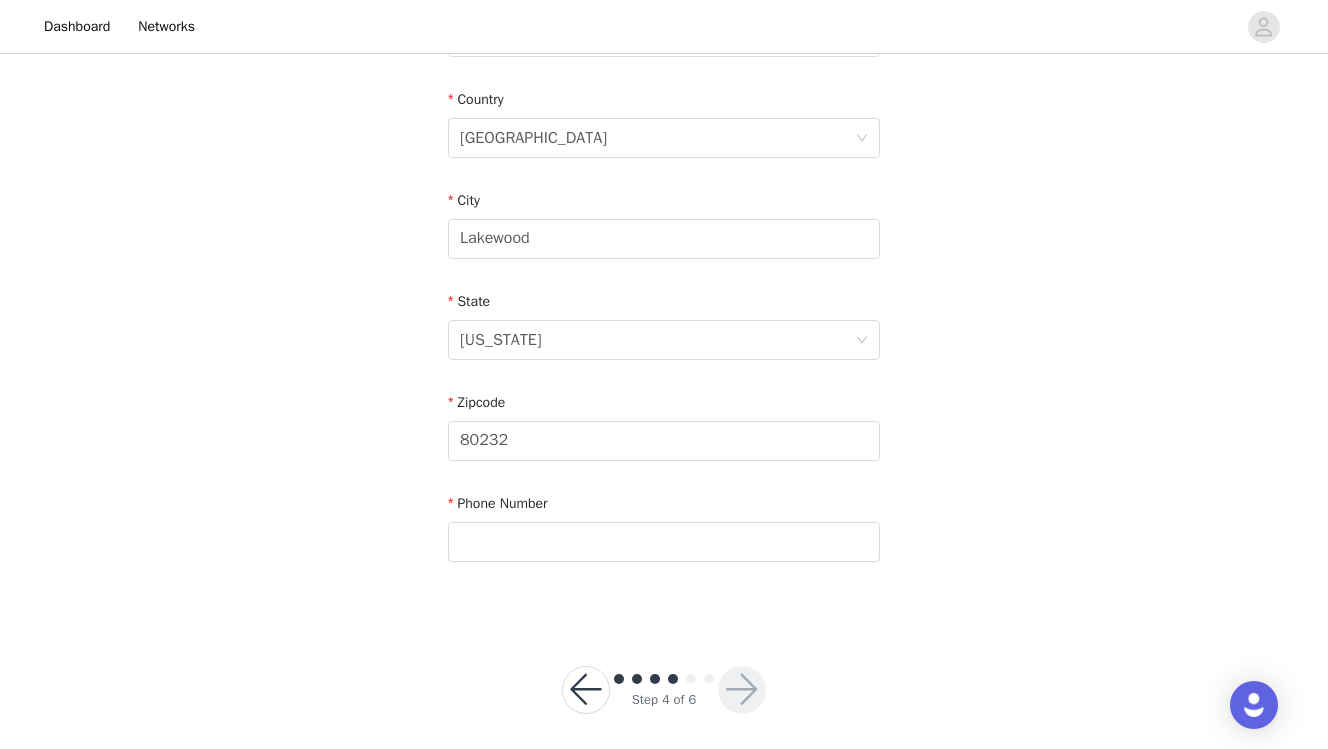 scroll, scrollTop: 614, scrollLeft: 0, axis: vertical 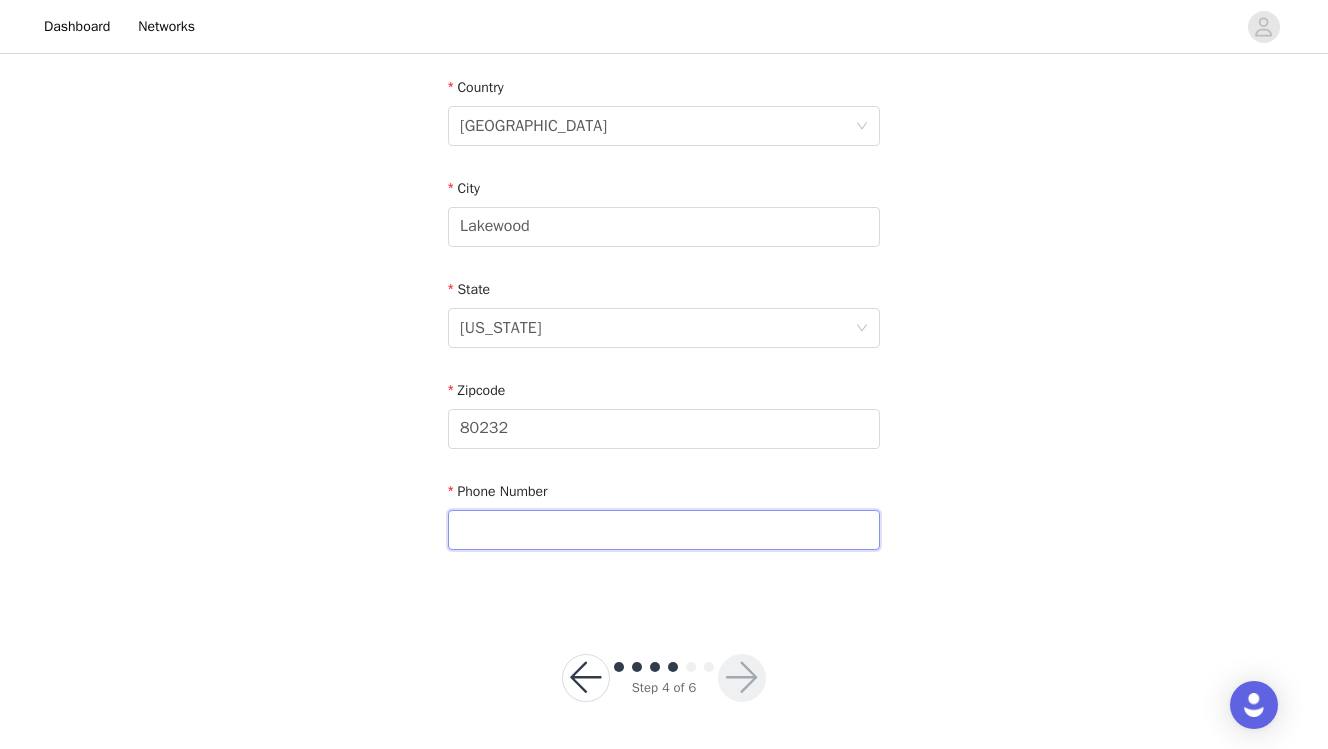click at bounding box center [664, 530] 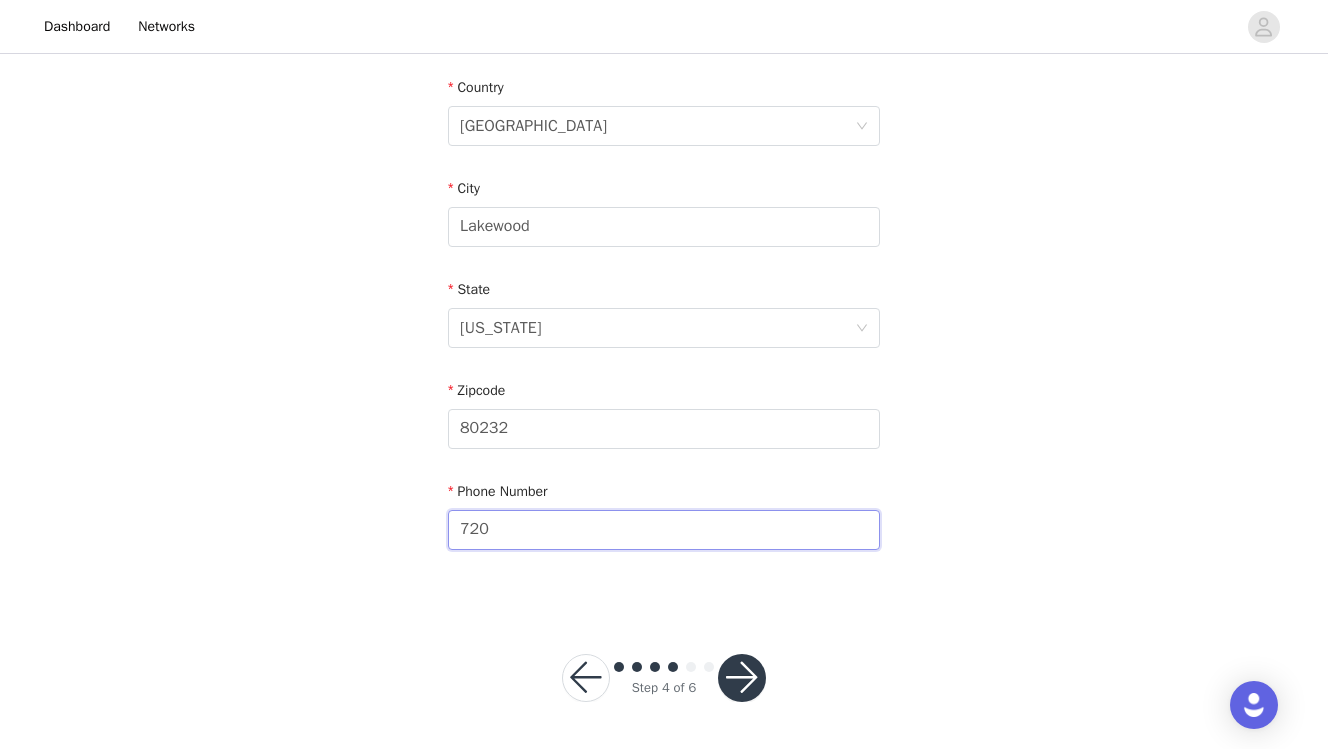 type on "7204257803" 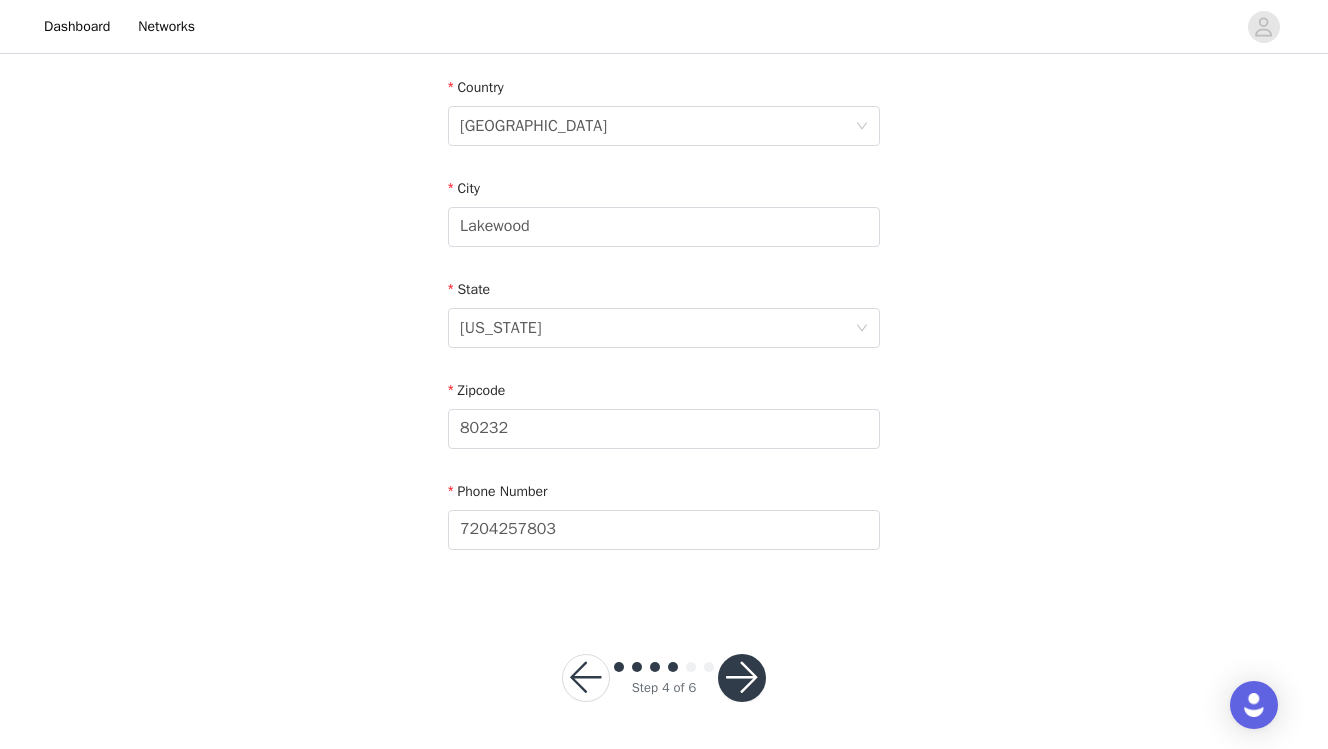 type on "6-204" 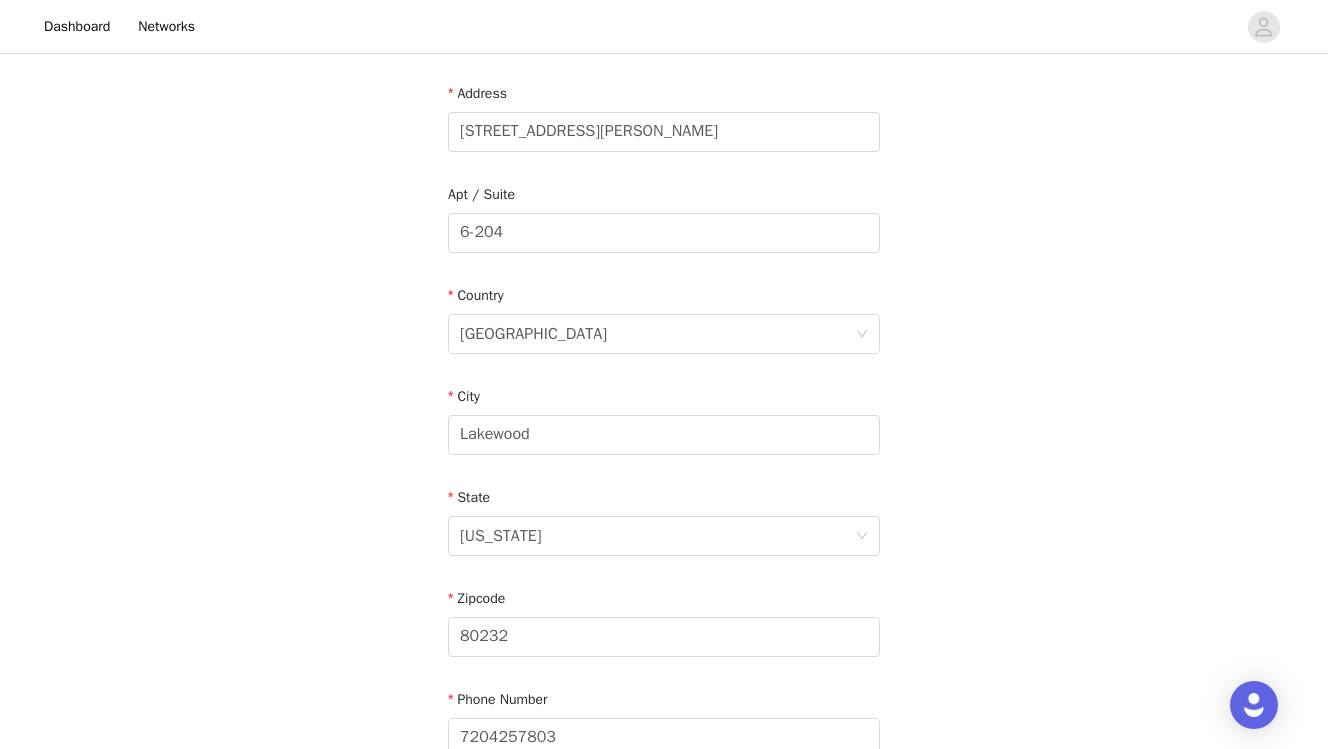 scroll, scrollTop: 407, scrollLeft: 0, axis: vertical 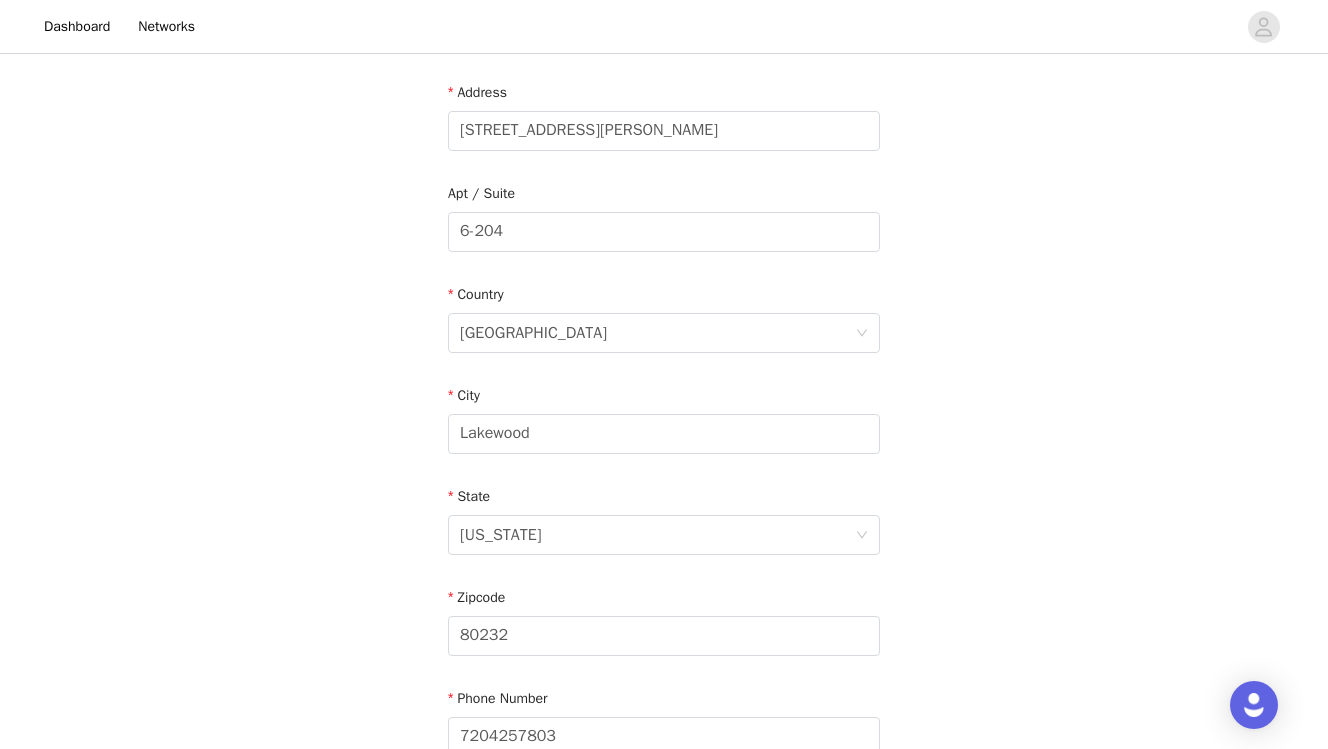 click on "STEP 4 OF 6
Shipping Information
Email alemondayy@gmail.com   First Name Alejandra   Last Name Monday   Address 10555 W Jewell Ave 6-204   Apt / Suite 6-204   Country
United States
City Lakewood   State
Colorado
Zipcode 80232   Phone Number 7204257803" at bounding box center (664, 232) 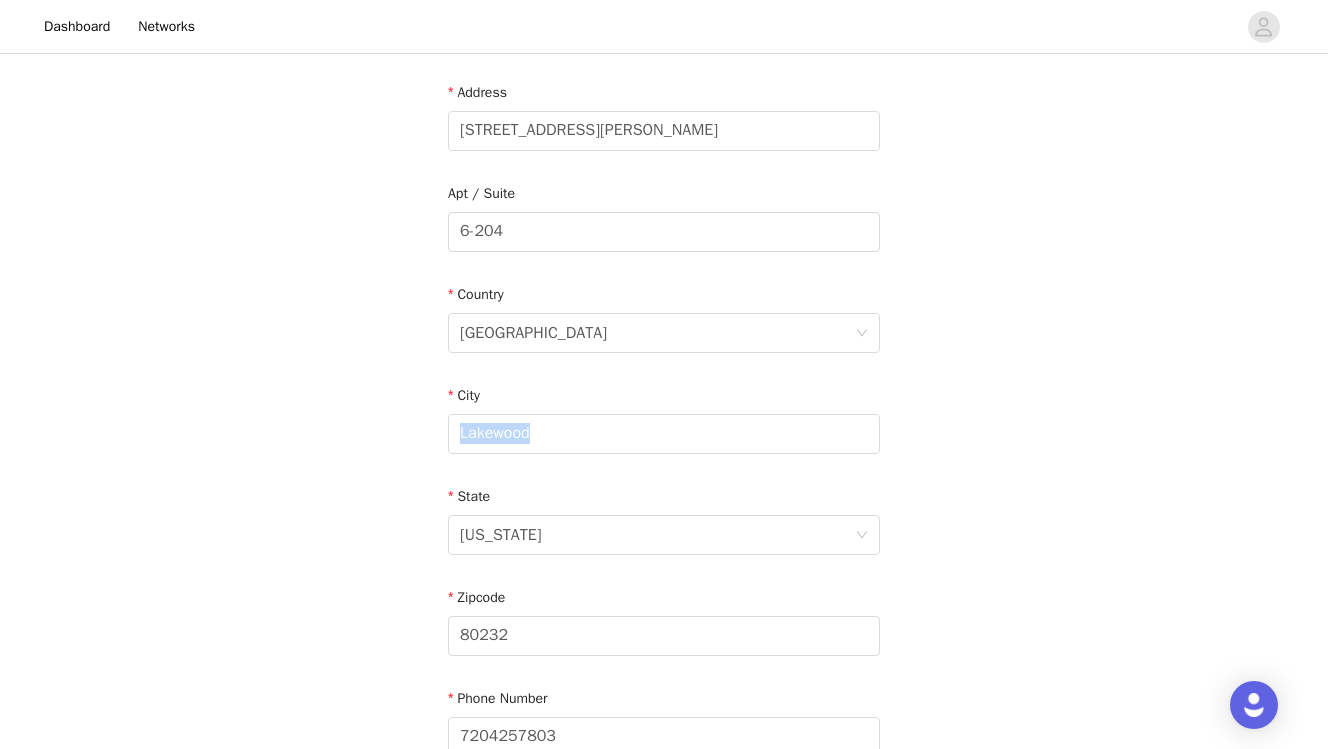 click on "STEP 4 OF 6
Shipping Information
Email alemondayy@gmail.com   First Name Alejandra   Last Name Monday   Address 10555 W Jewell Ave 6-204   Apt / Suite 6-204   Country
United States
City Lakewood   State
Colorado
Zipcode 80232   Phone Number 7204257803" at bounding box center [664, 232] 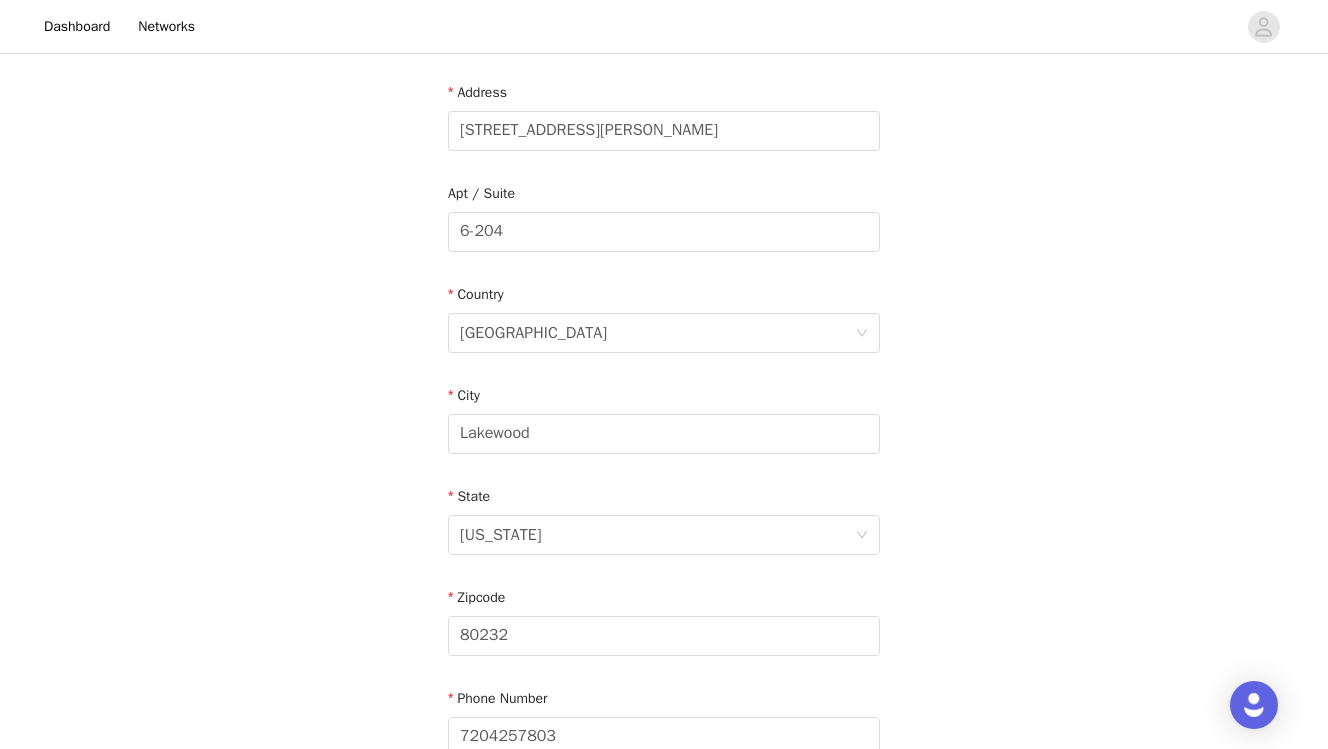 click on "STEP 4 OF 6
Shipping Information
Email alemondayy@gmail.com   First Name Alejandra   Last Name Monday   Address 10555 W Jewell Ave 6-204   Apt / Suite 6-204   Country
United States
City Lakewood   State
Colorado
Zipcode 80232   Phone Number 7204257803" at bounding box center (664, 232) 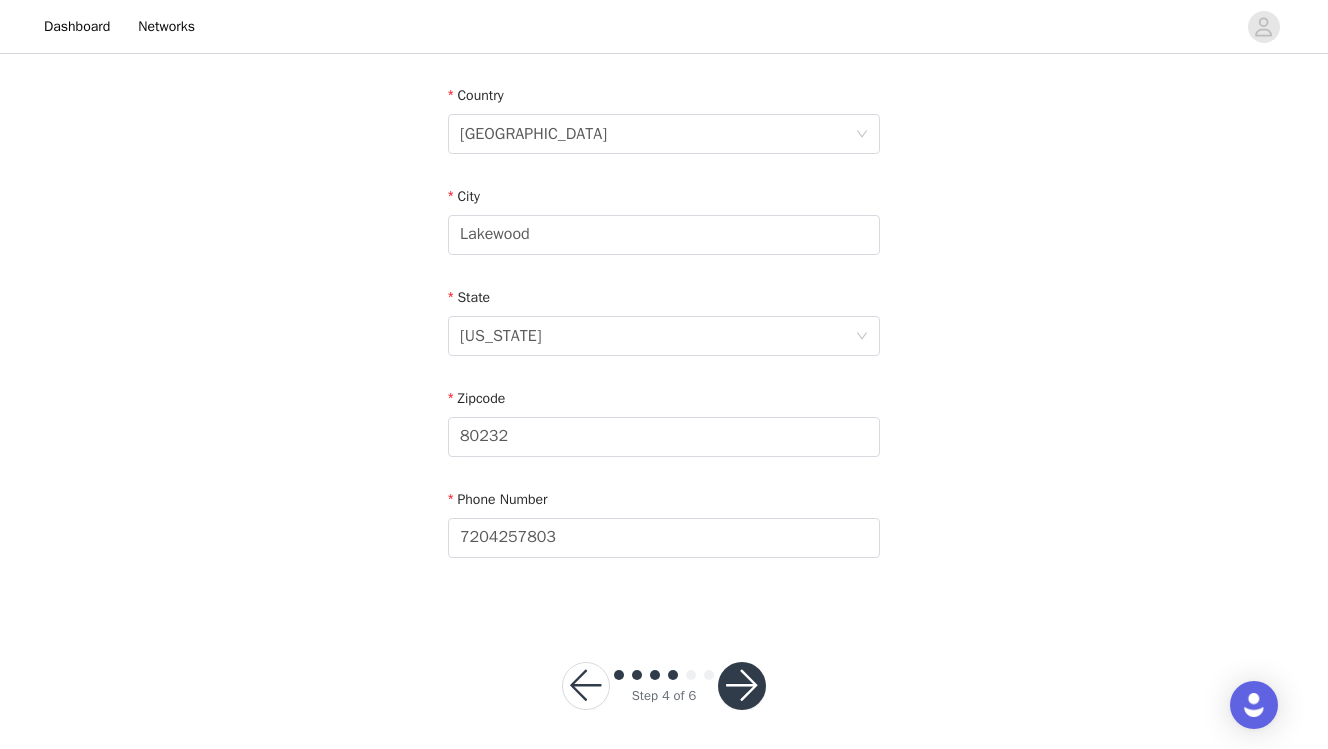 scroll, scrollTop: 614, scrollLeft: 0, axis: vertical 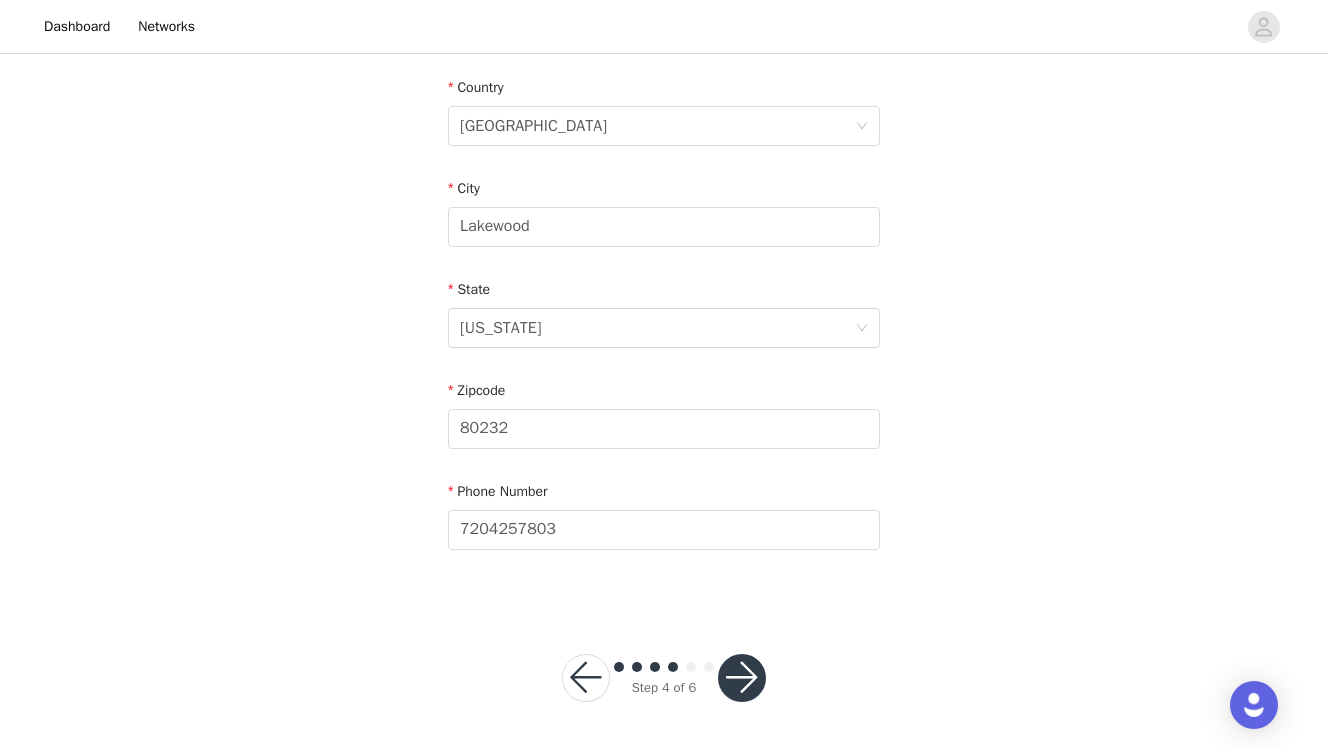 click at bounding box center [742, 678] 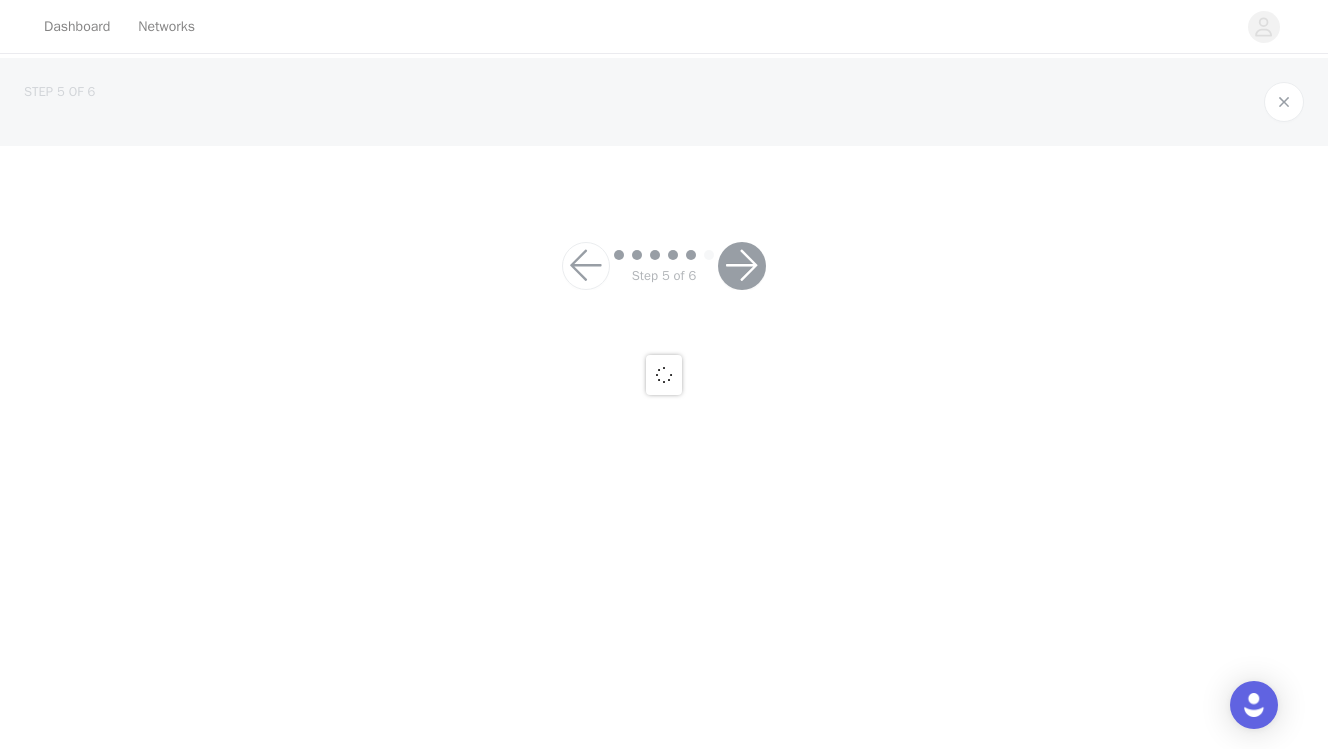 scroll, scrollTop: 0, scrollLeft: 0, axis: both 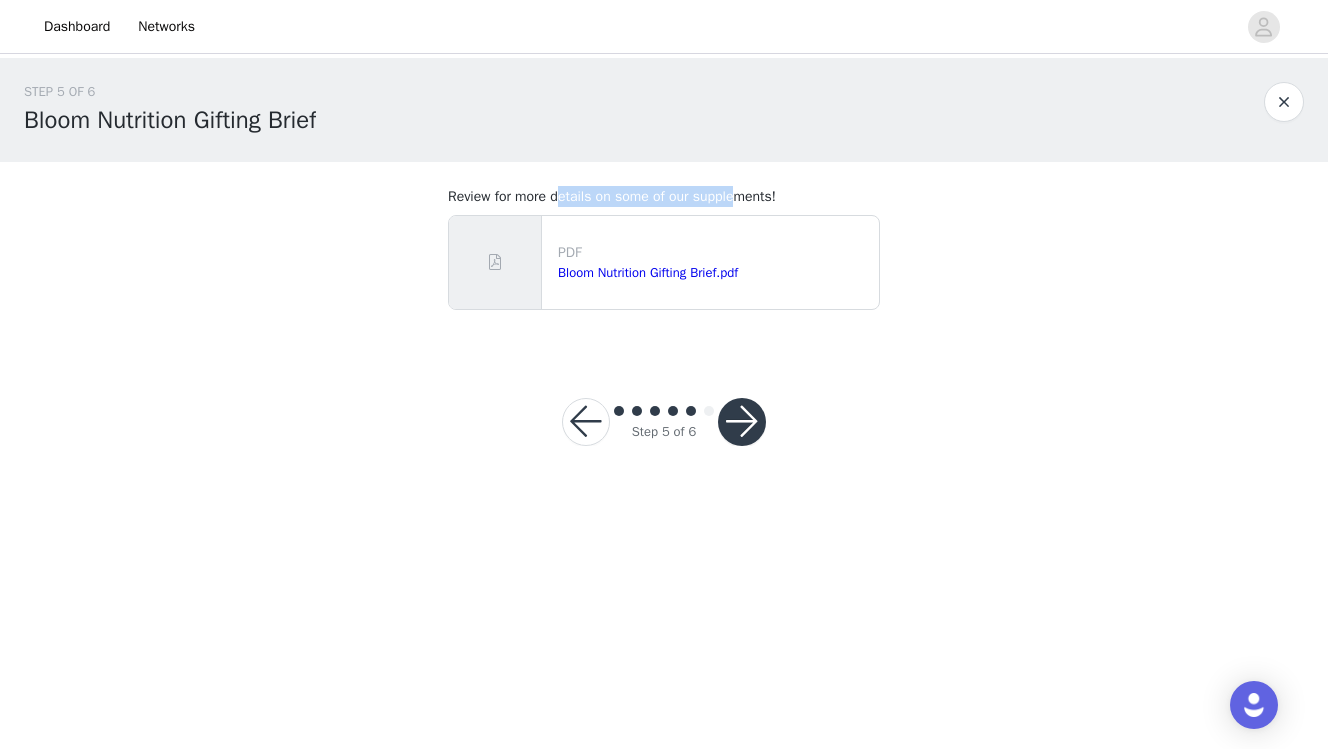 drag, startPoint x: 567, startPoint y: 199, endPoint x: 743, endPoint y: 189, distance: 176.28386 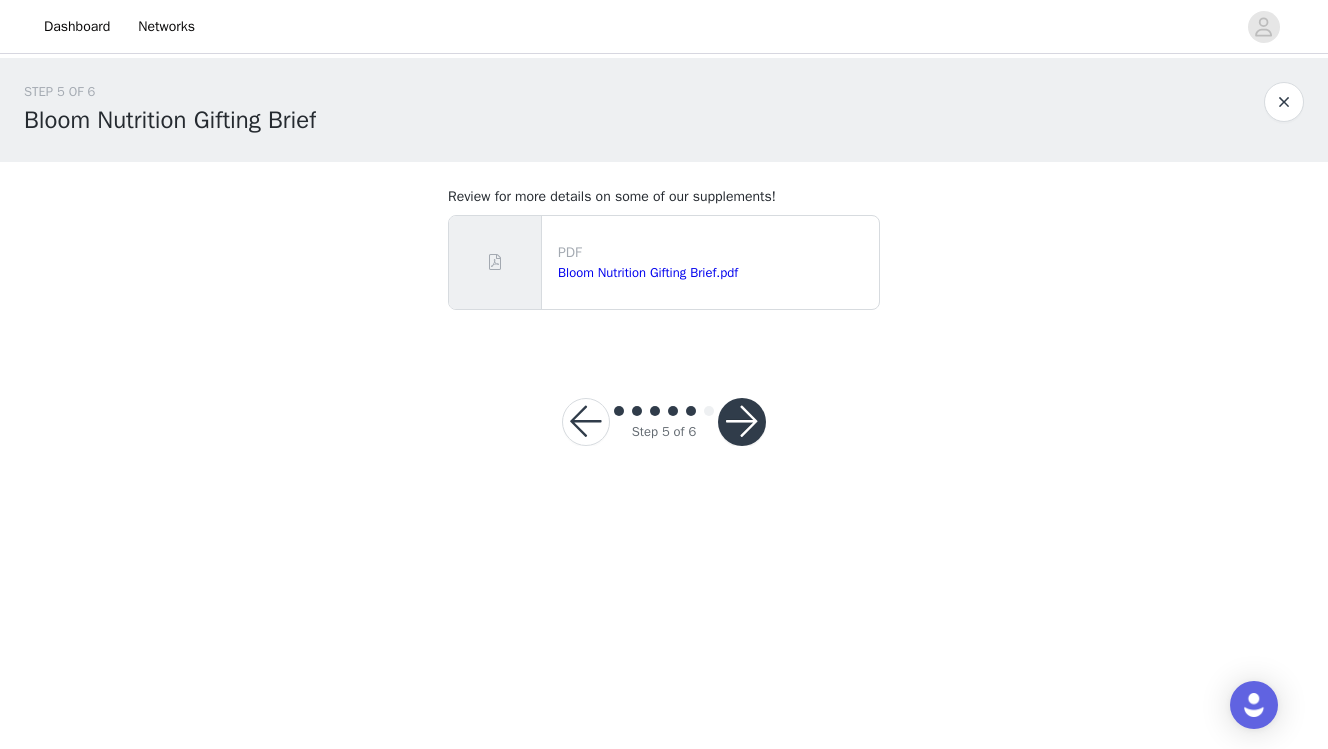 click at bounding box center [742, 422] 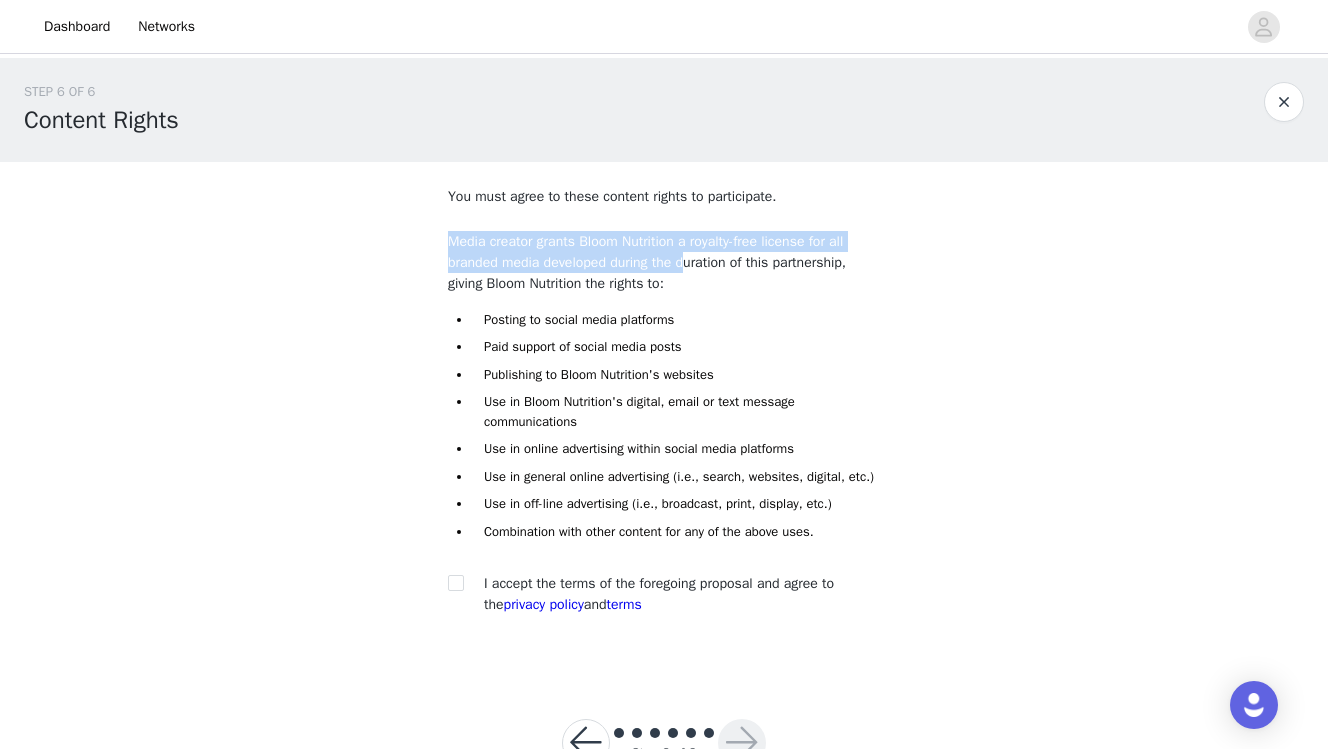 drag, startPoint x: 450, startPoint y: 241, endPoint x: 697, endPoint y: 252, distance: 247.24481 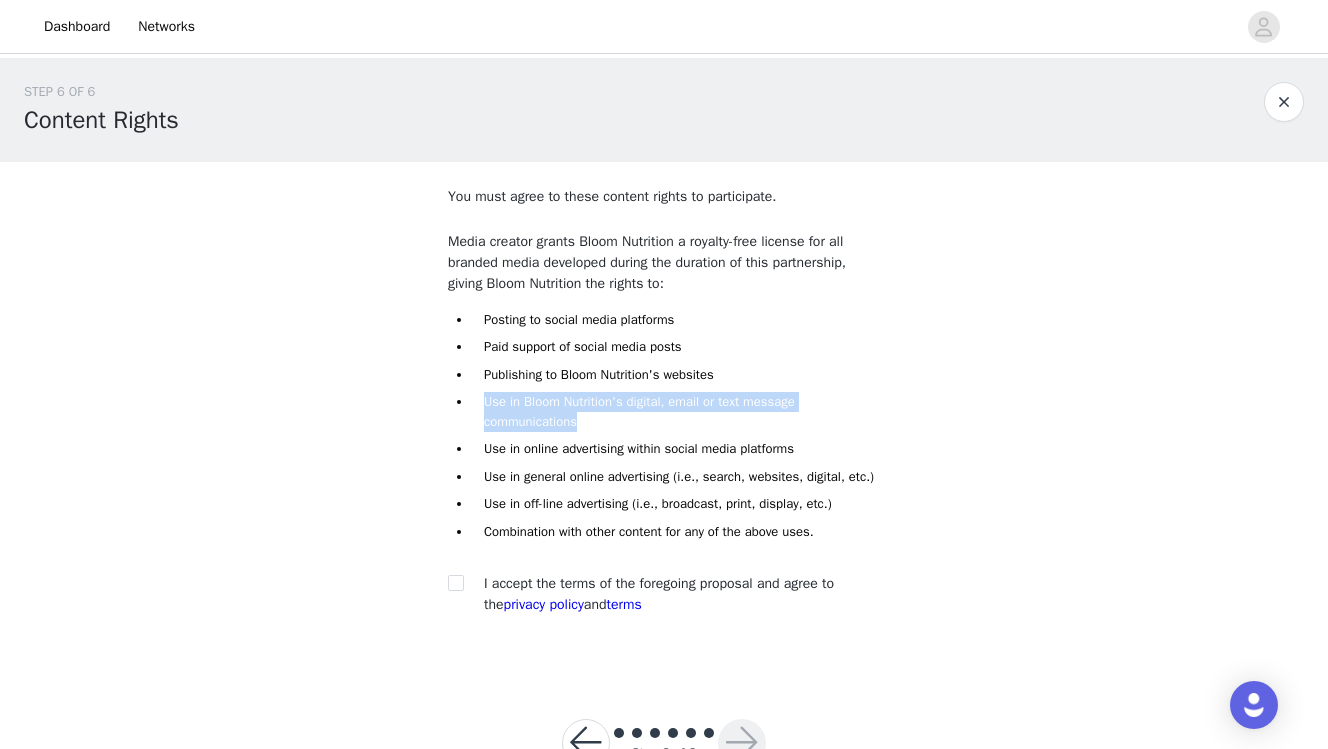 drag, startPoint x: 487, startPoint y: 397, endPoint x: 626, endPoint y: 425, distance: 141.7921 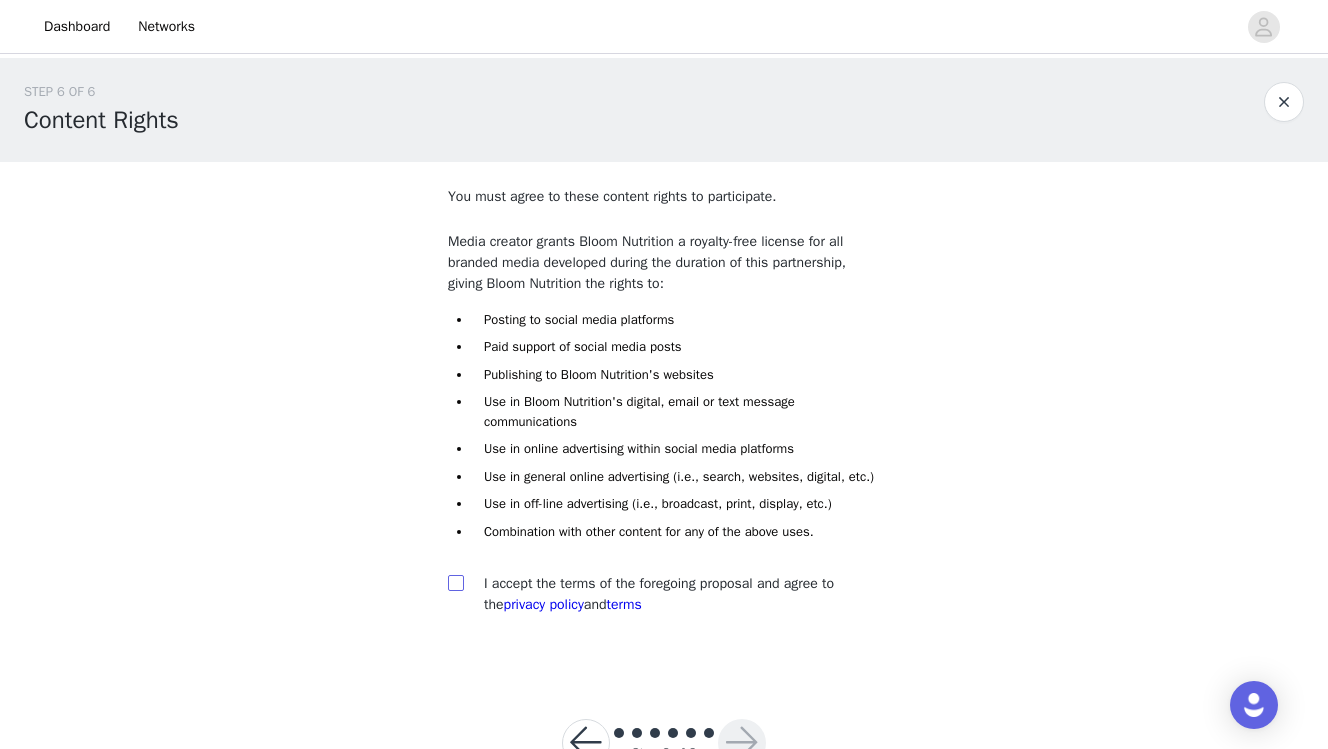 click at bounding box center (455, 582) 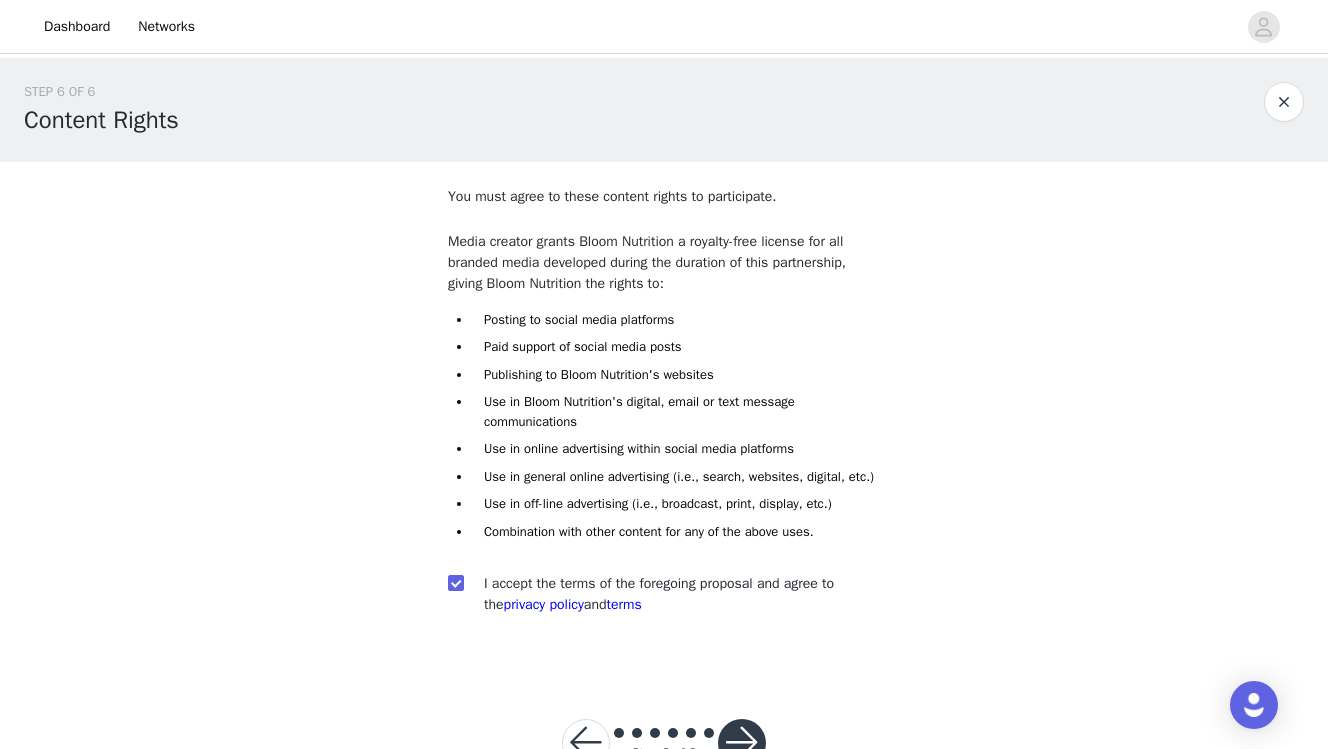 scroll, scrollTop: 85, scrollLeft: 0, axis: vertical 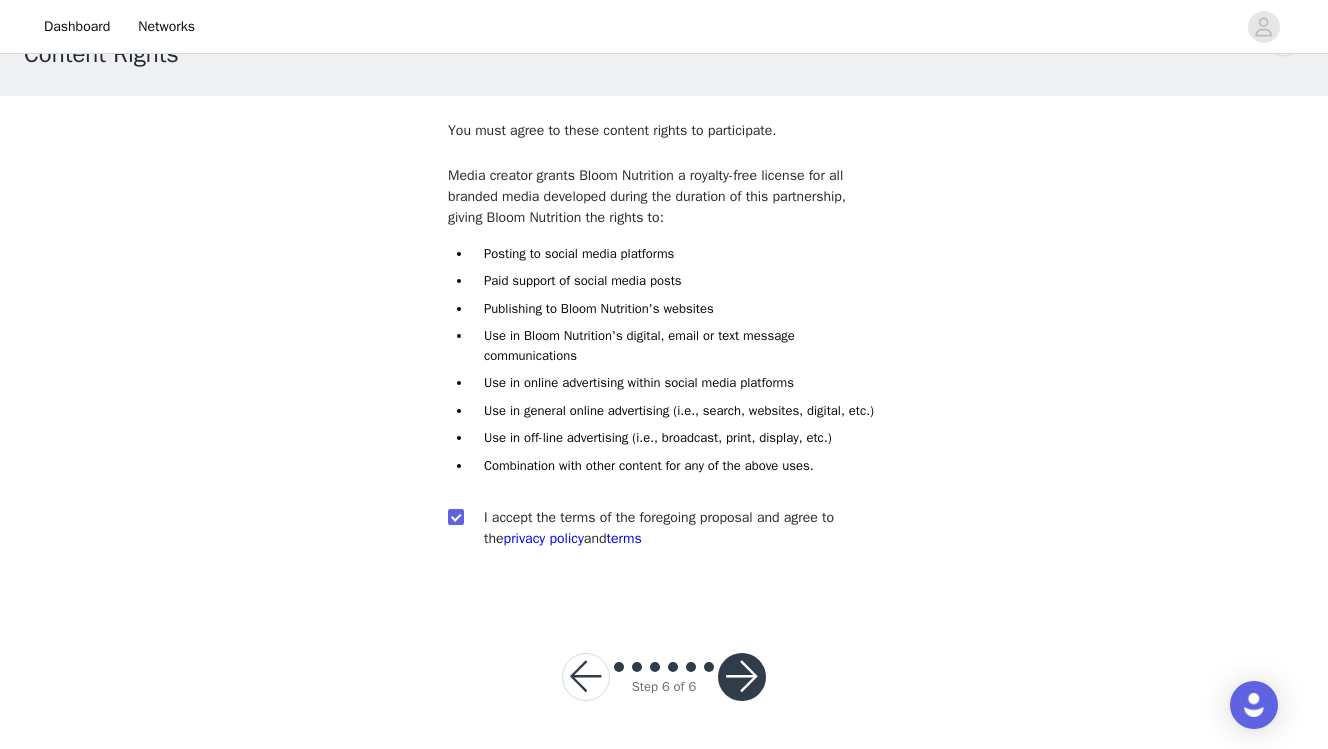 click on "Step 6 of 6" at bounding box center [664, 677] 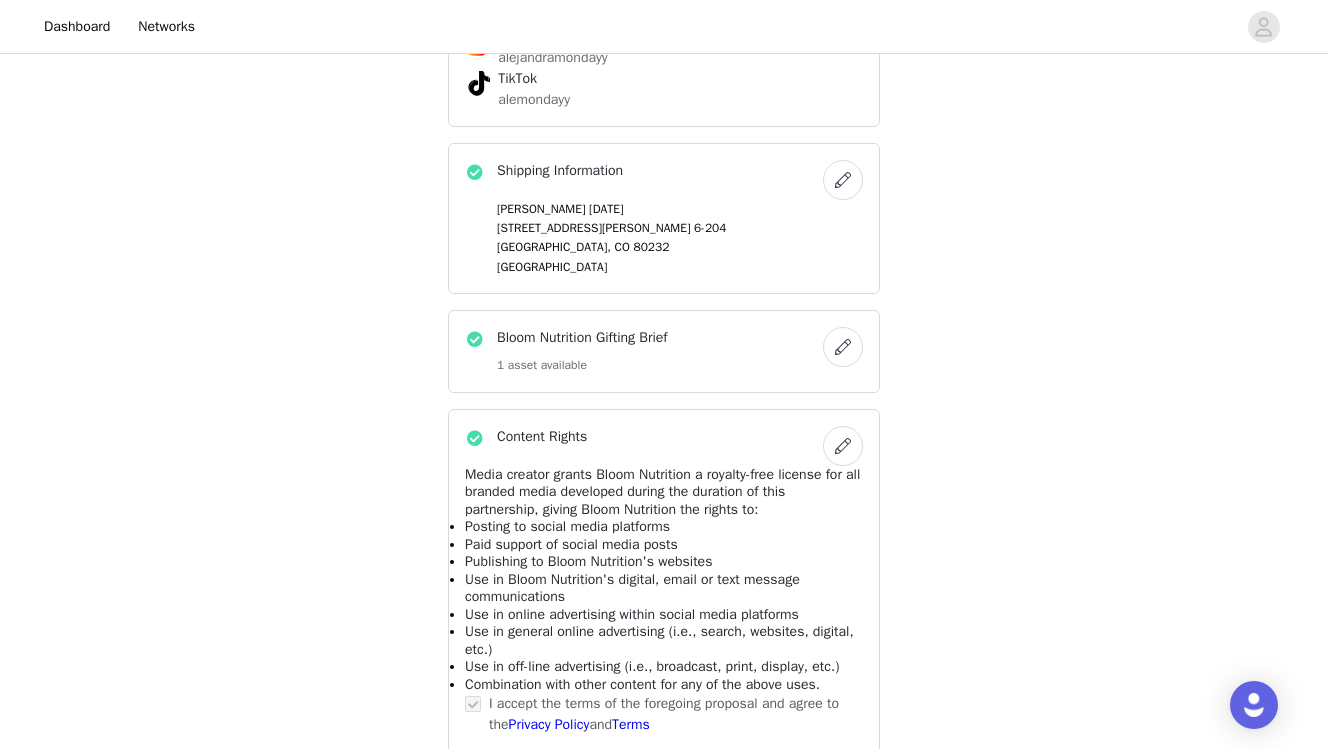 scroll, scrollTop: 965, scrollLeft: 0, axis: vertical 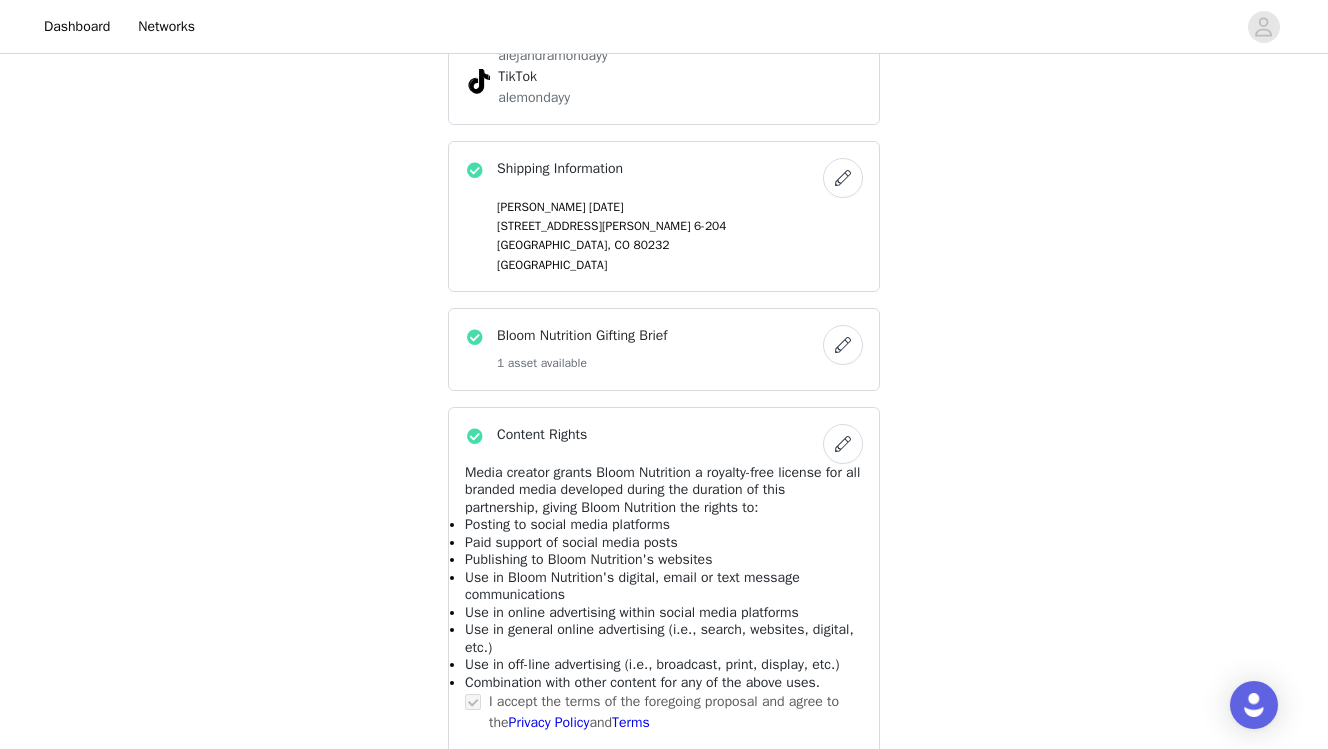 click at bounding box center [843, 178] 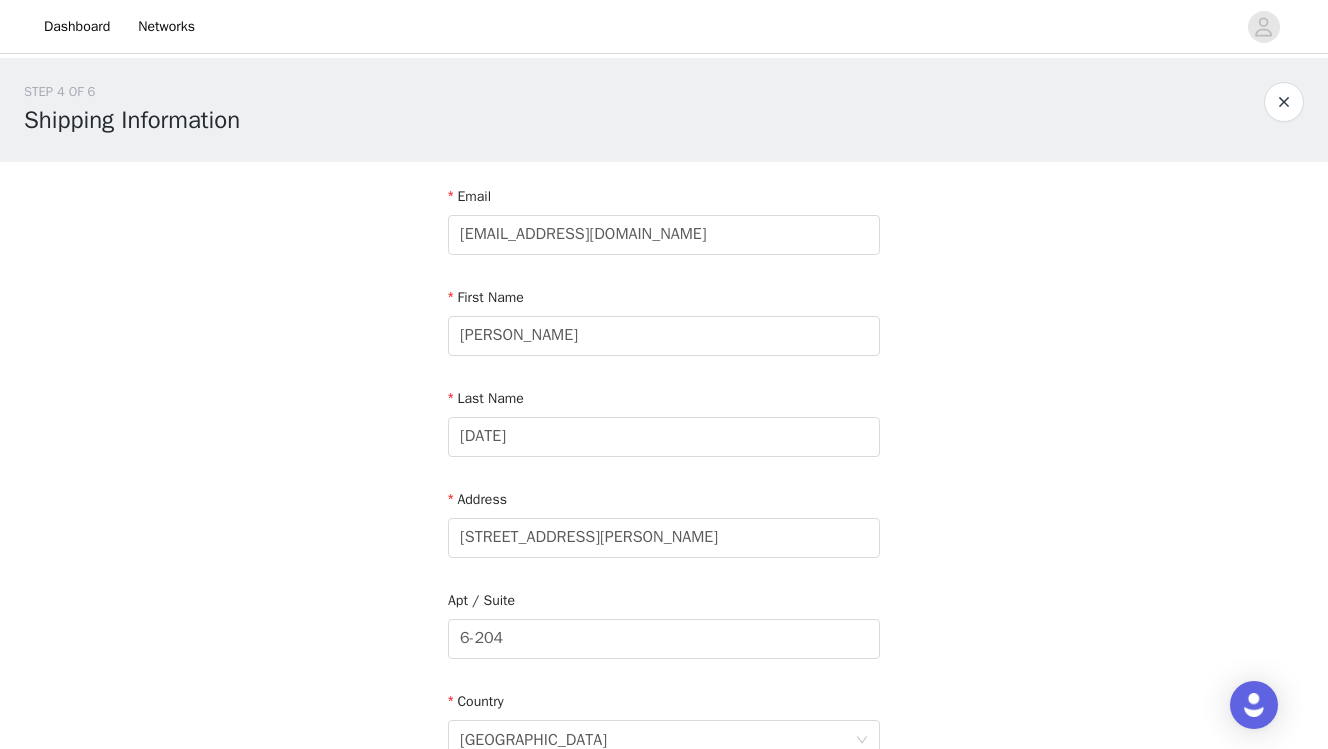 scroll, scrollTop: 45, scrollLeft: 0, axis: vertical 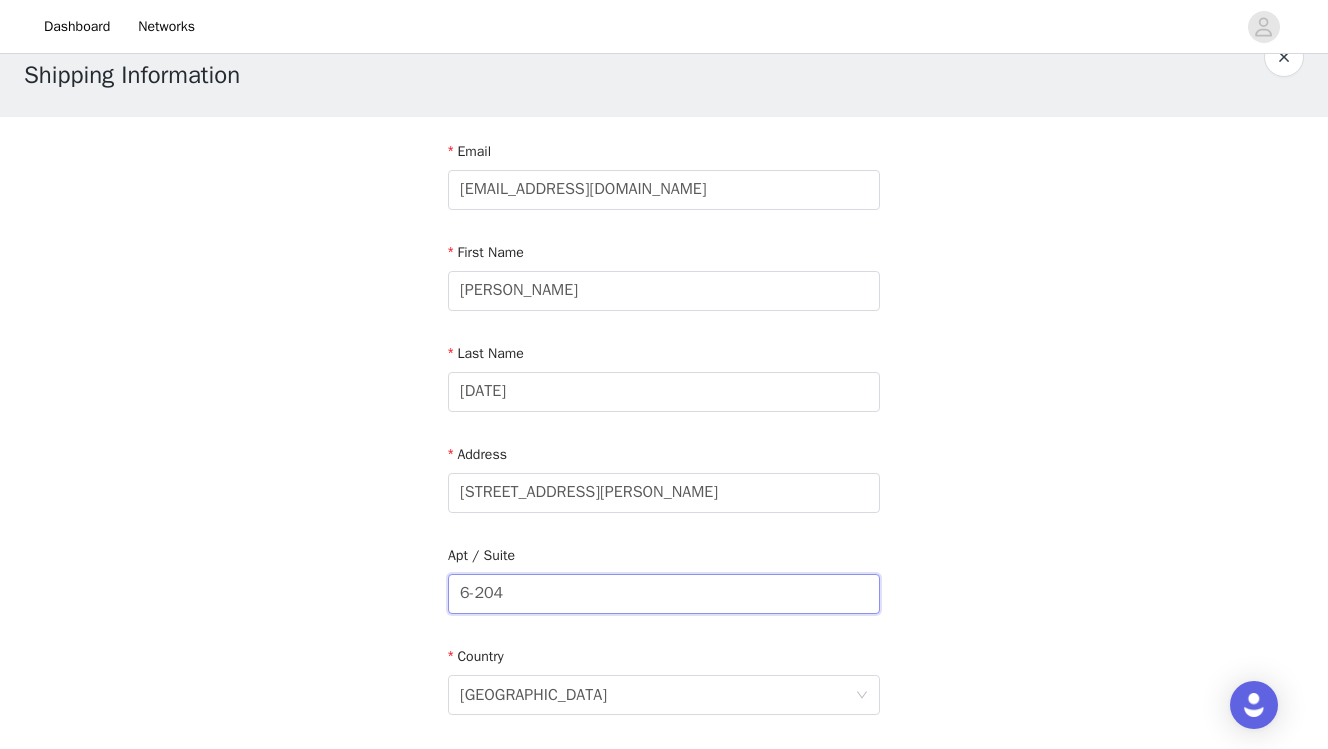 drag, startPoint x: 608, startPoint y: 600, endPoint x: 301, endPoint y: 600, distance: 307 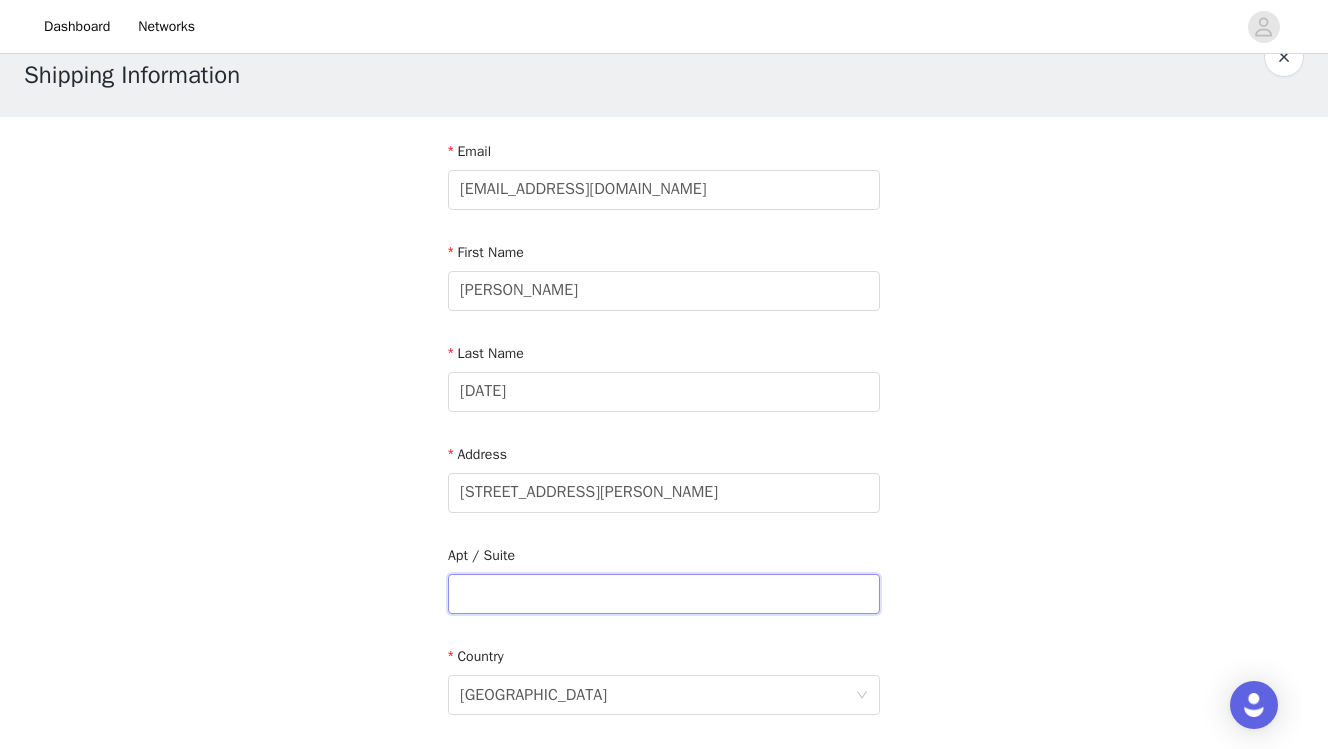 type 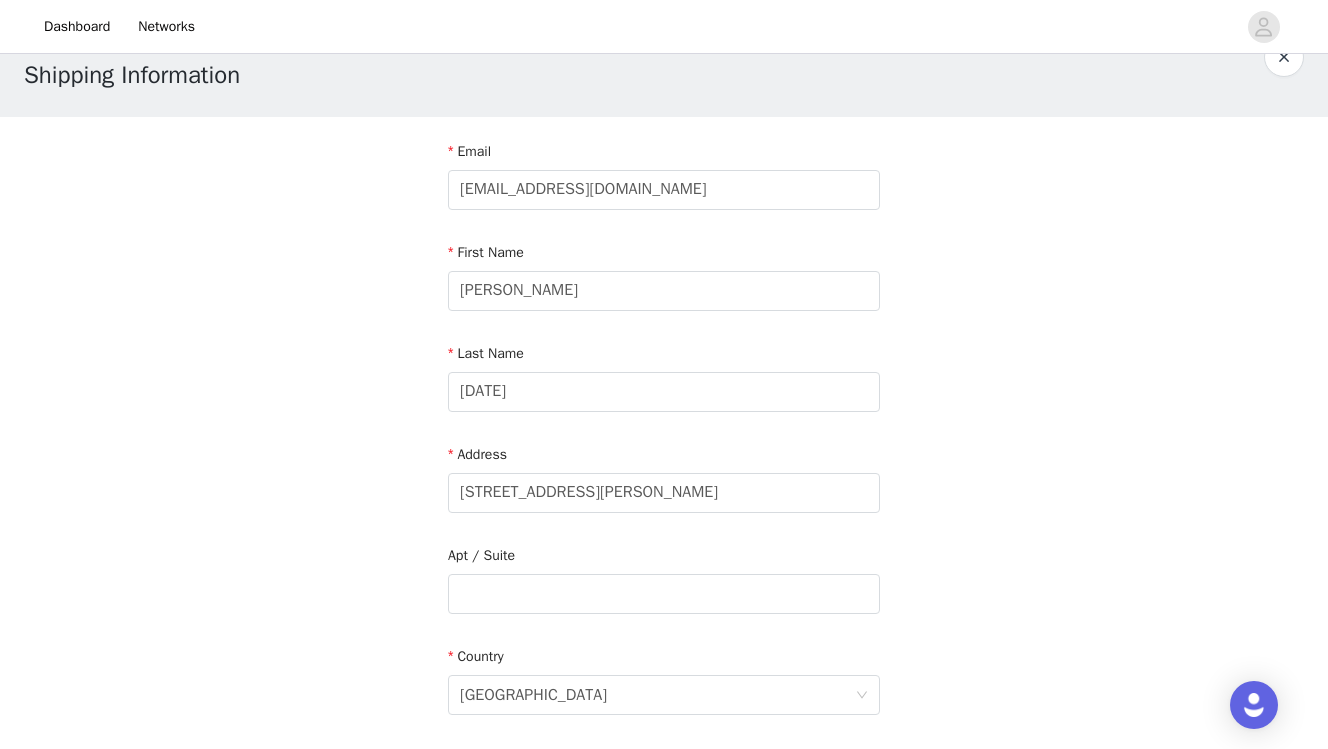 click on "STEP 4 OF 6
Shipping Information
Email alemondayy@gmail.com   First Name Alejandra   Last Name Monday   Address 10555 W Jewell Ave 6-204   Apt / Suite   Country
United States
City Lakewood   State
Colorado
Zipcode 80232   Phone Number 7204257803" at bounding box center (664, 594) 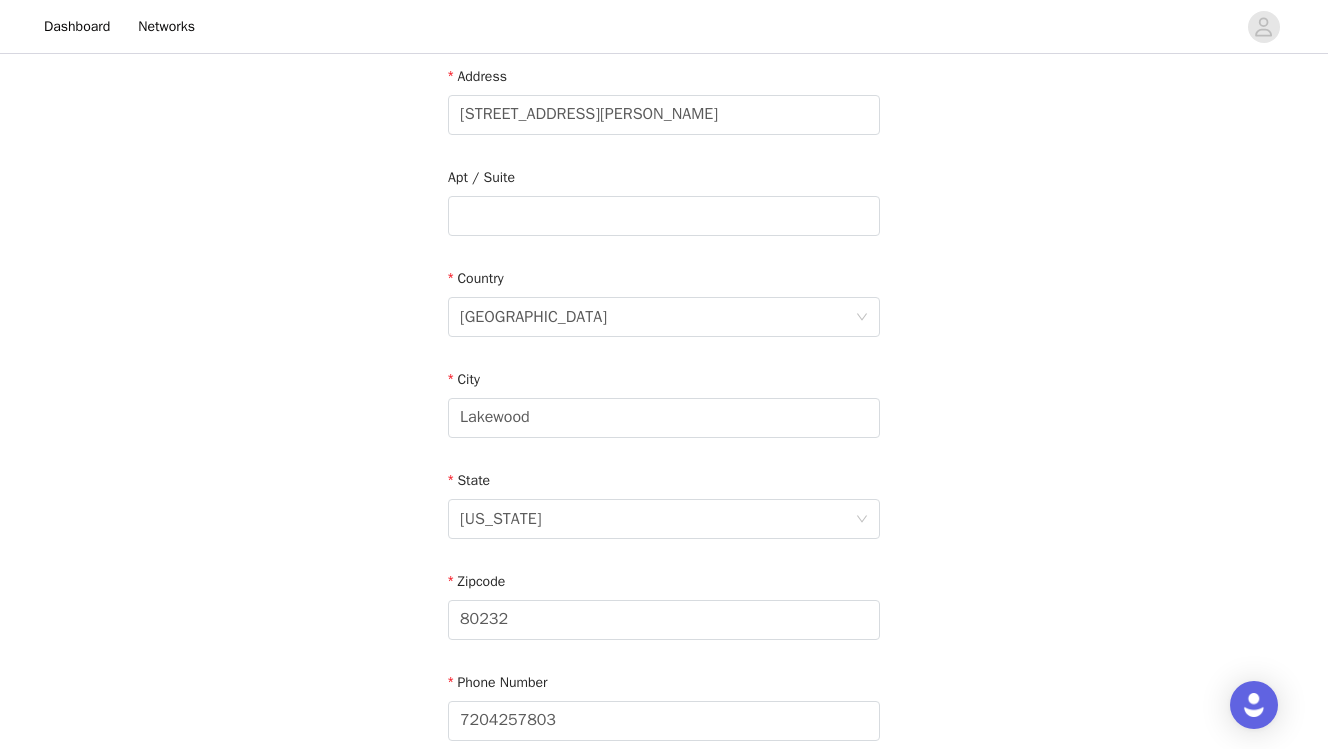 scroll, scrollTop: 614, scrollLeft: 0, axis: vertical 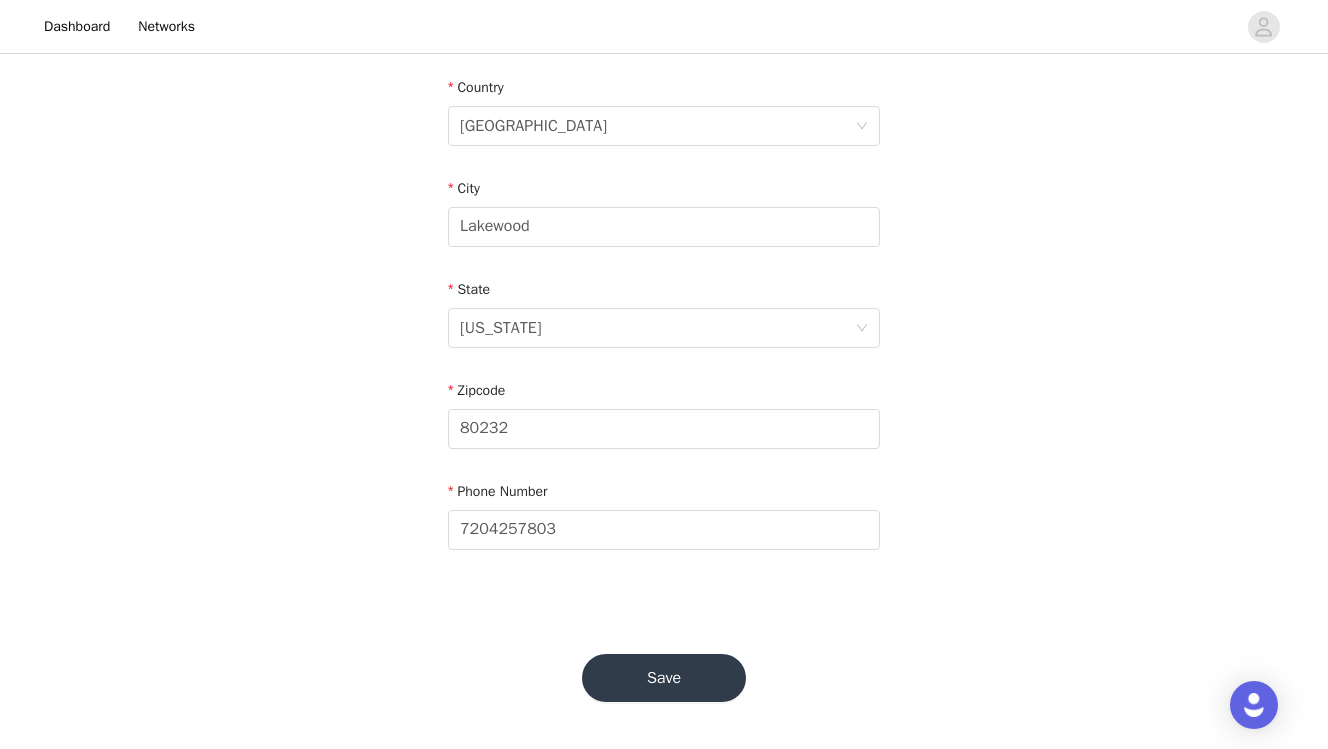 click on "Save" at bounding box center (664, 678) 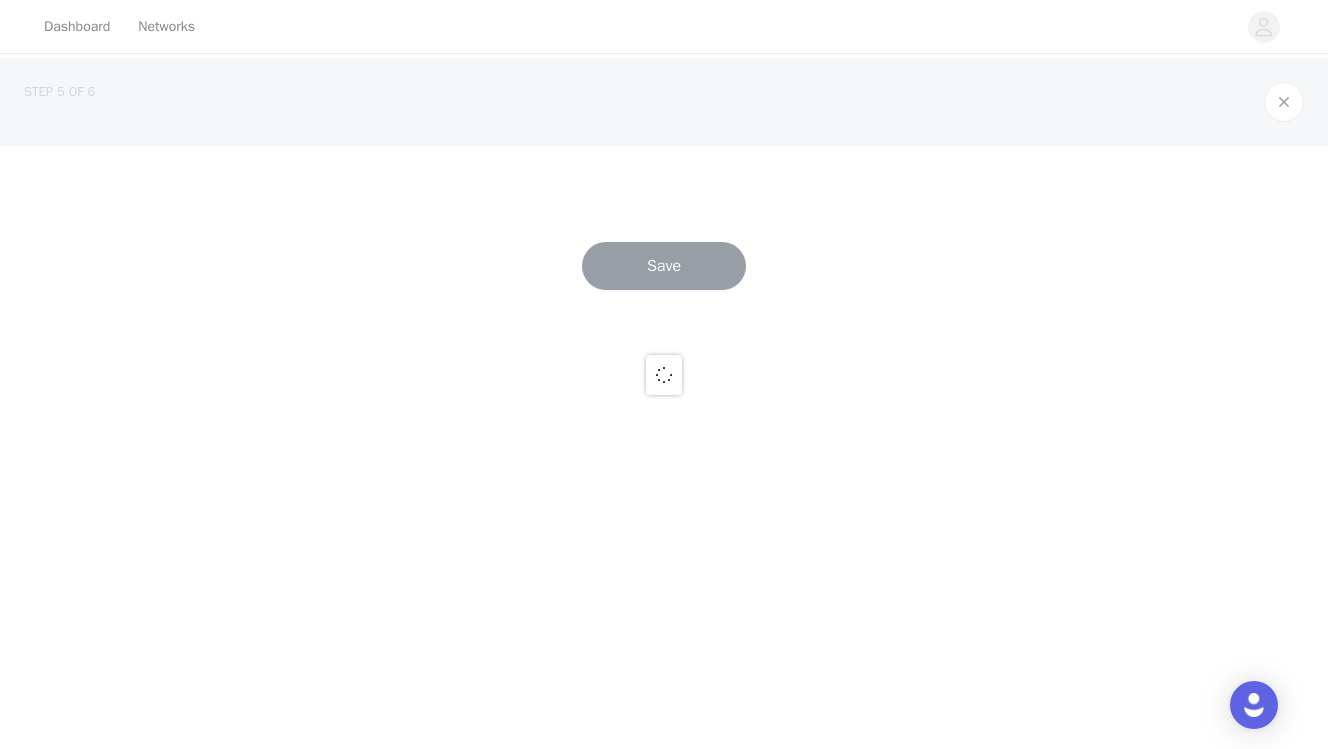 scroll, scrollTop: 0, scrollLeft: 0, axis: both 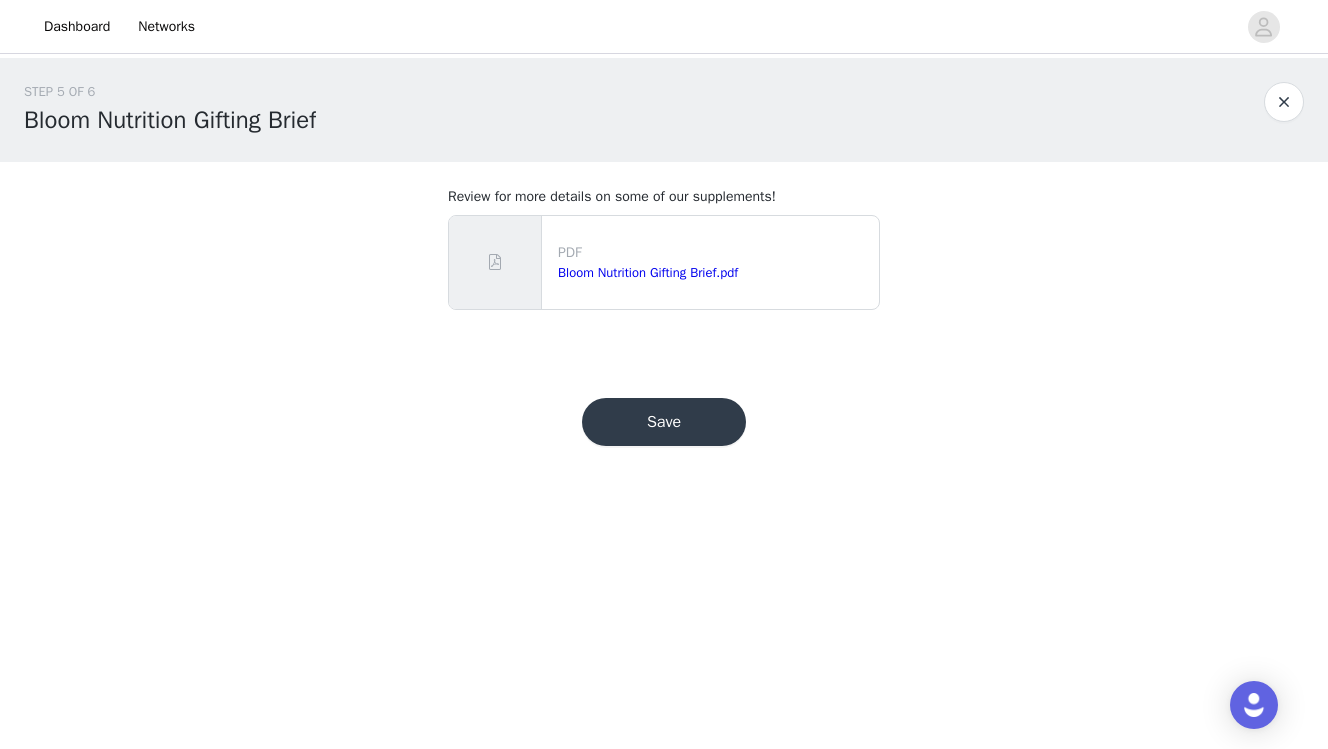 click on "Save" at bounding box center (664, 422) 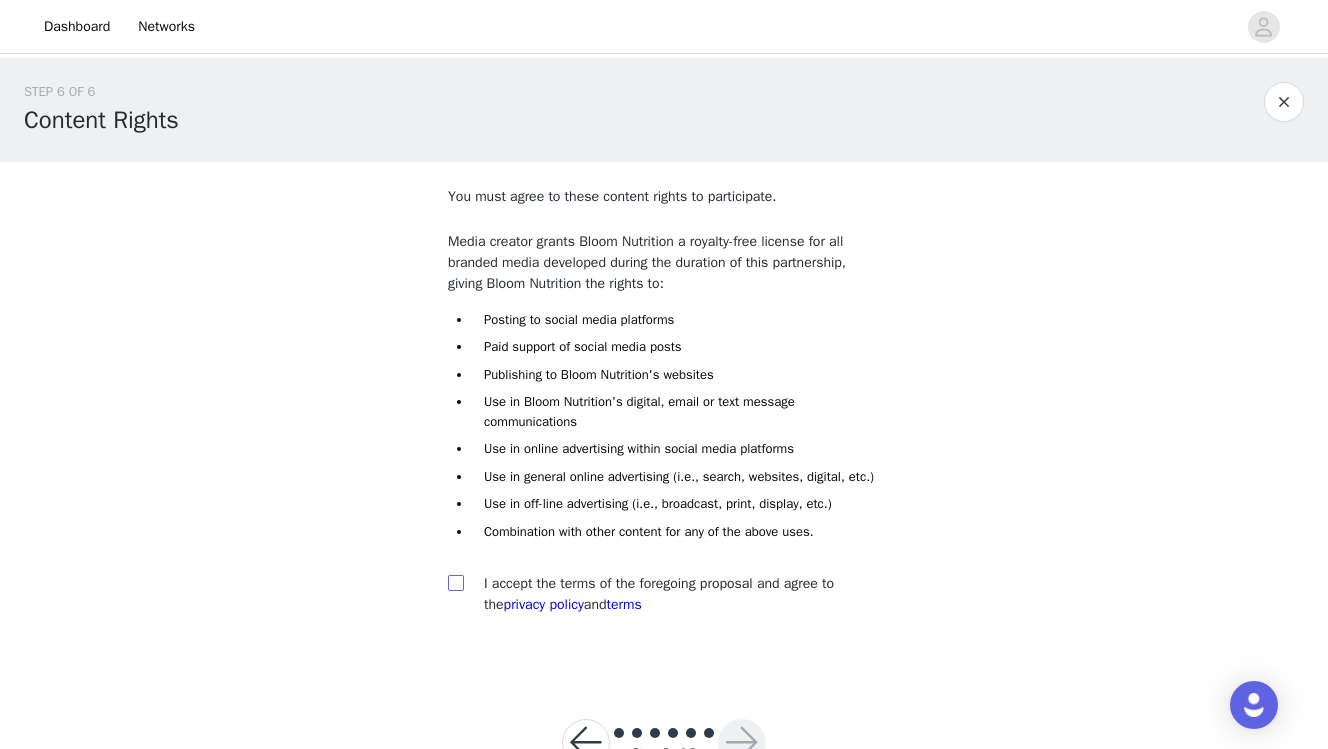 click at bounding box center [455, 582] 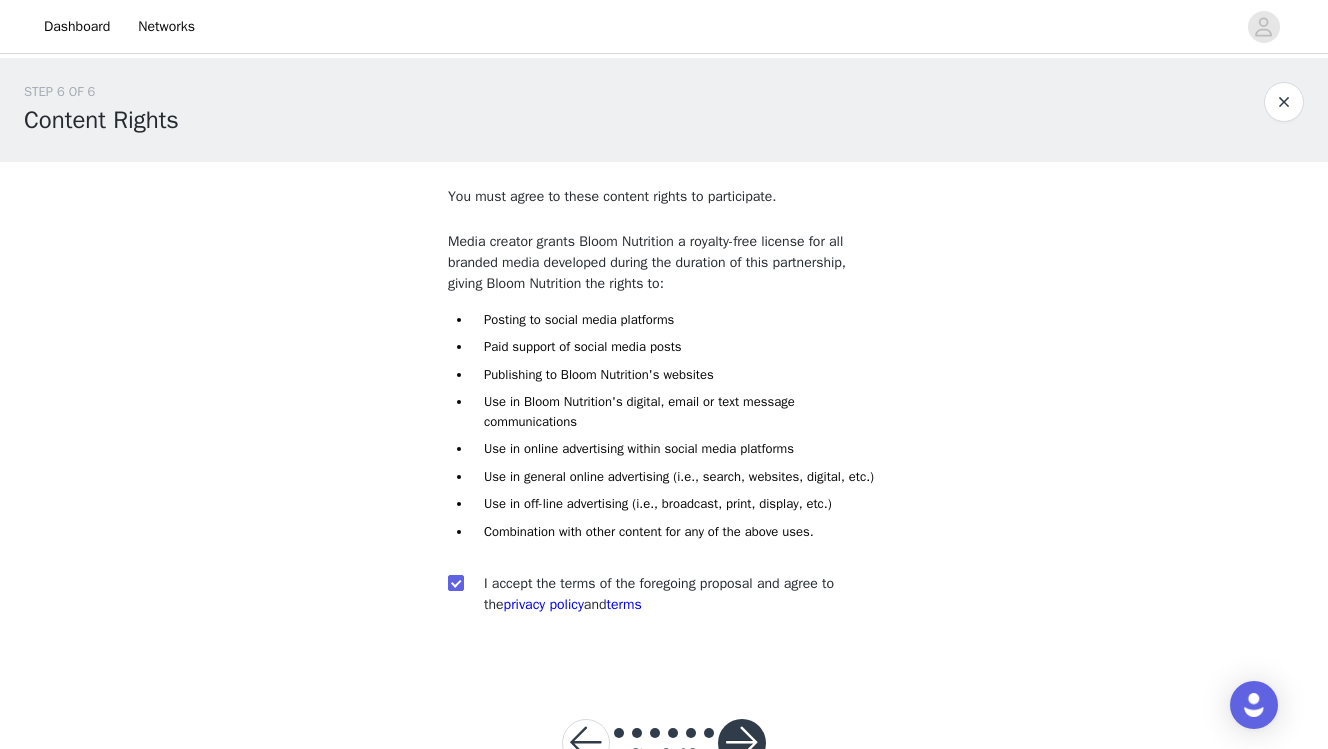 scroll, scrollTop: 85, scrollLeft: 0, axis: vertical 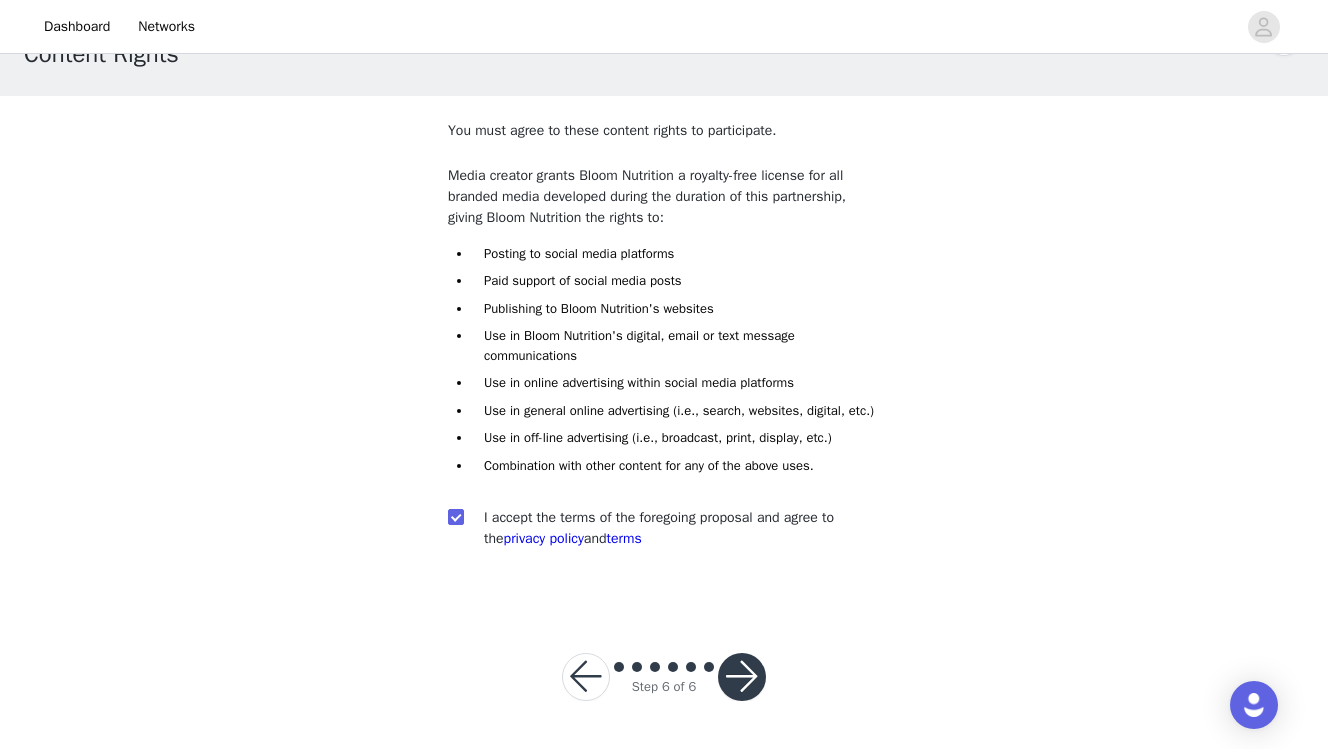 click at bounding box center (742, 677) 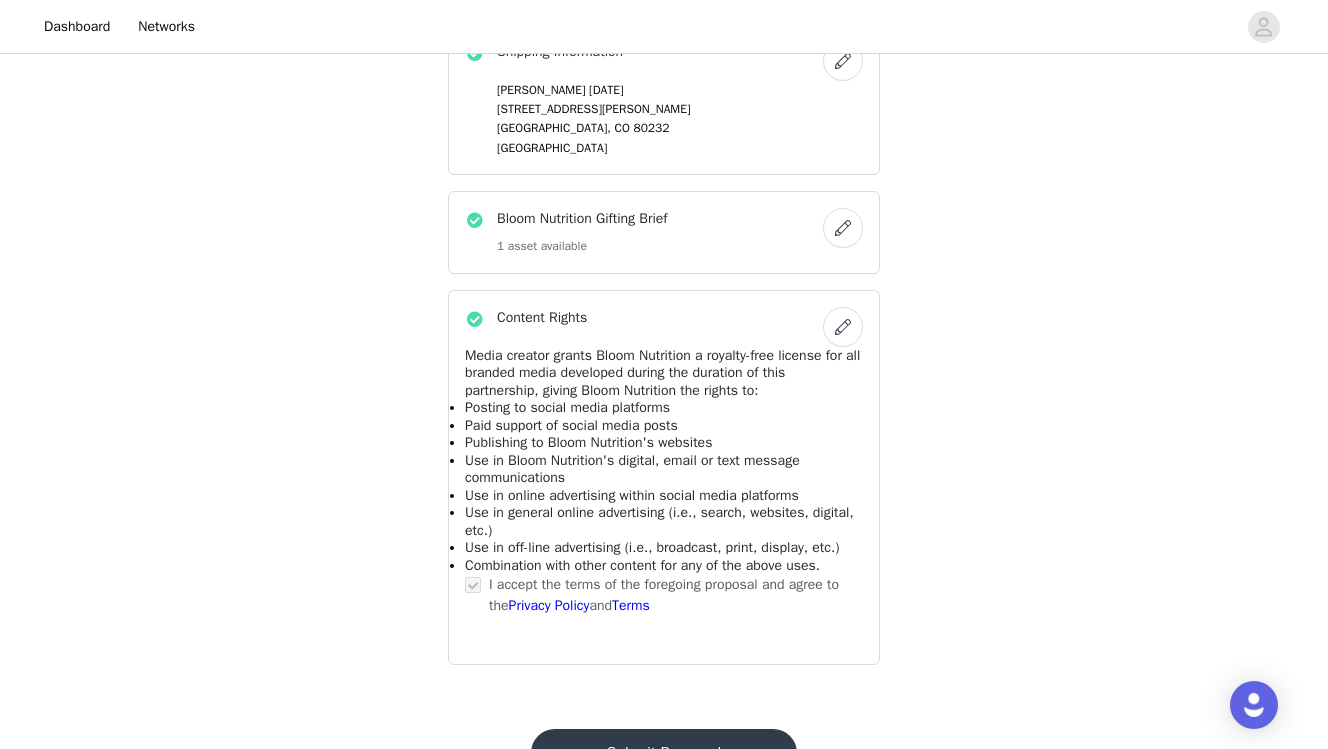 scroll, scrollTop: 1167, scrollLeft: 0, axis: vertical 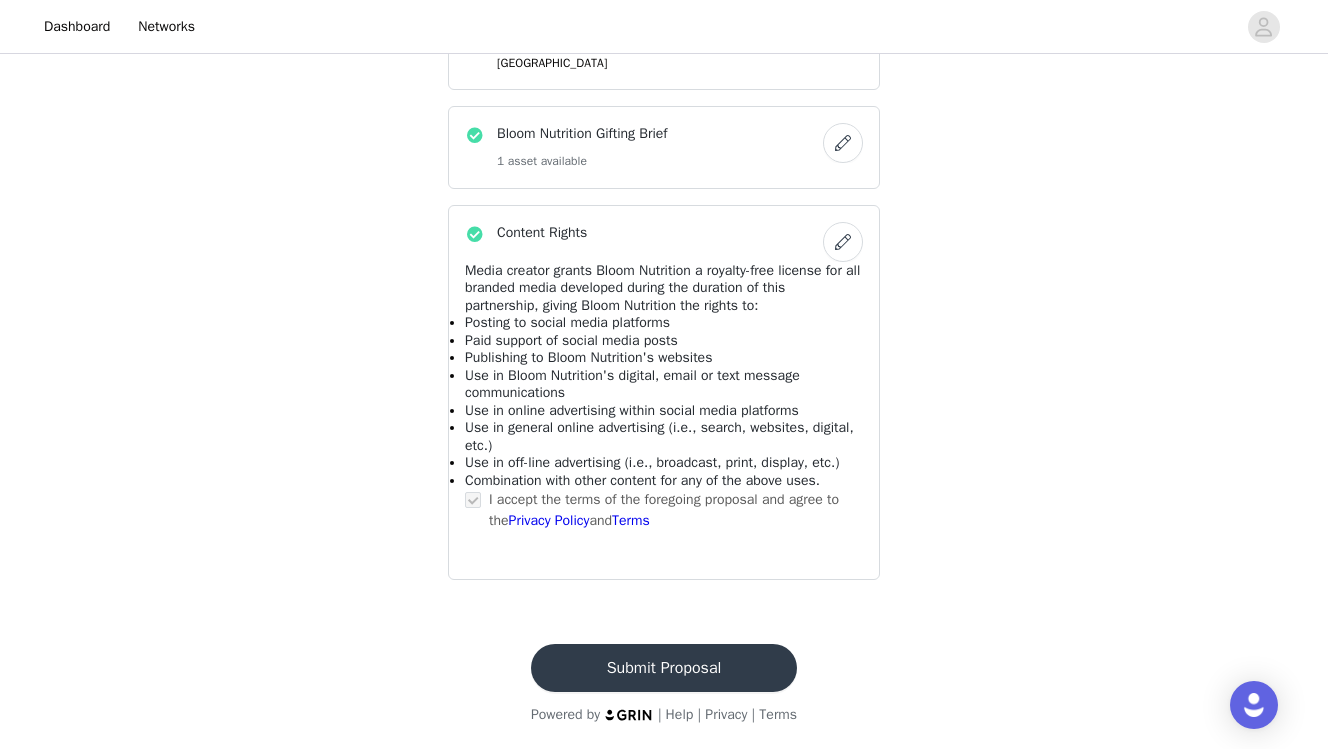 click on "Submit Proposal" at bounding box center (664, 668) 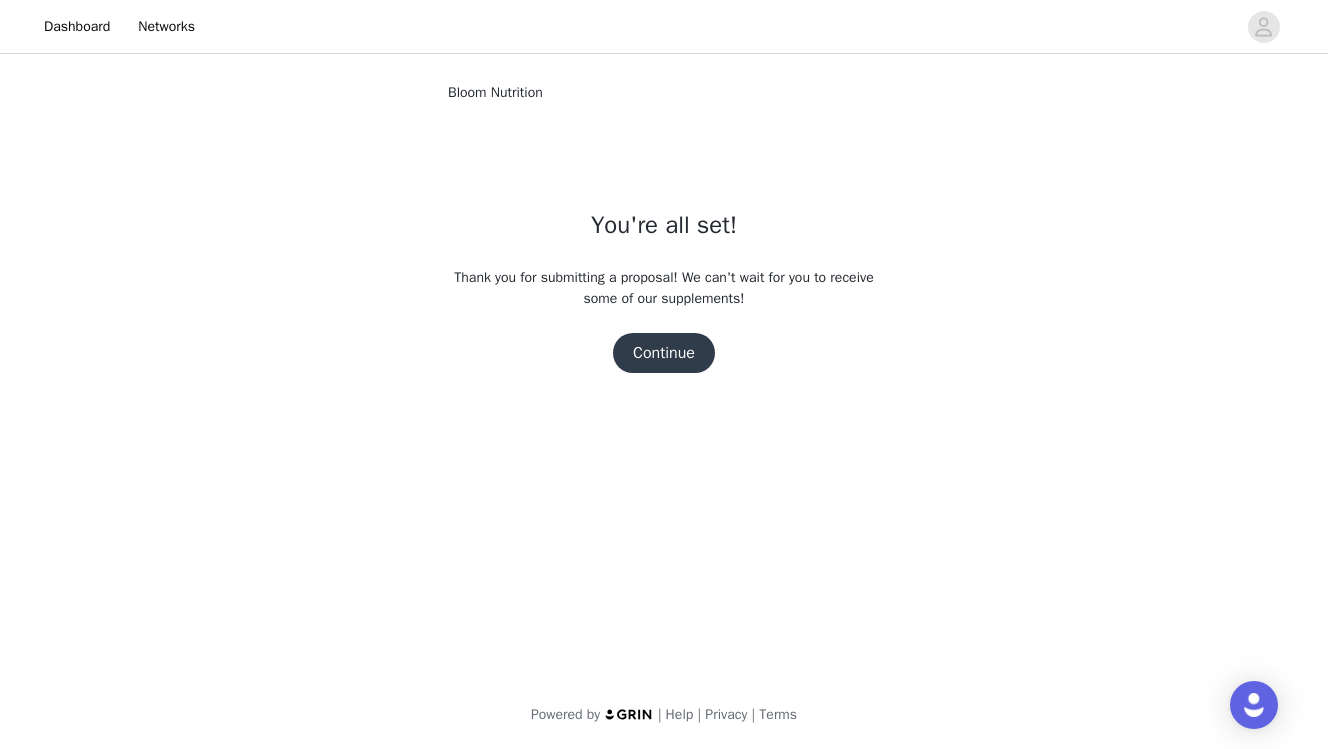 scroll, scrollTop: 0, scrollLeft: 0, axis: both 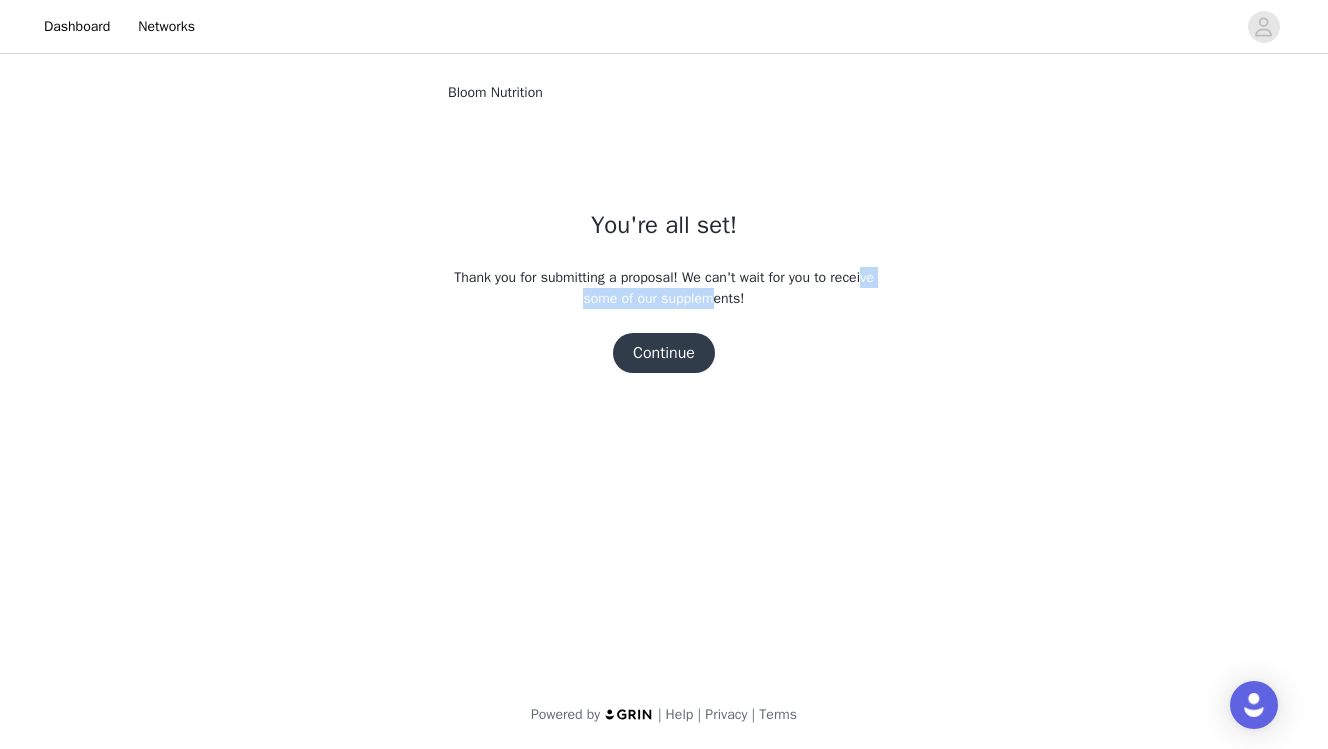 drag, startPoint x: 588, startPoint y: 291, endPoint x: 735, endPoint y: 291, distance: 147 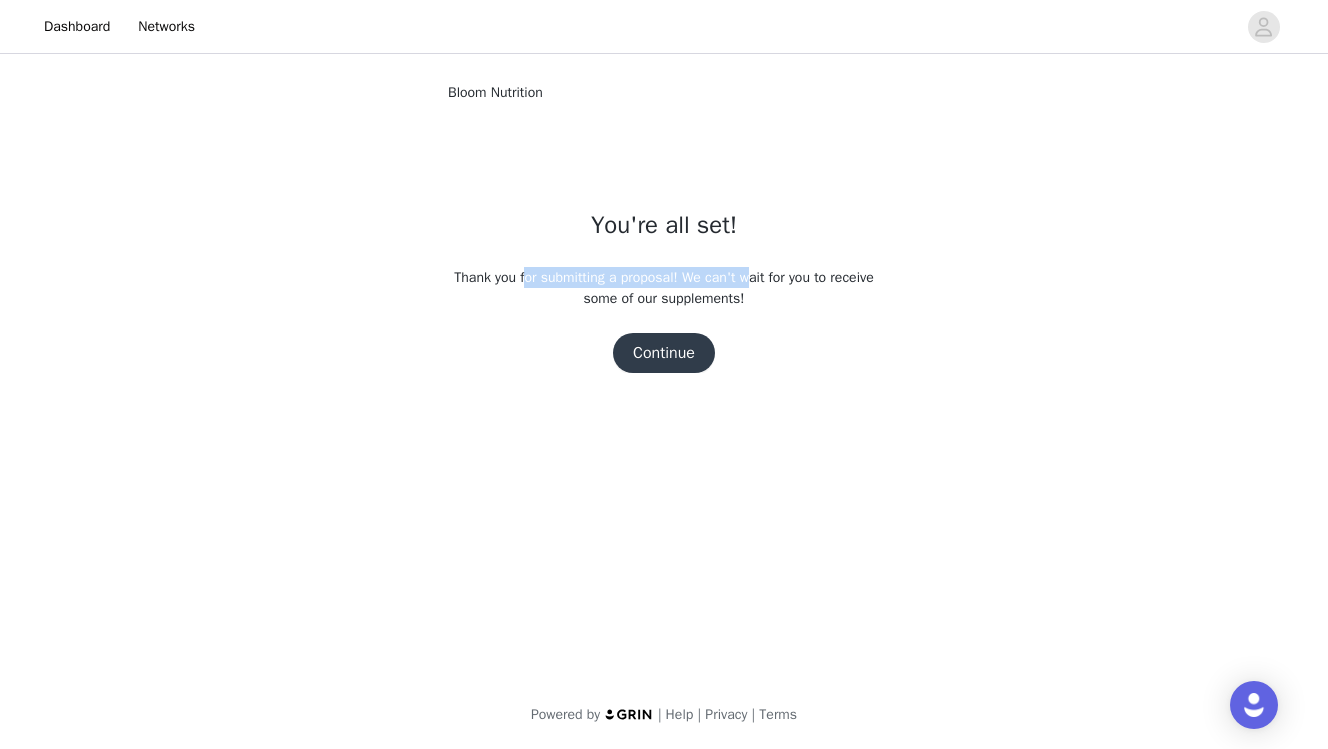 drag, startPoint x: 546, startPoint y: 273, endPoint x: 779, endPoint y: 276, distance: 233.01932 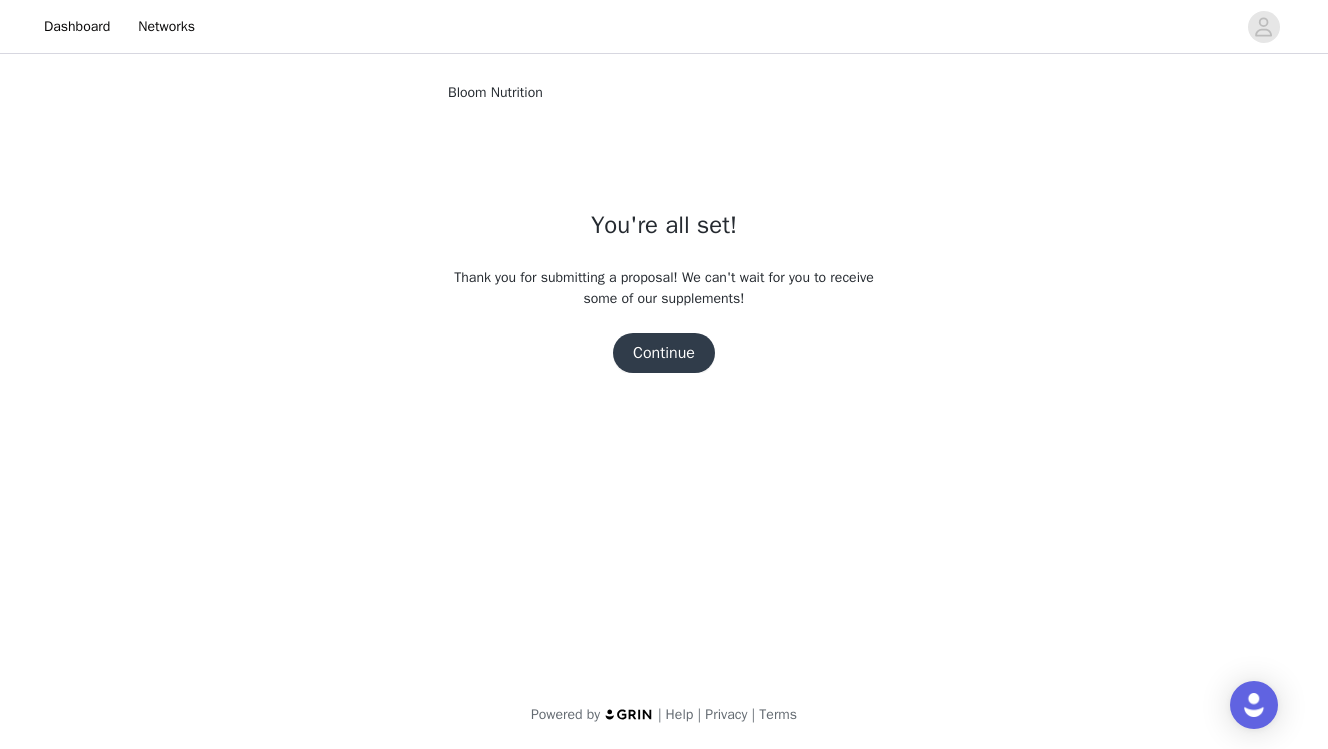 click on "Continue" at bounding box center (664, 353) 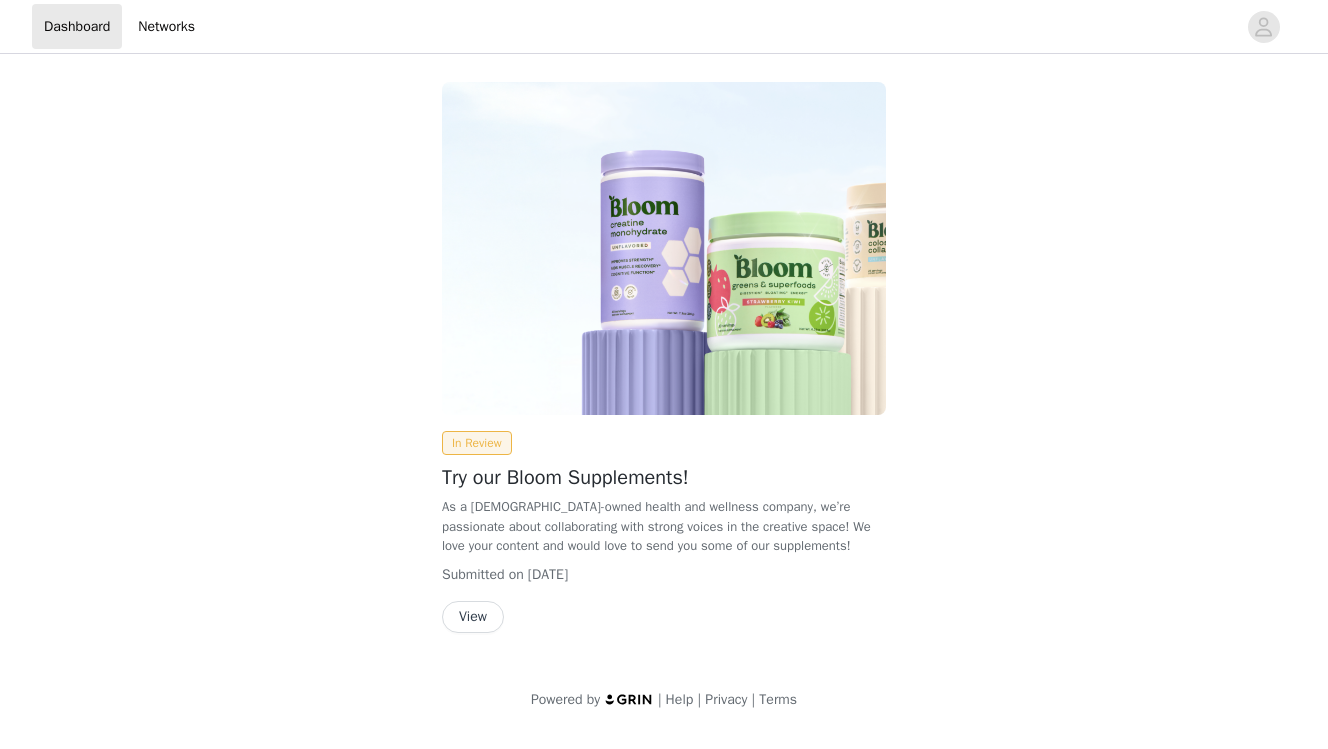 scroll, scrollTop: 0, scrollLeft: 0, axis: both 